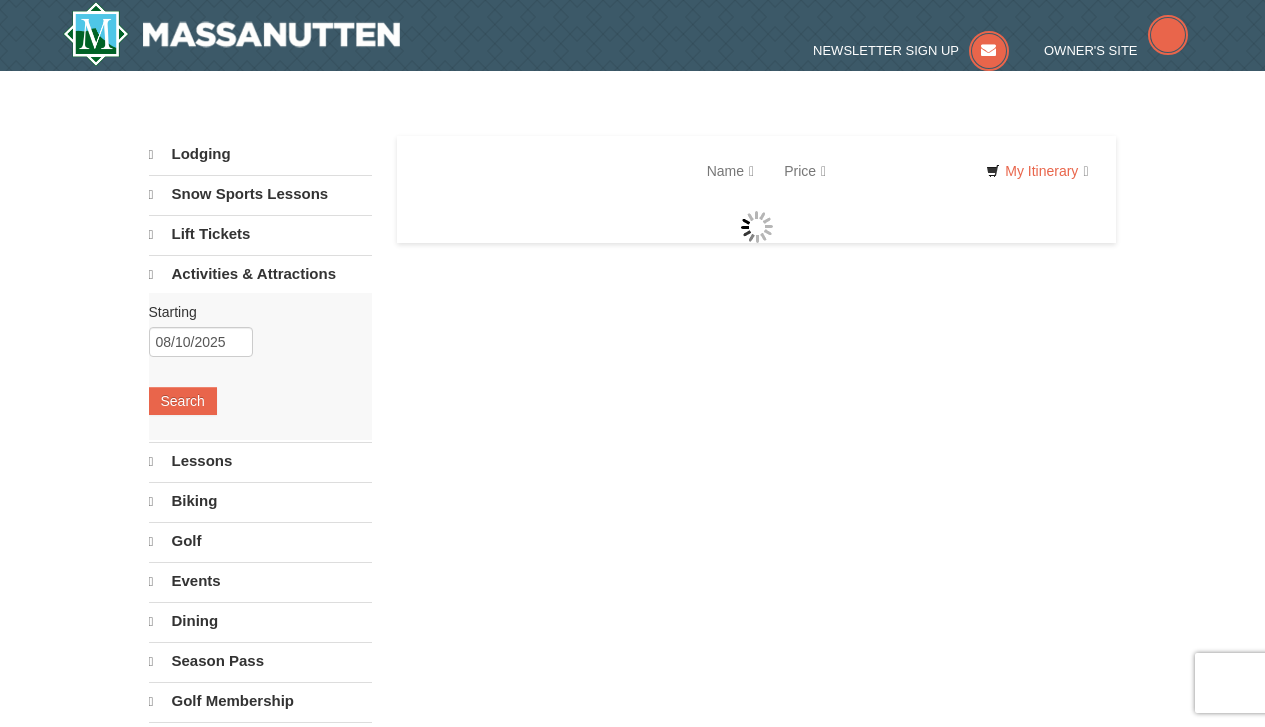 scroll, scrollTop: 0, scrollLeft: 0, axis: both 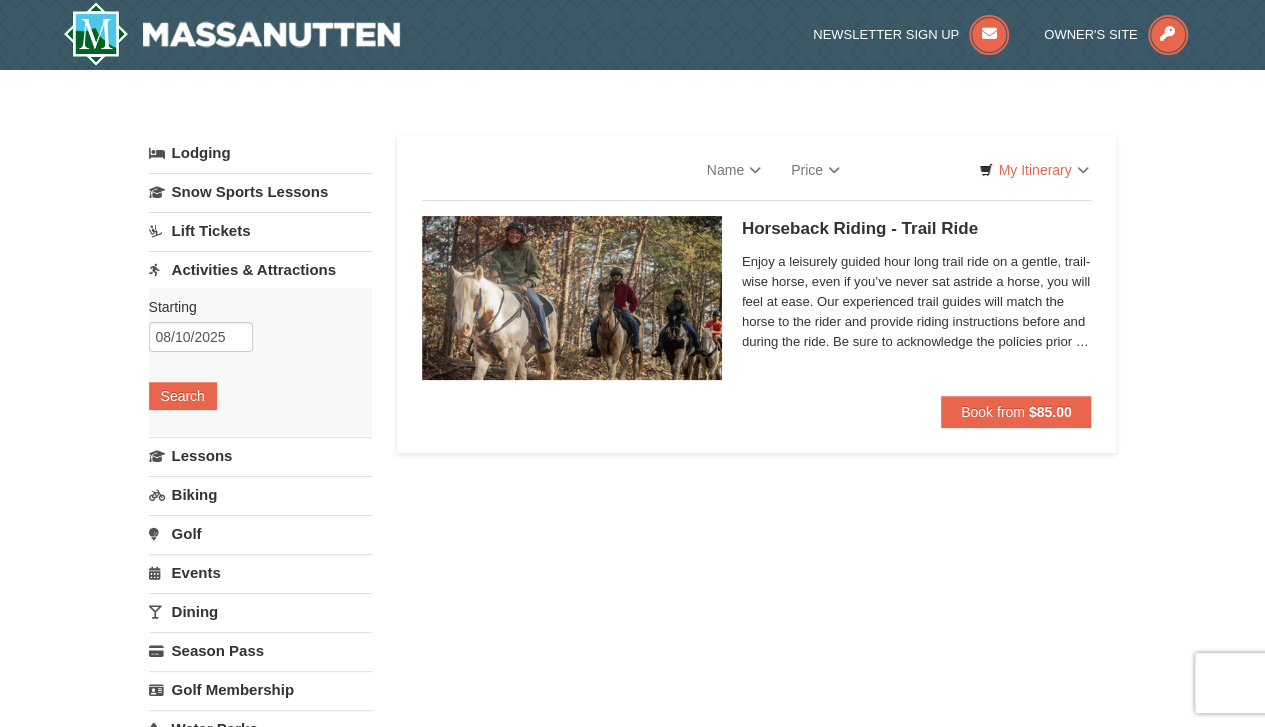 select on "8" 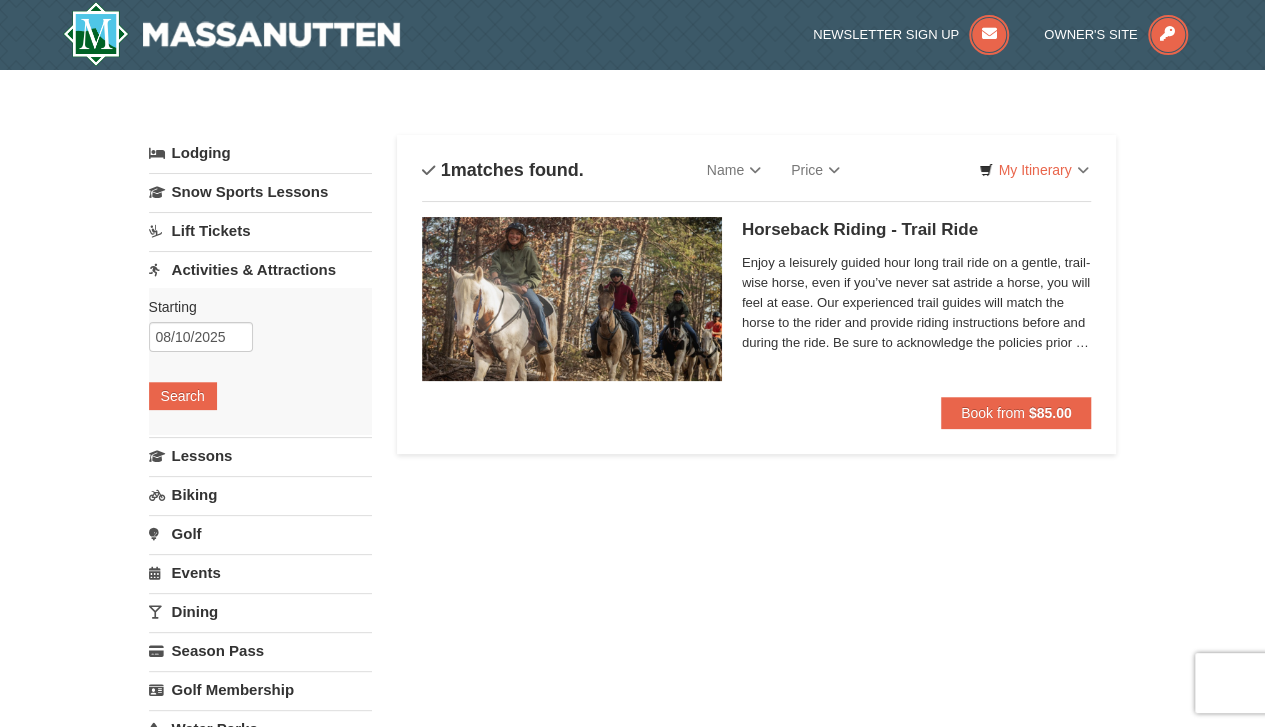 scroll, scrollTop: 0, scrollLeft: 0, axis: both 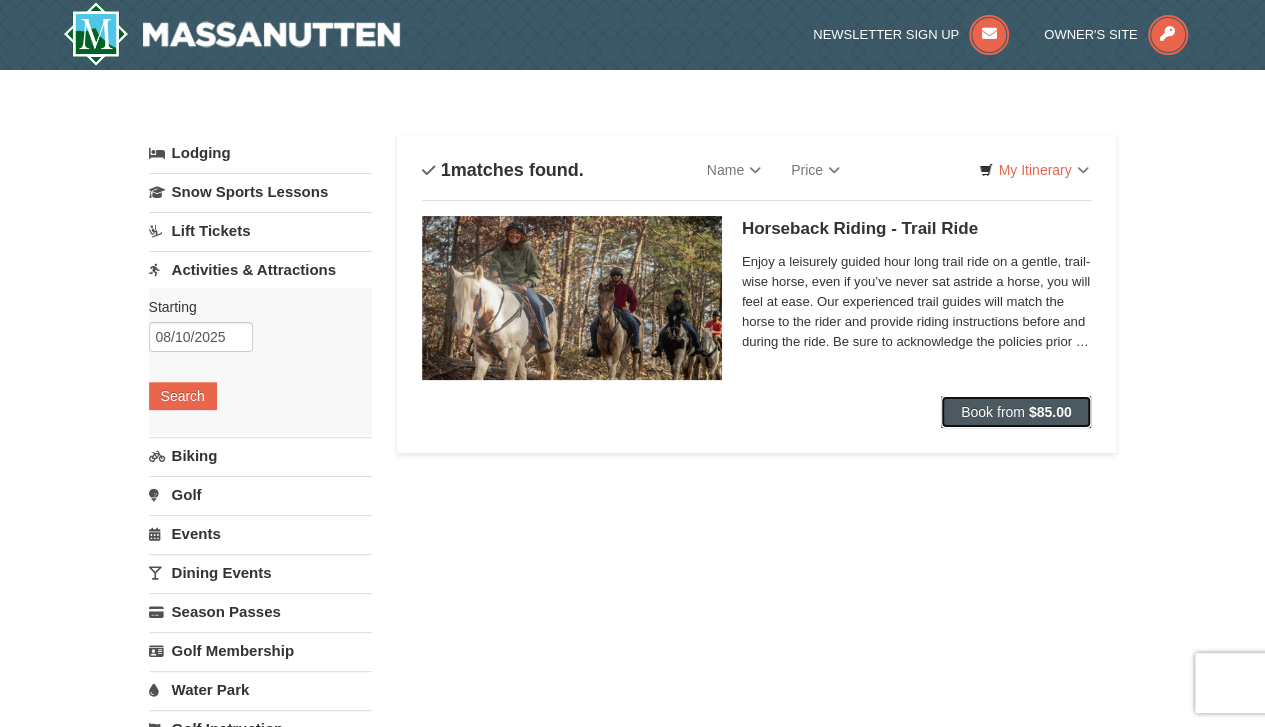 click on "Book from   $85.00" at bounding box center [1016, 412] 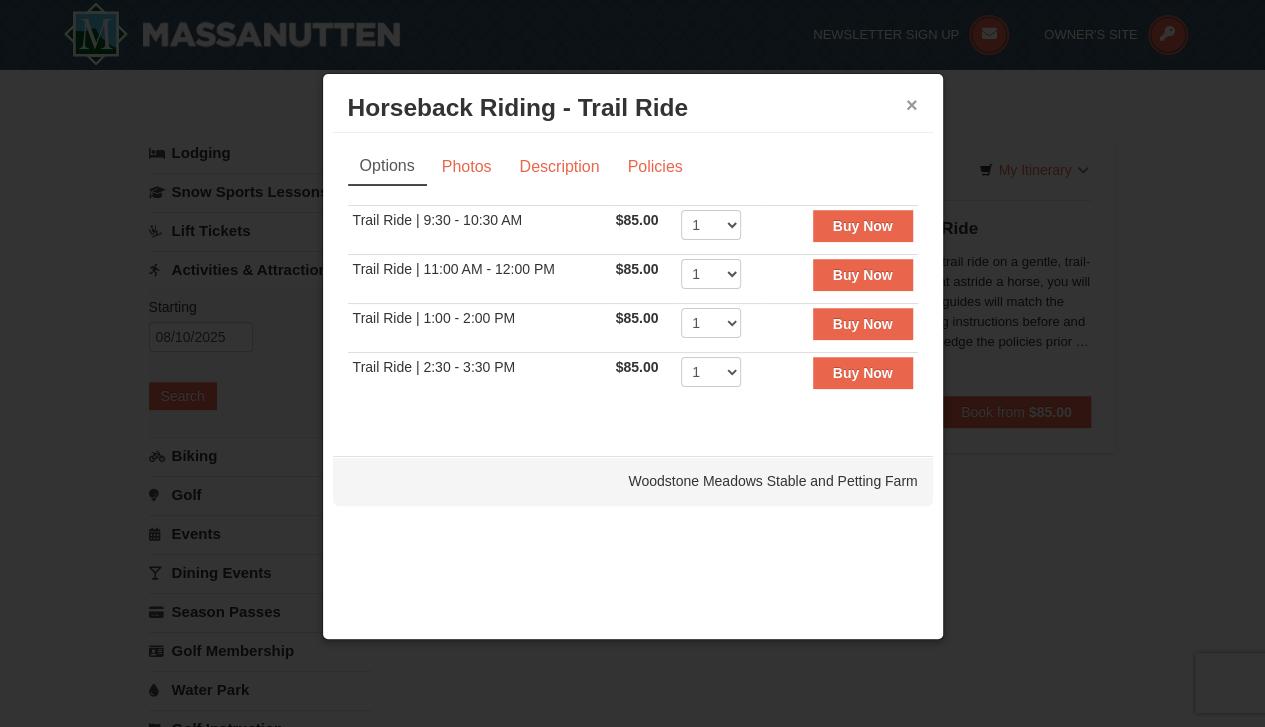 click on "×" at bounding box center [912, 105] 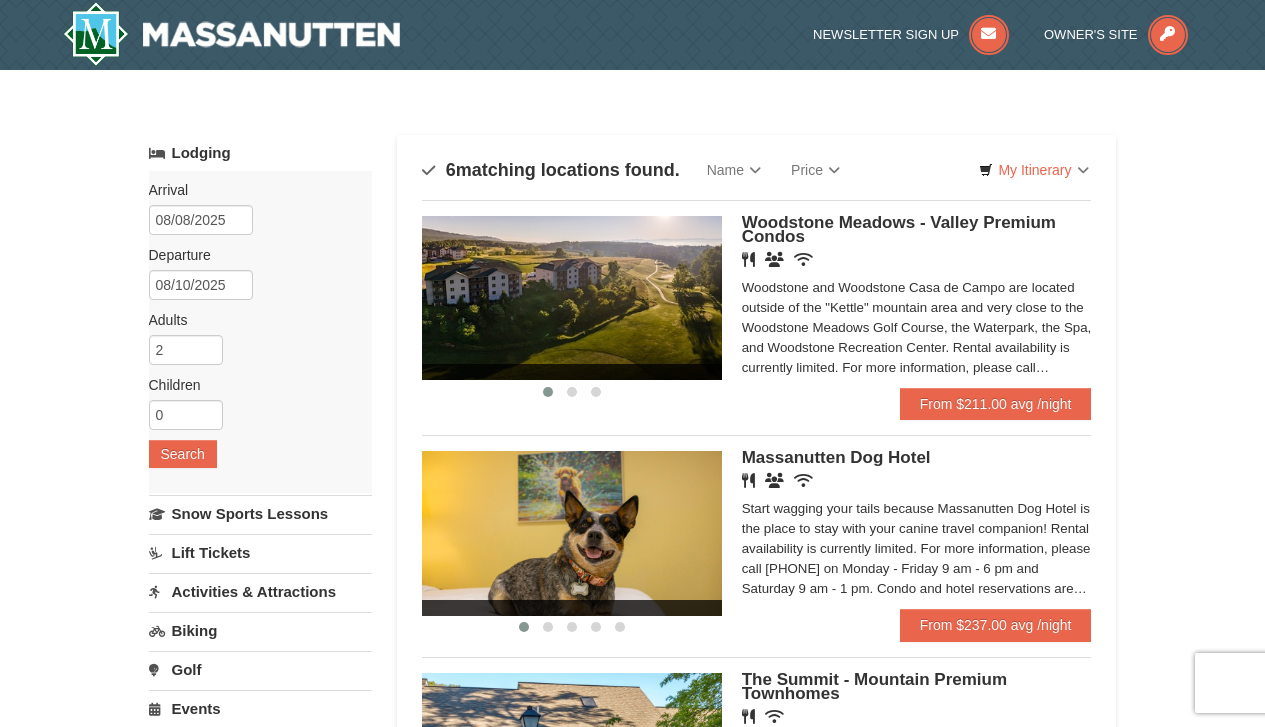 scroll, scrollTop: 0, scrollLeft: 0, axis: both 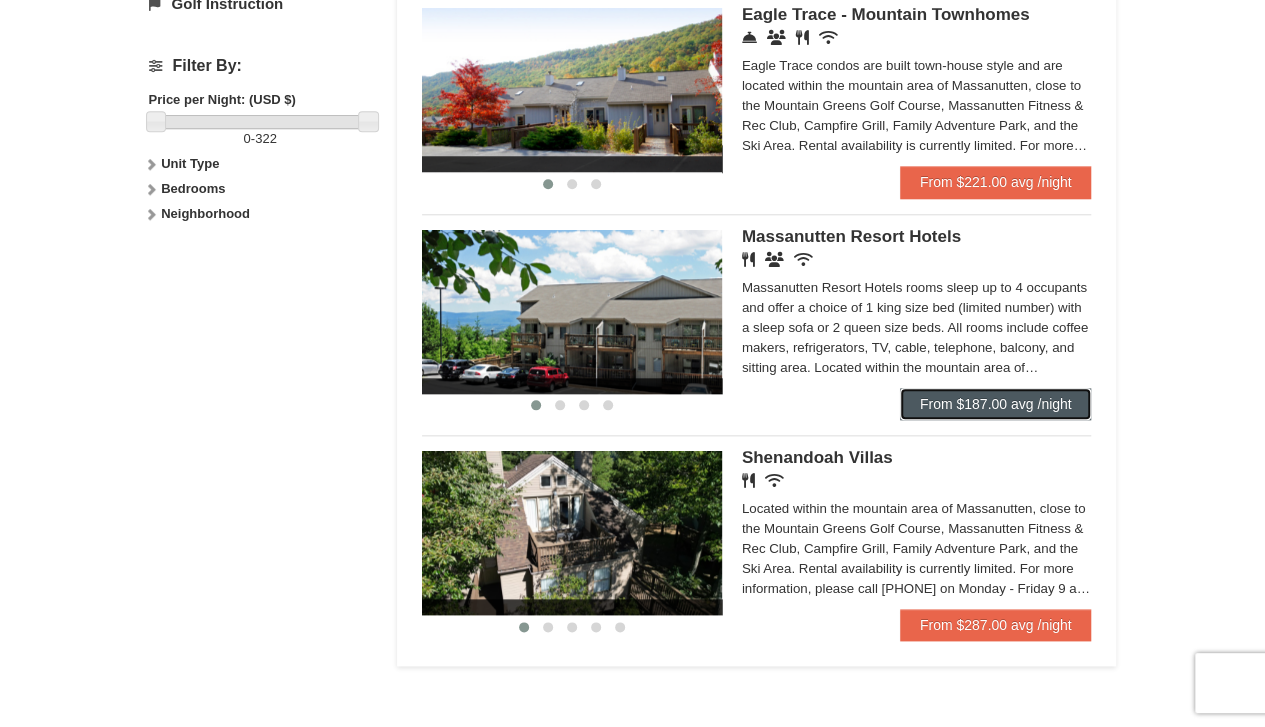 click on "From $187.00 avg /night" at bounding box center (996, 404) 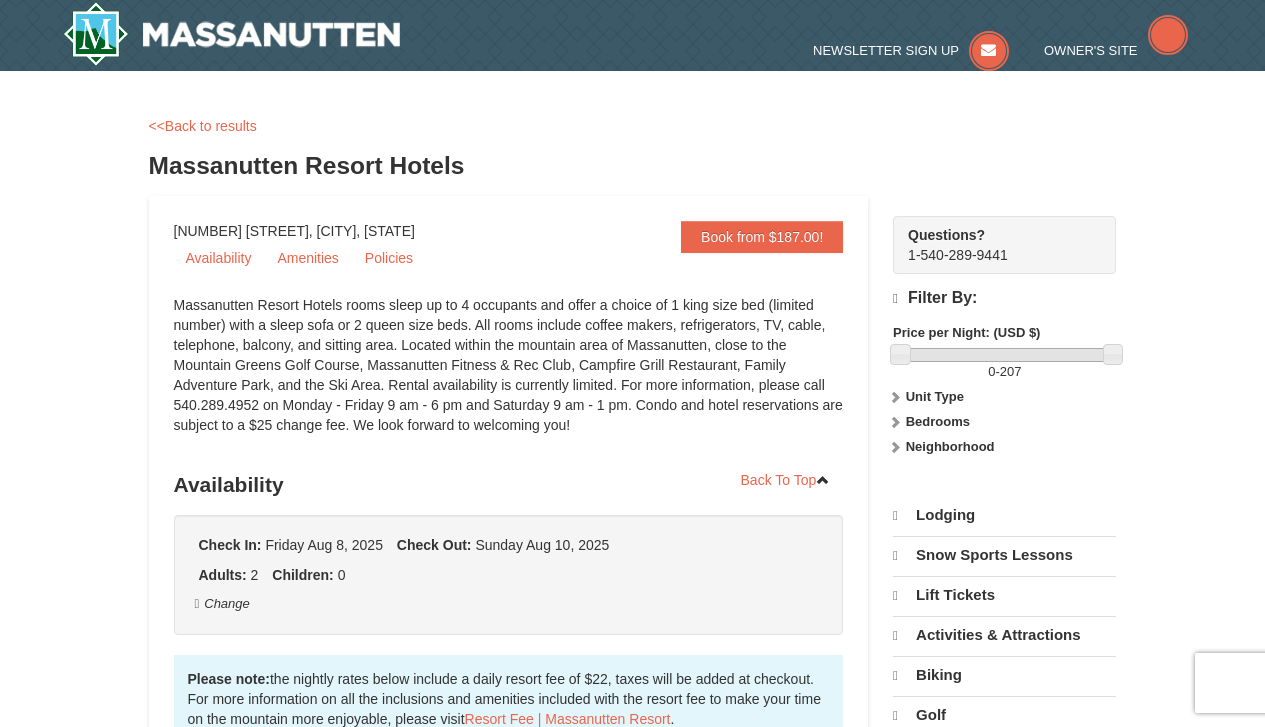 scroll, scrollTop: 0, scrollLeft: 0, axis: both 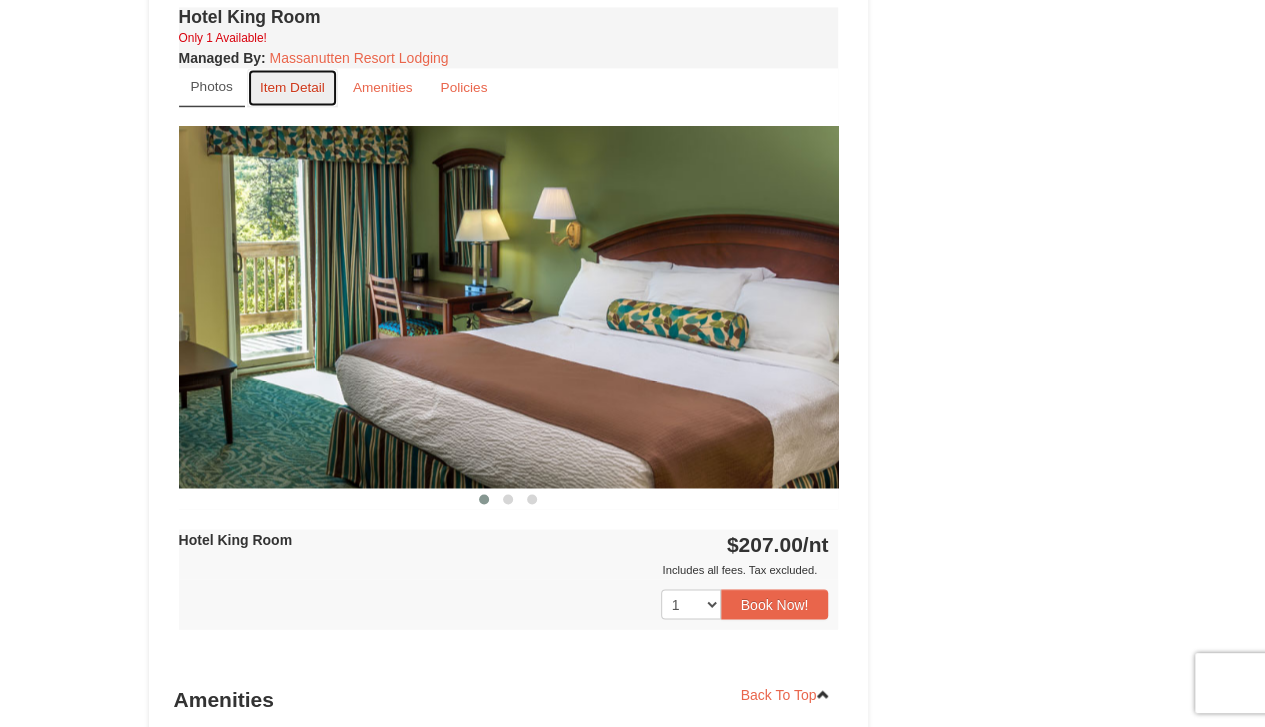 click on "Item Detail" at bounding box center (292, 87) 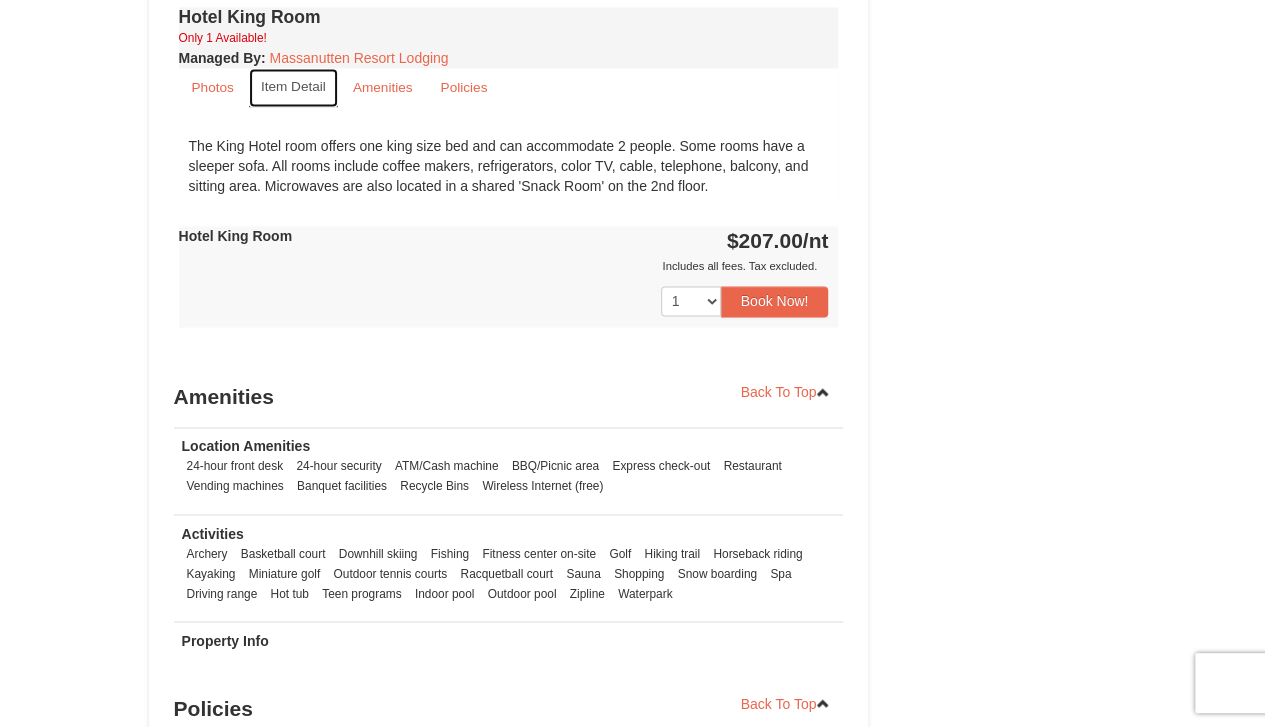 click on "Item Detail" at bounding box center (293, 86) 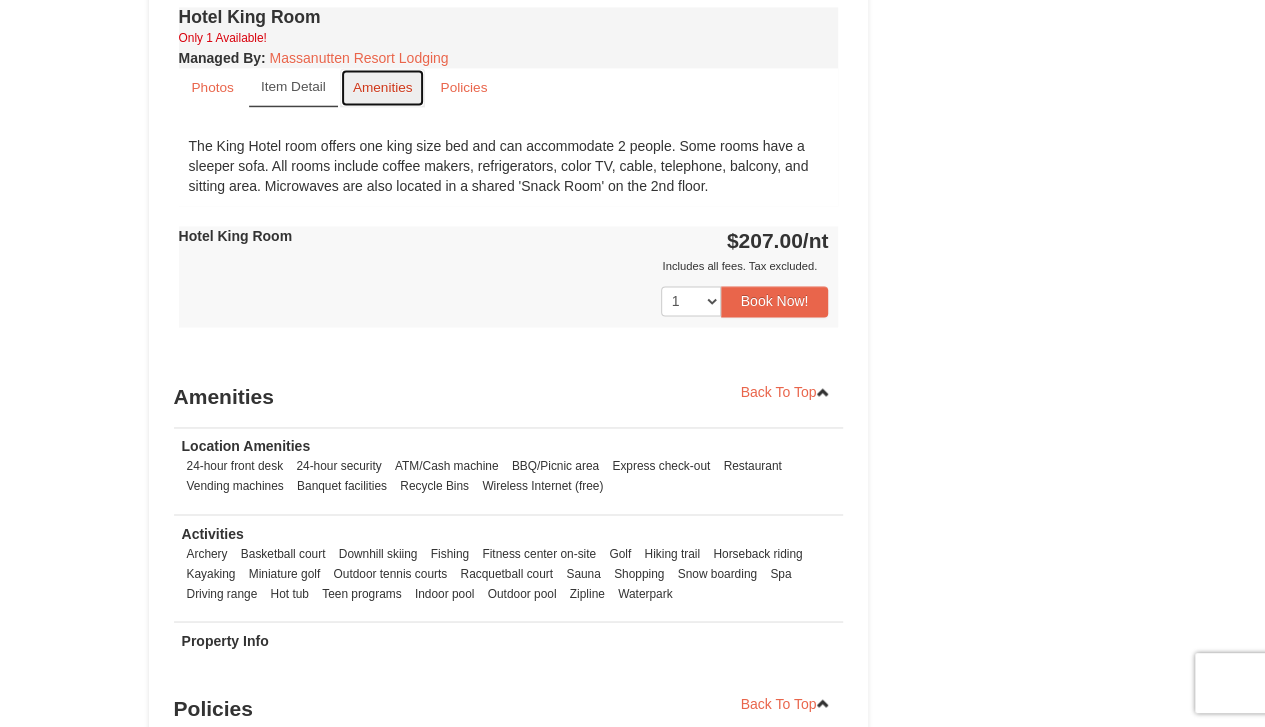 click on "Amenities" at bounding box center [383, 87] 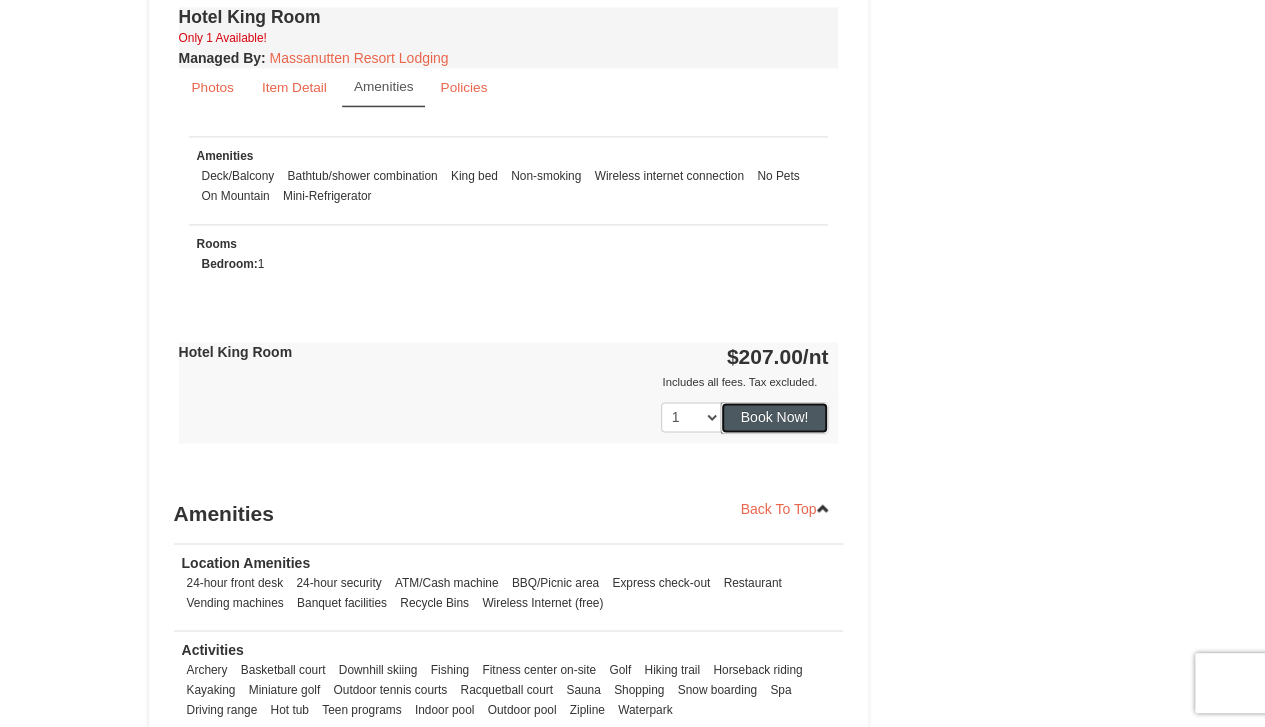 click on "Book Now!" at bounding box center (775, 417) 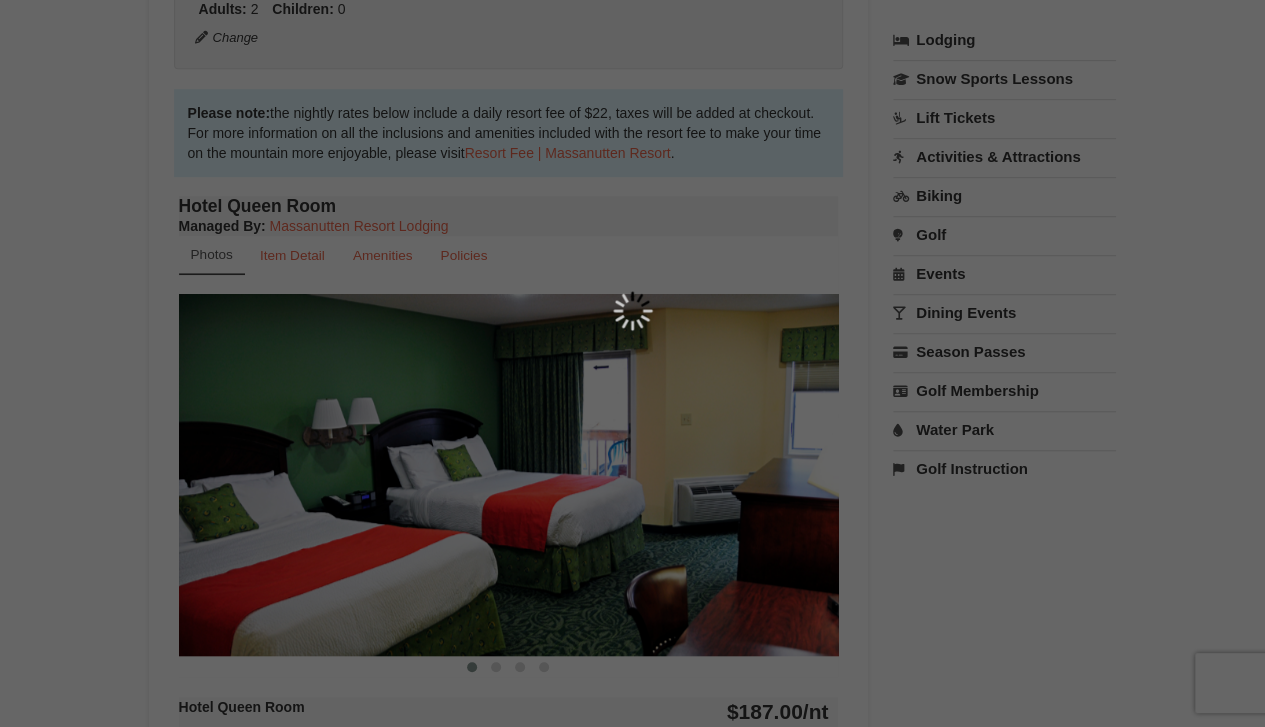 scroll, scrollTop: 195, scrollLeft: 0, axis: vertical 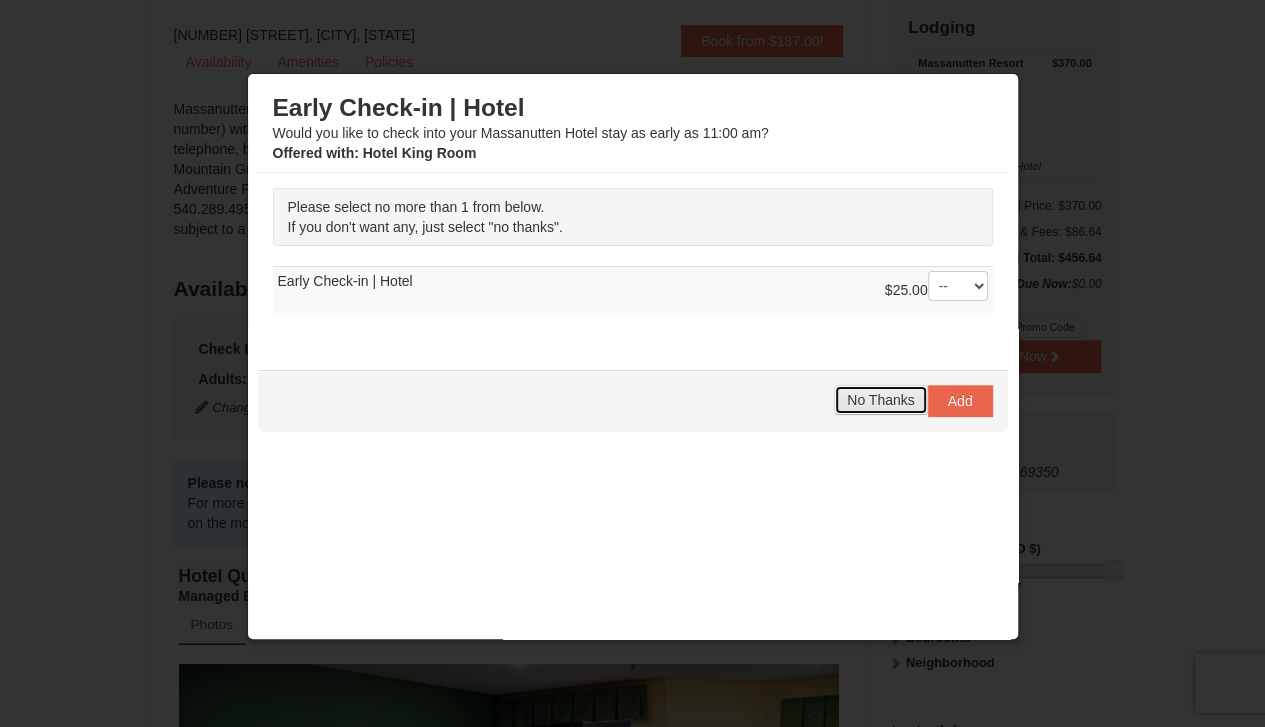 click on "No Thanks" at bounding box center [880, 400] 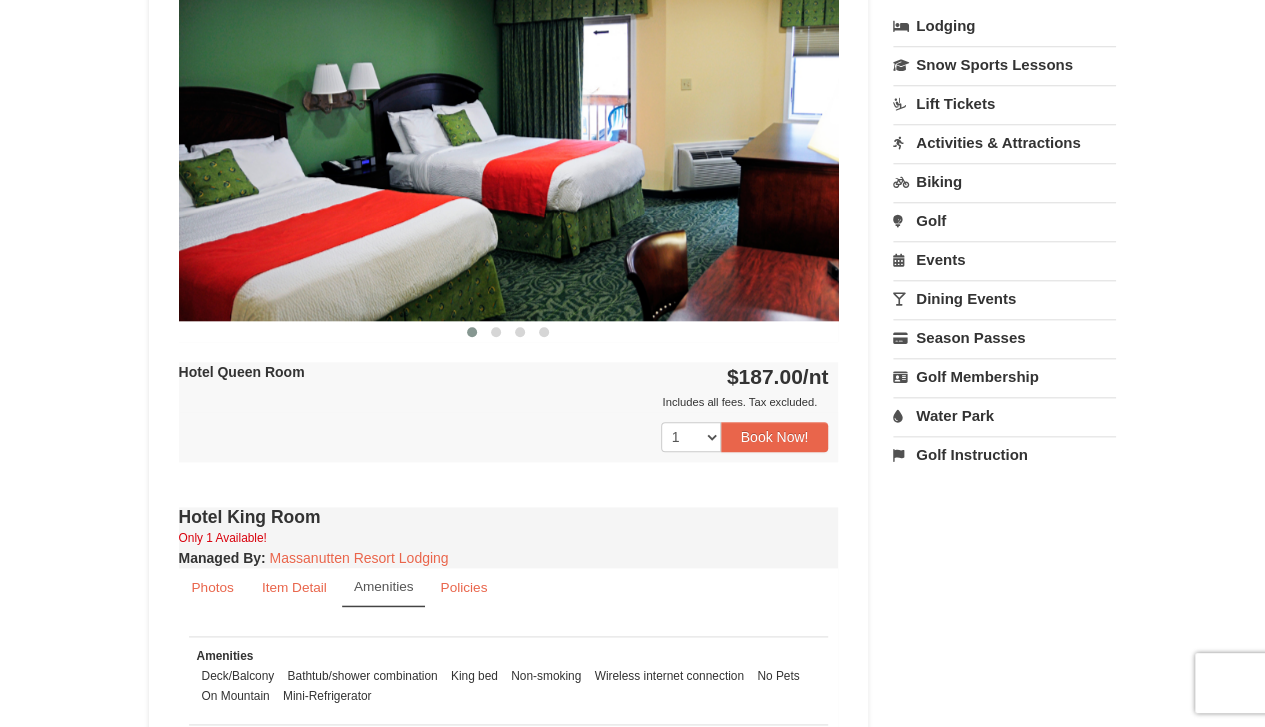 scroll, scrollTop: 1300, scrollLeft: 0, axis: vertical 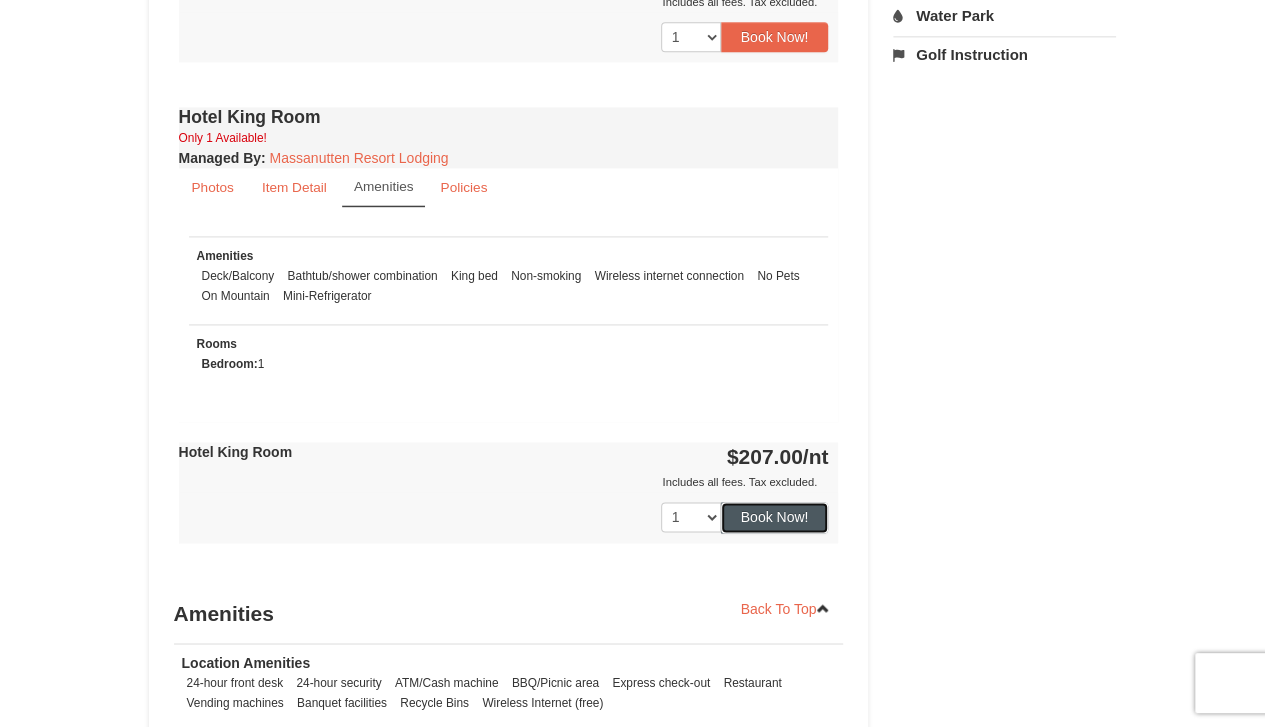 click on "Book Now!" at bounding box center [775, 517] 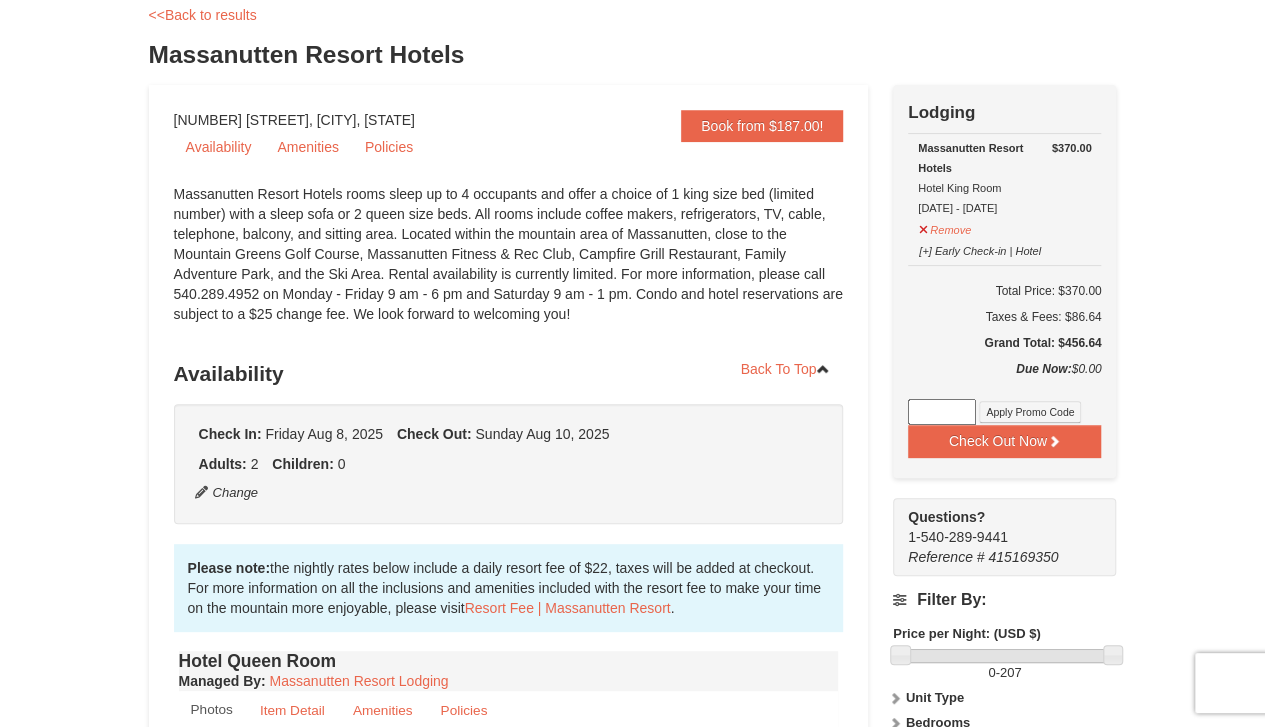 scroll, scrollTop: 0, scrollLeft: 0, axis: both 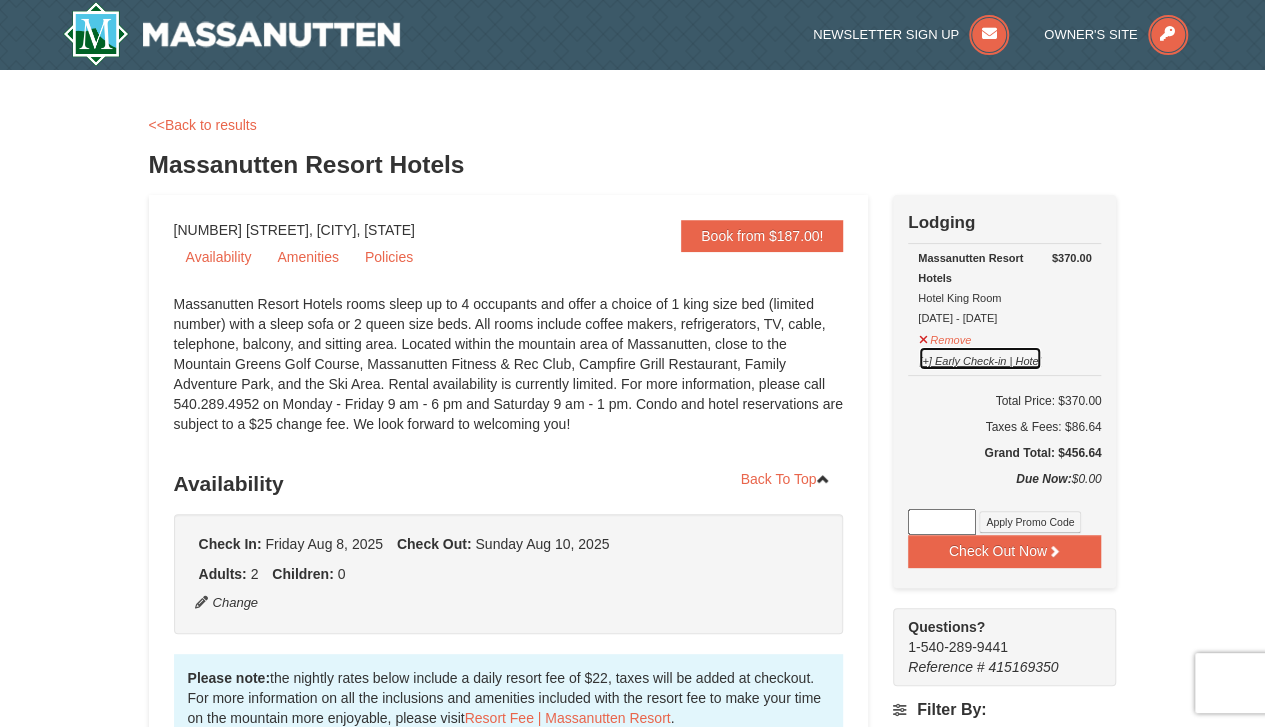 click on "[+] Early Check-in | Hotel" at bounding box center [980, 358] 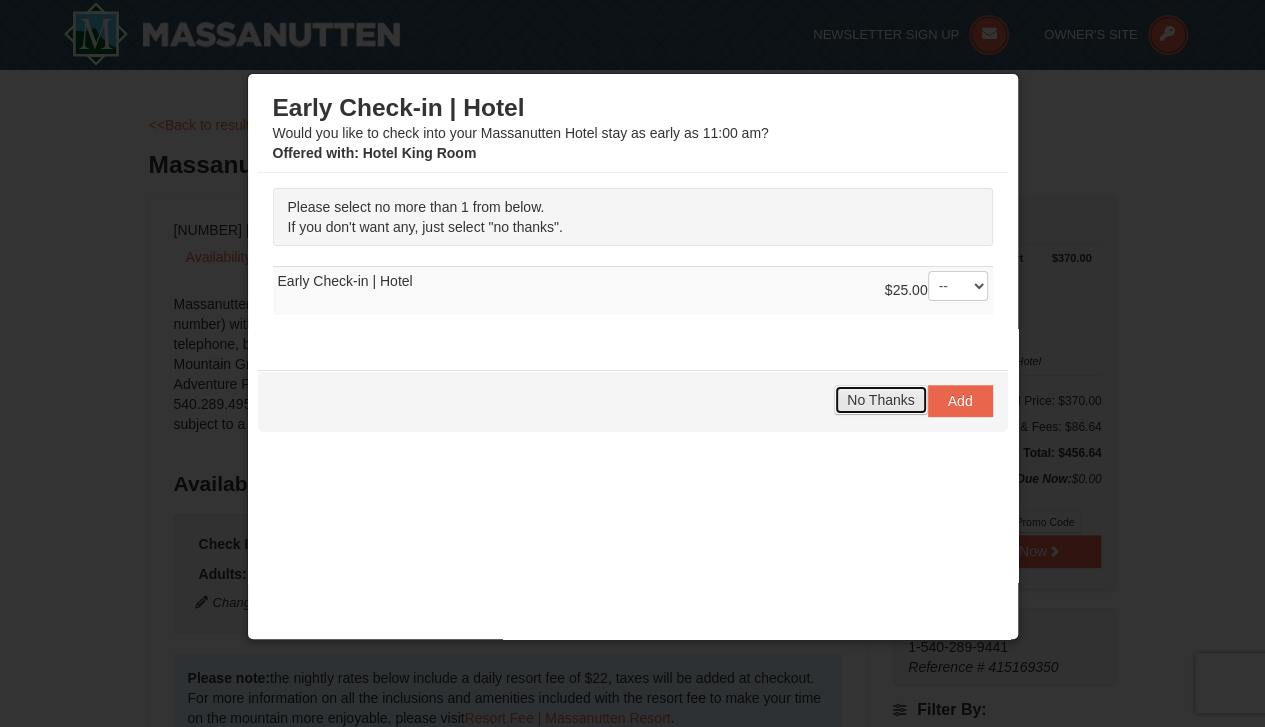 click on "No Thanks" at bounding box center [880, 400] 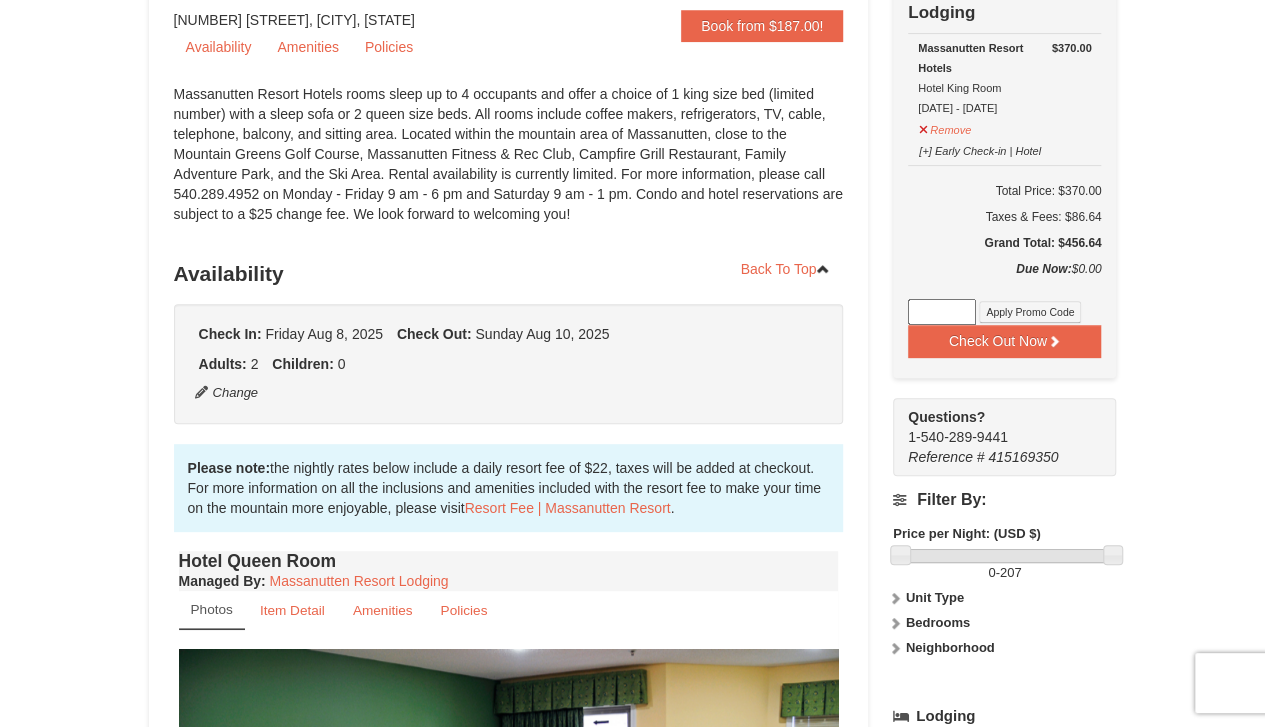 scroll, scrollTop: 200, scrollLeft: 0, axis: vertical 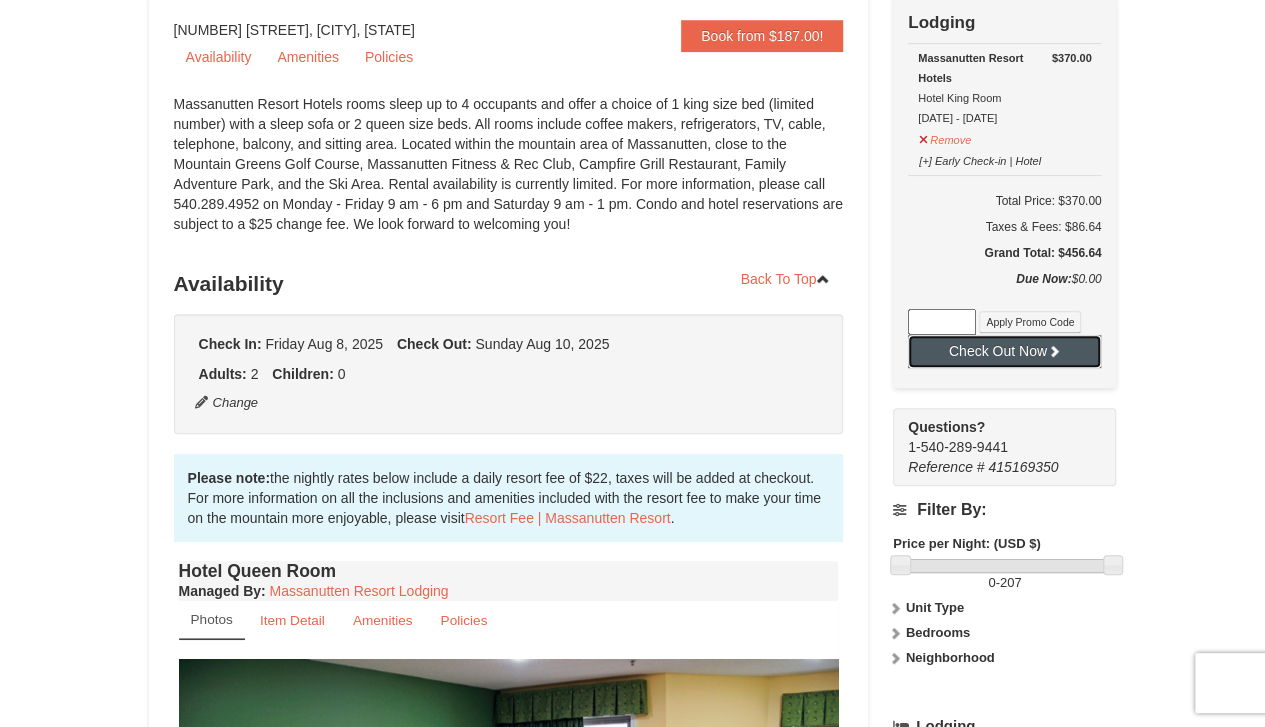click on "Check Out Now" at bounding box center [1004, 351] 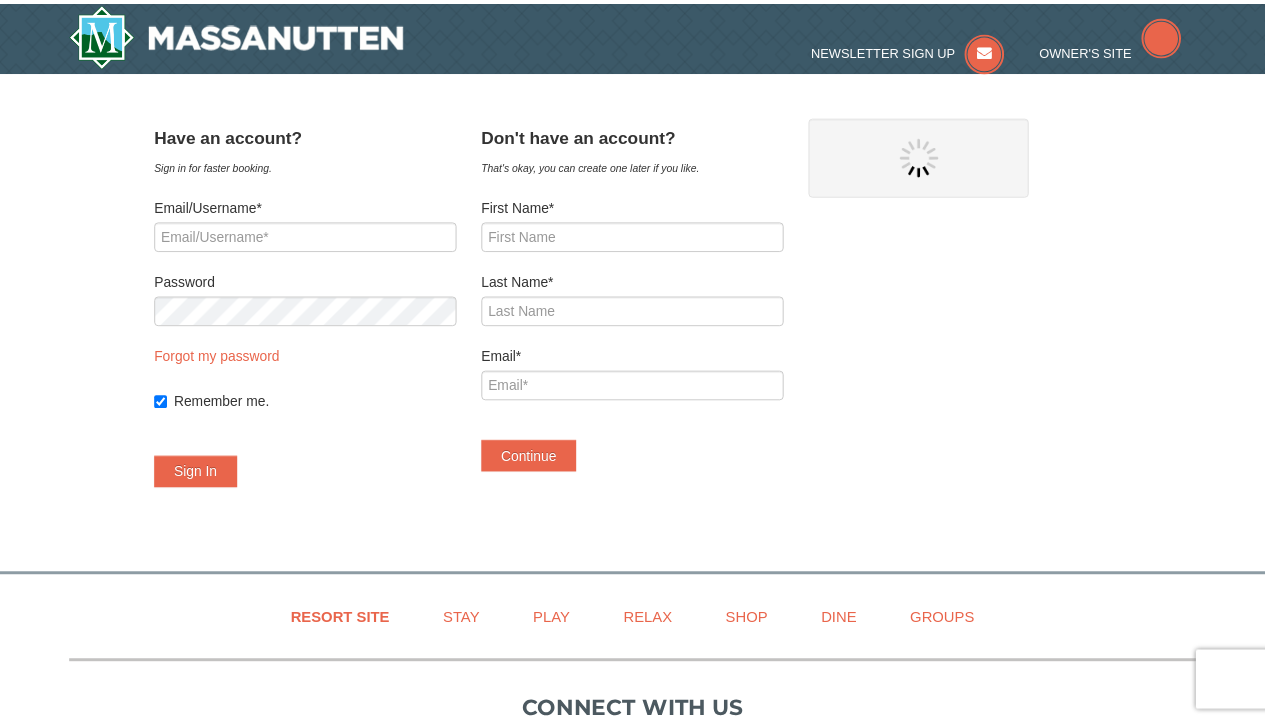 scroll, scrollTop: 0, scrollLeft: 0, axis: both 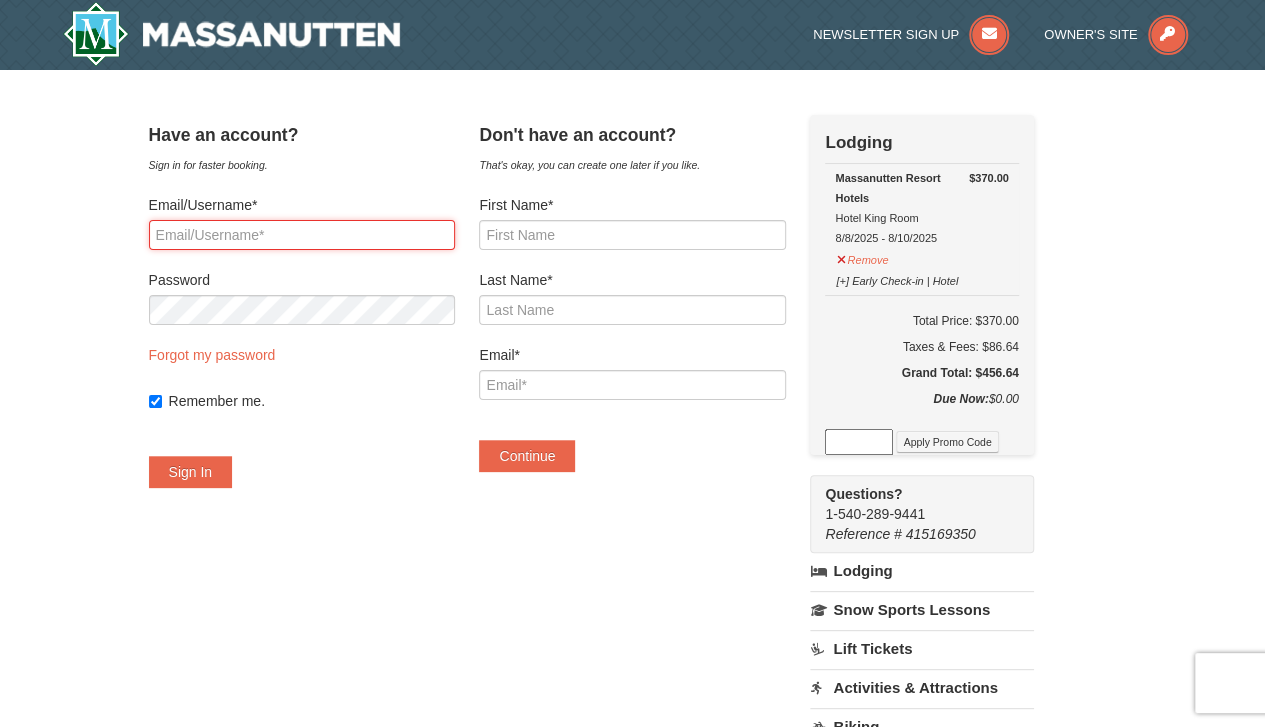 click on "Email/Username*" at bounding box center (302, 235) 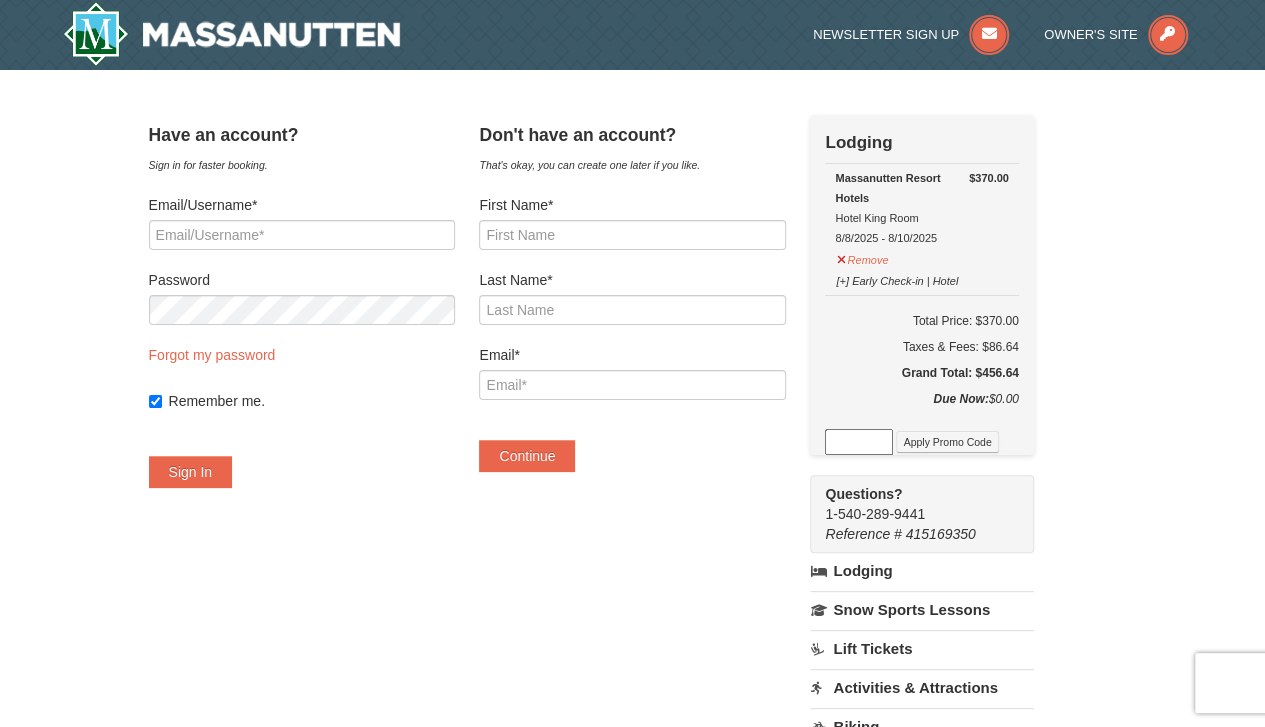 click on "Remember me." at bounding box center [302, 391] 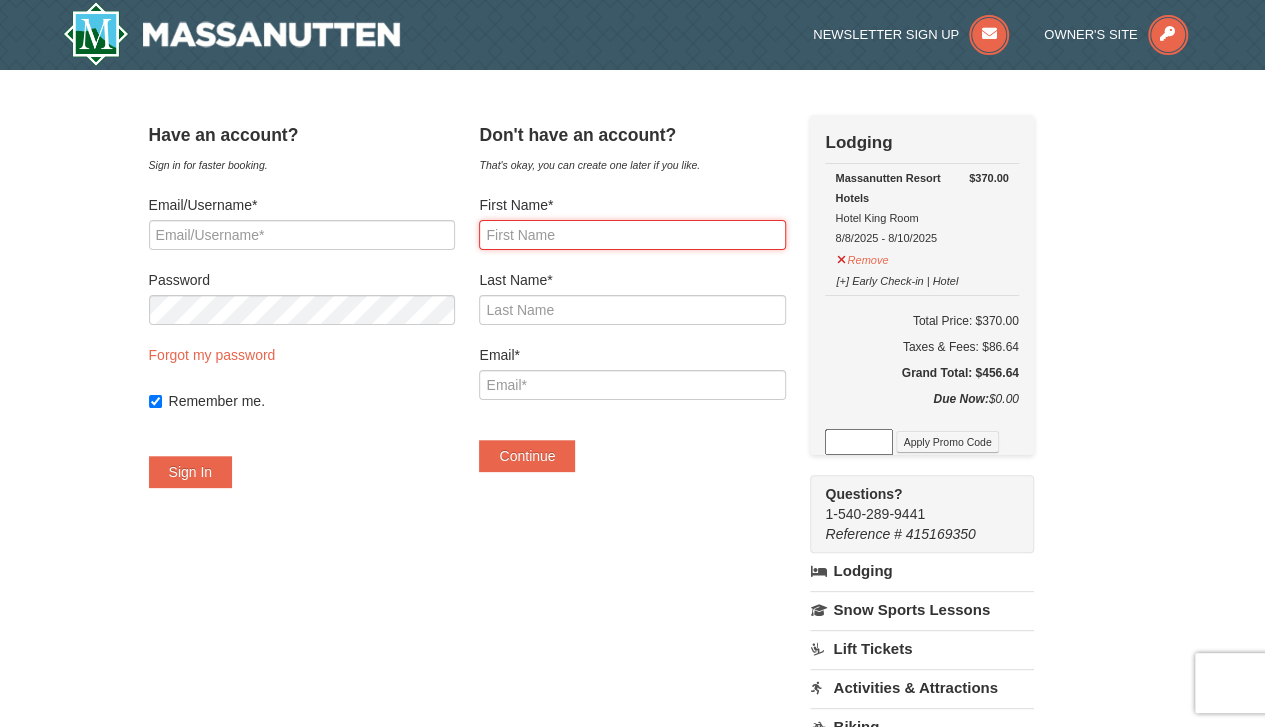 click on "First Name*" at bounding box center (632, 235) 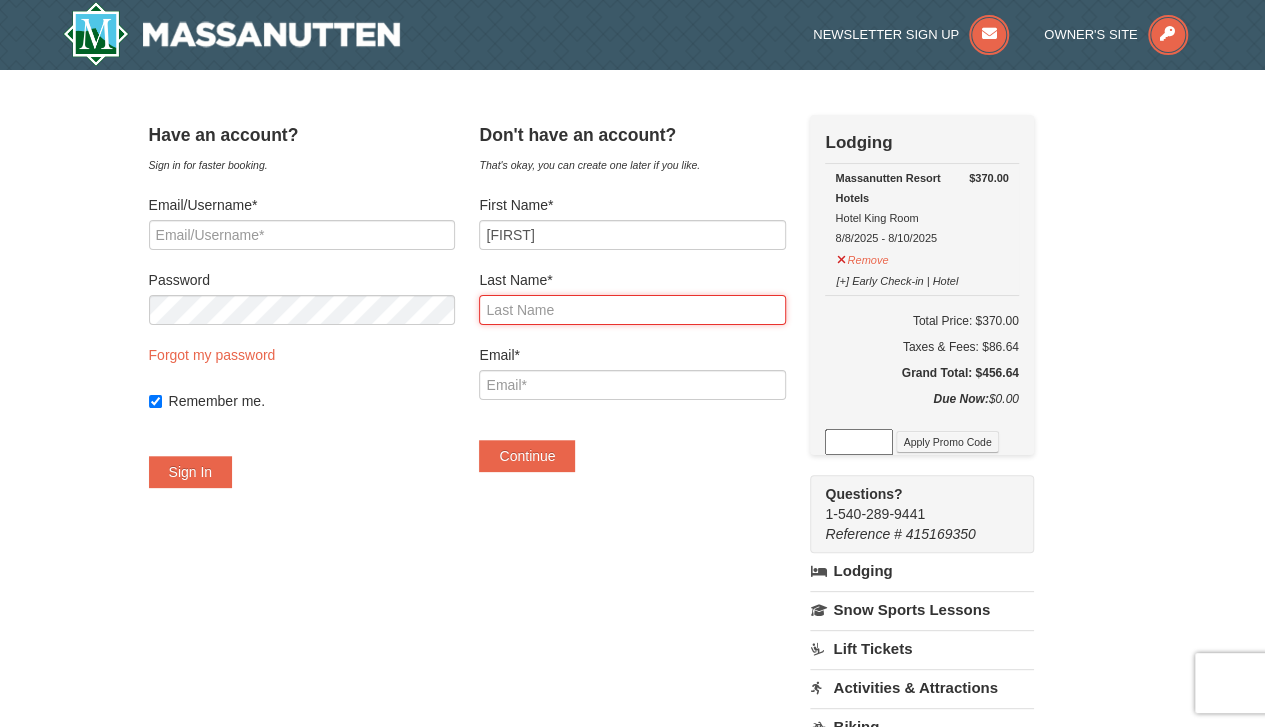 type on "Whiteaker" 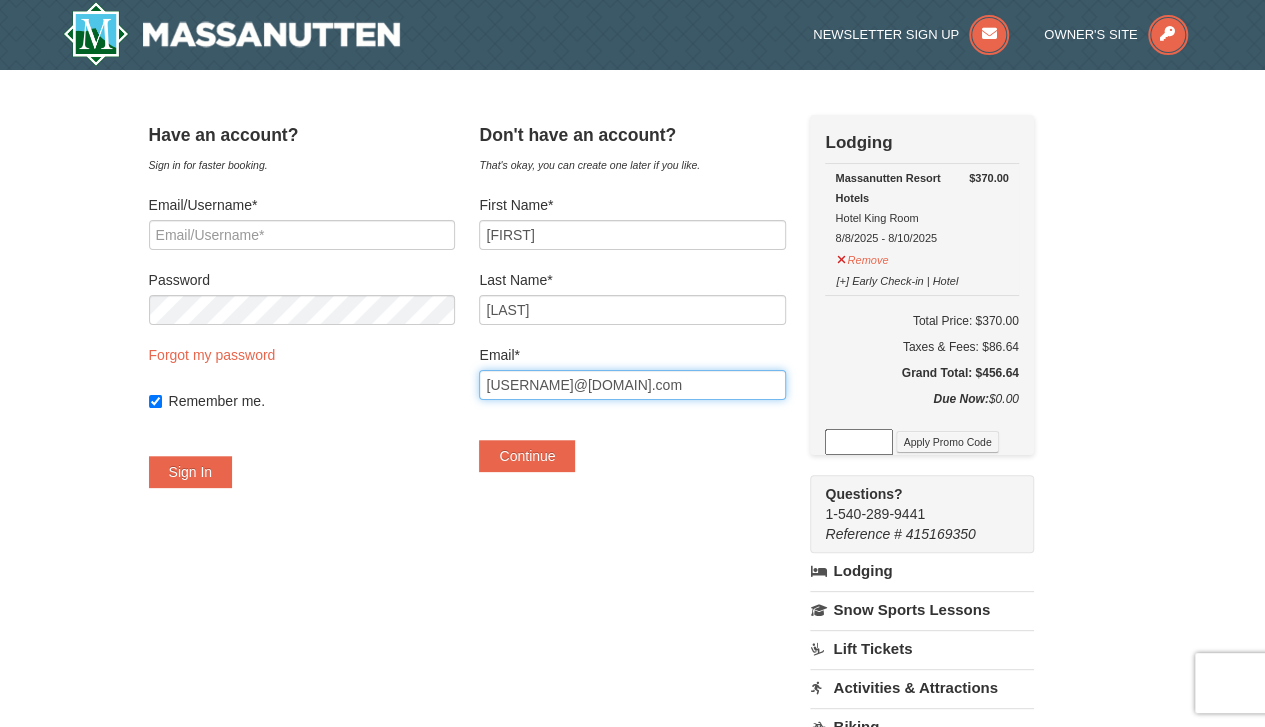 drag, startPoint x: 678, startPoint y: 387, endPoint x: 448, endPoint y: 367, distance: 230.86794 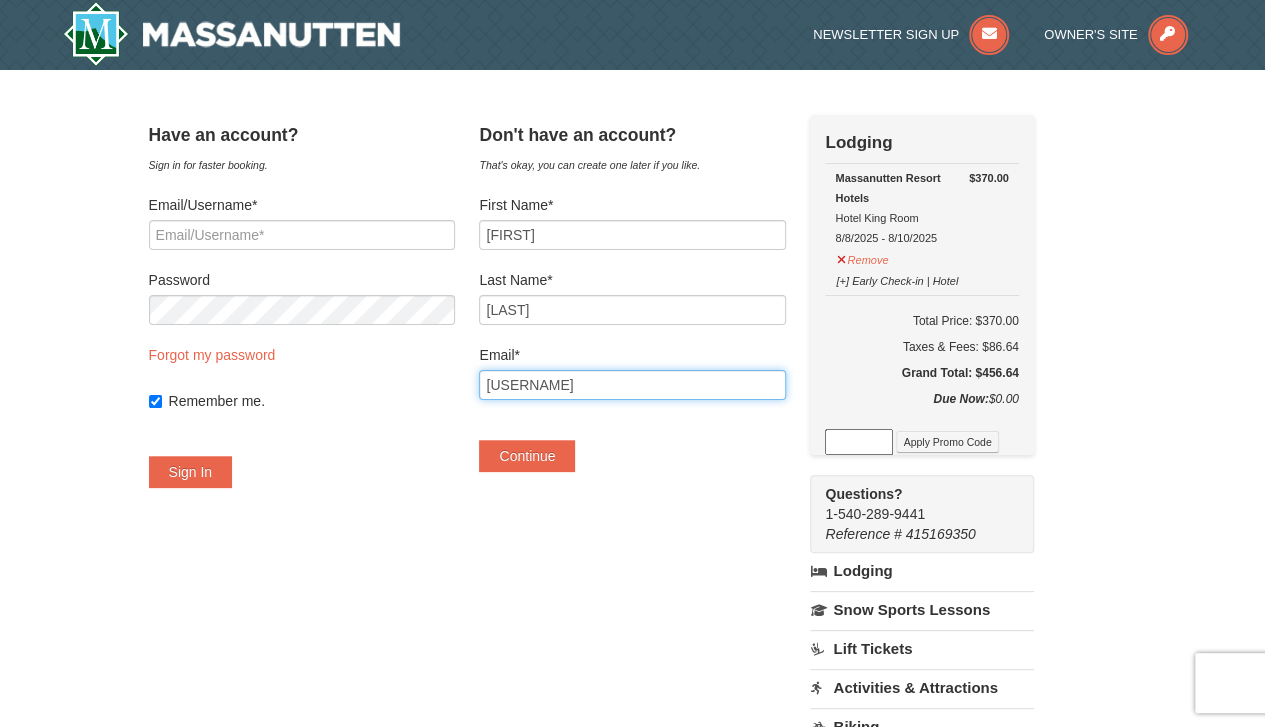 type on "L" 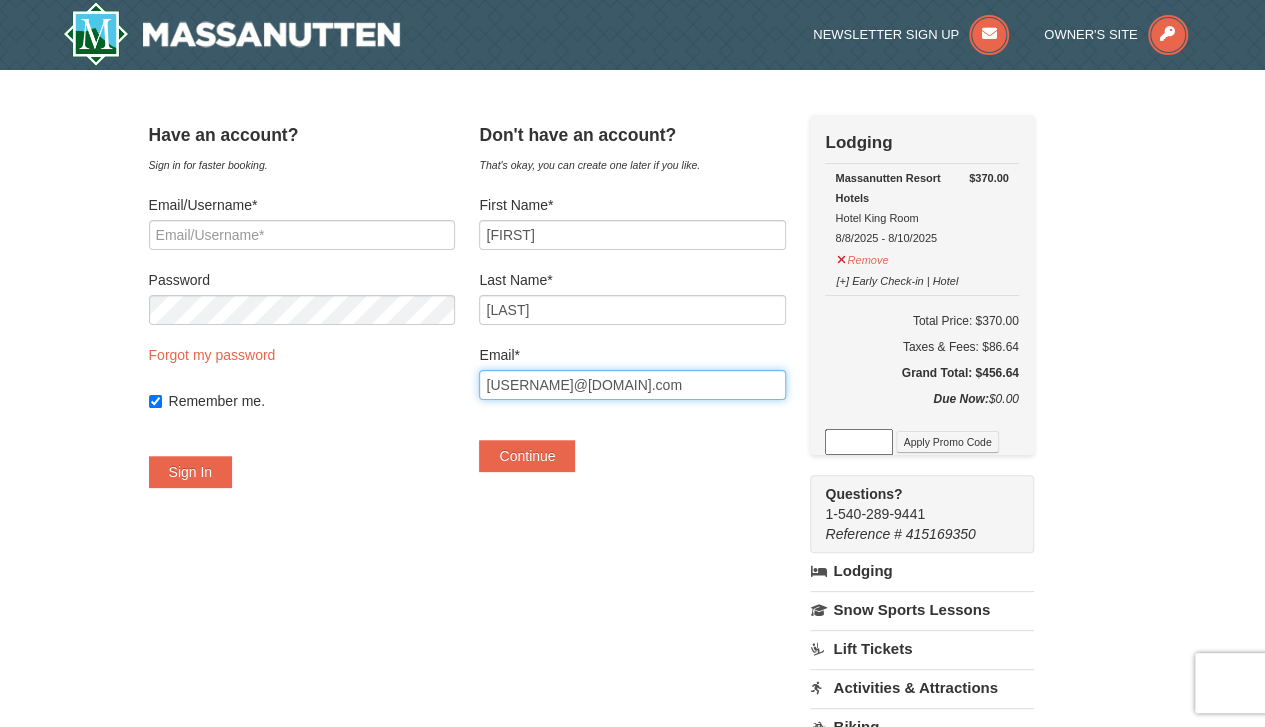 type on "laurwhit7@gmail.com" 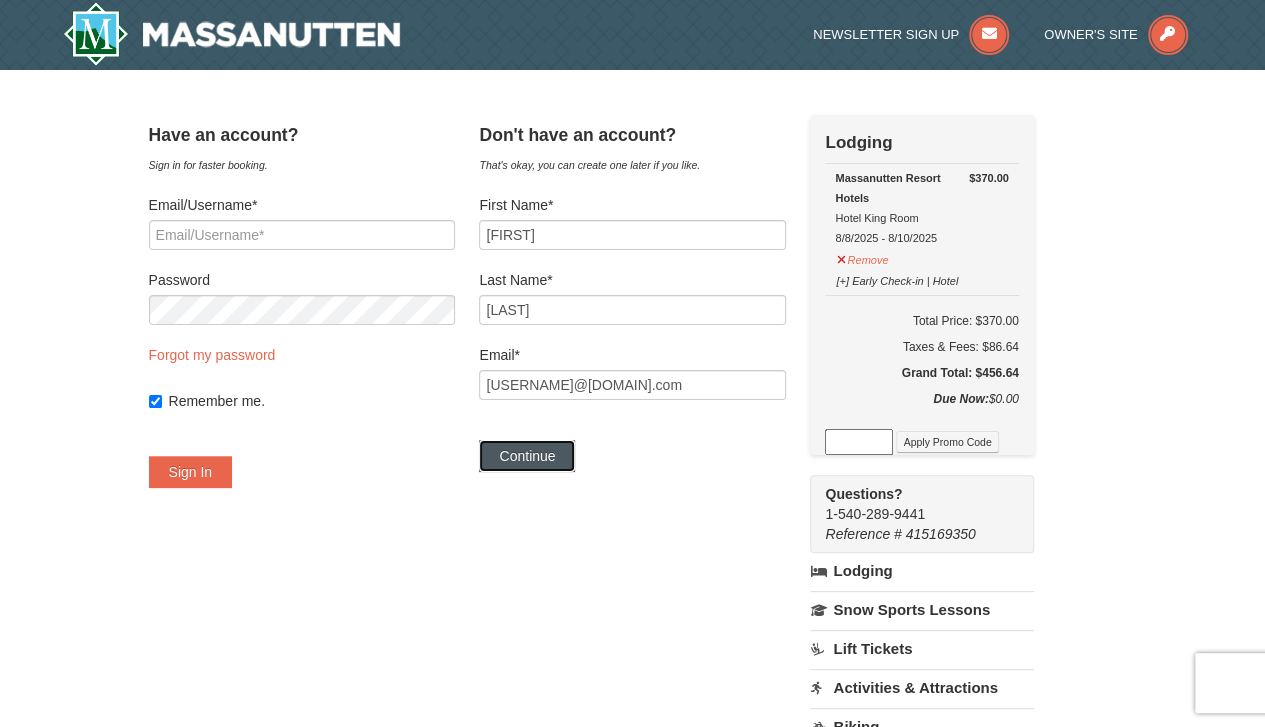 click on "Continue" at bounding box center (527, 456) 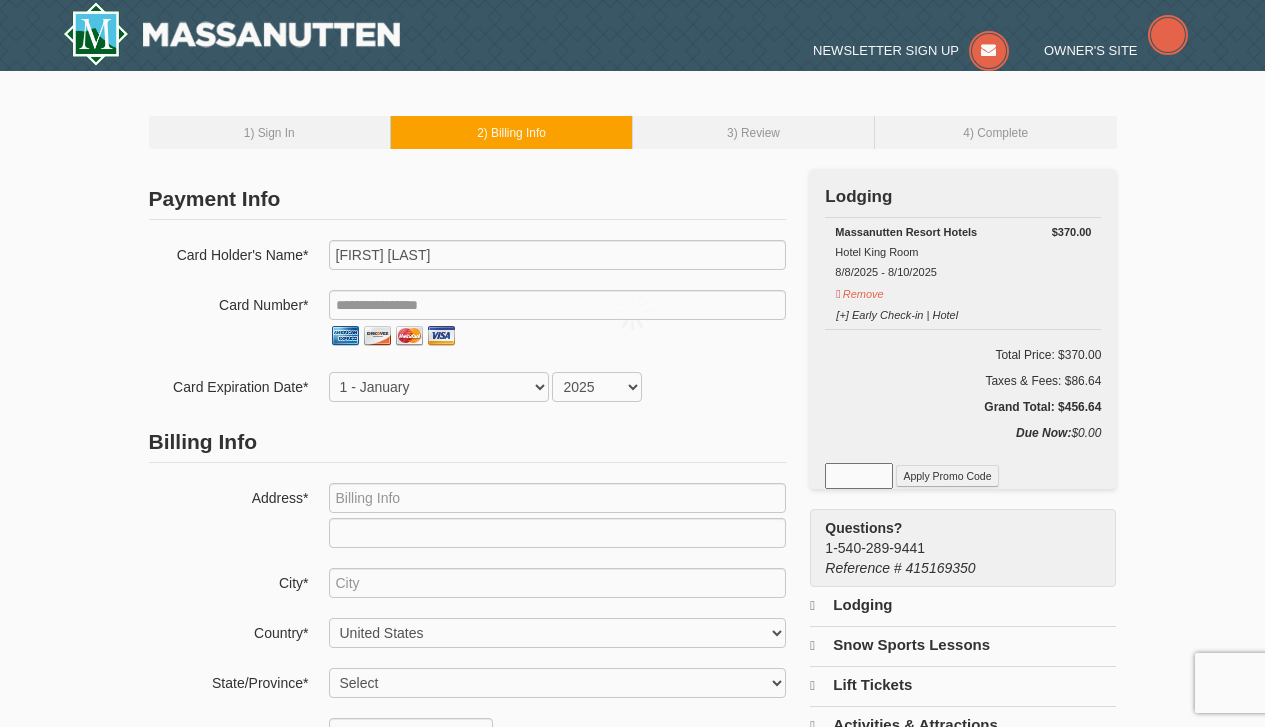 scroll, scrollTop: 0, scrollLeft: 0, axis: both 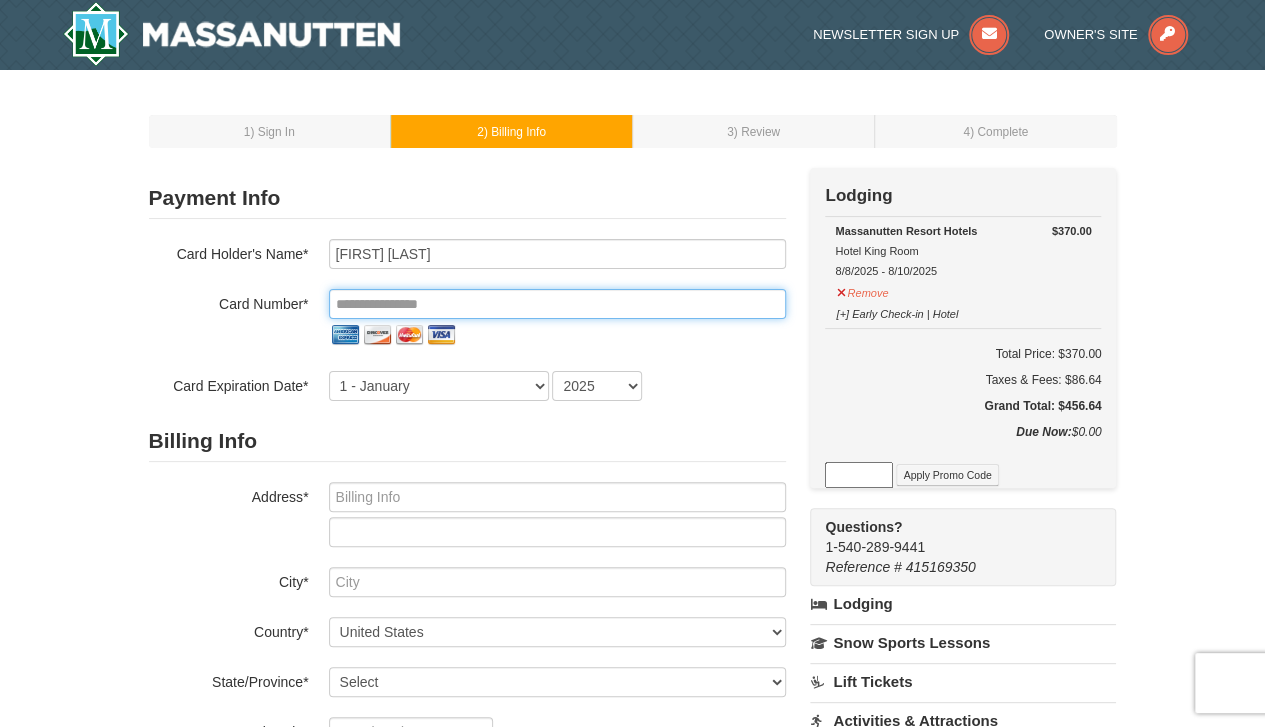 click at bounding box center [557, 304] 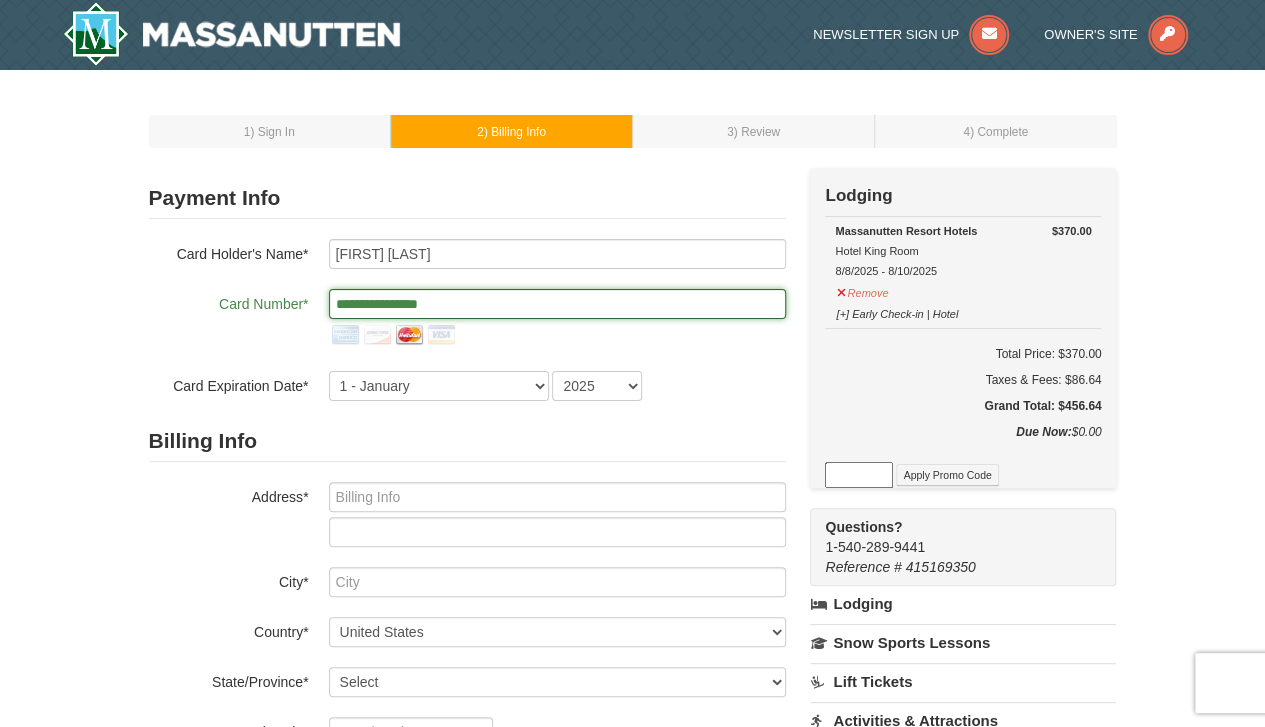type on "**********" 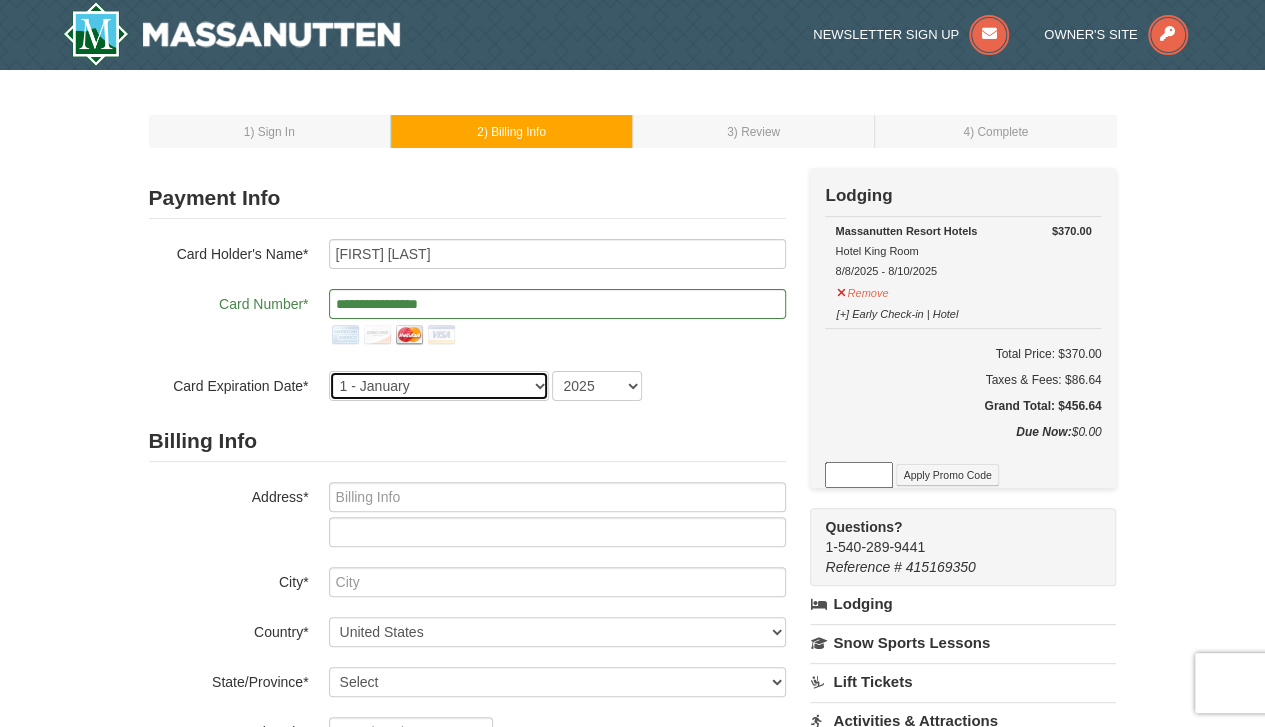 click on "1 - January 2 - February 3 - March 4 - April 5 - May 6 - June 7 - July 8 - August 9 - September 10 - October 11 - November 12 - December" at bounding box center [439, 386] 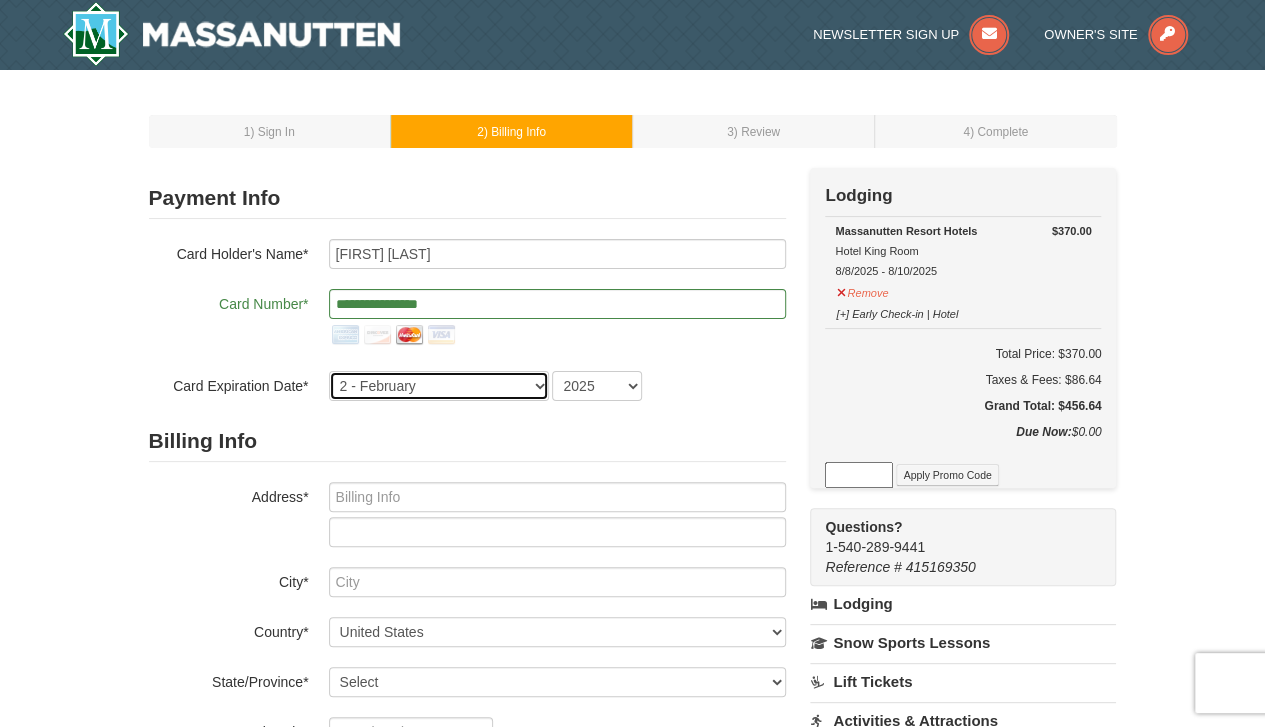 click on "1 - January 2 - February 3 - March 4 - April 5 - May 6 - June 7 - July 8 - August 9 - September 10 - October 11 - November 12 - December" at bounding box center [439, 386] 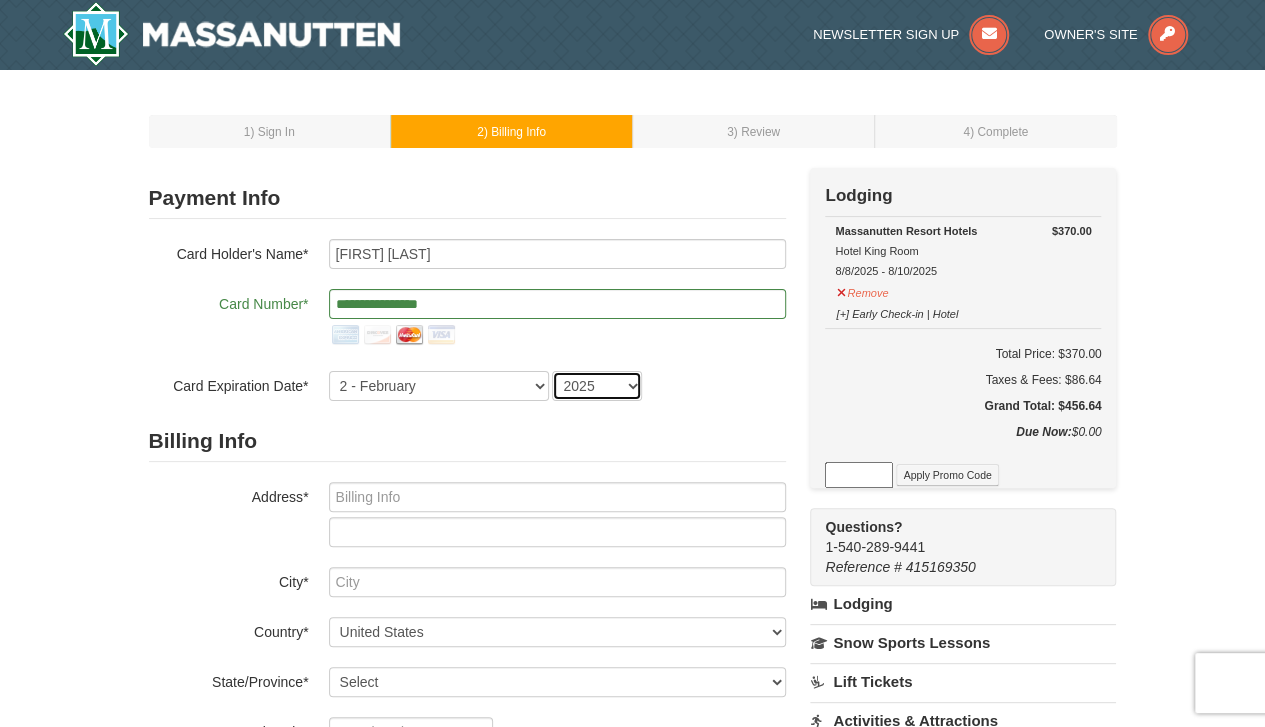 click on "2025 2026 2027 2028 2029 2030 2031 2032 2033 2034" at bounding box center [597, 386] 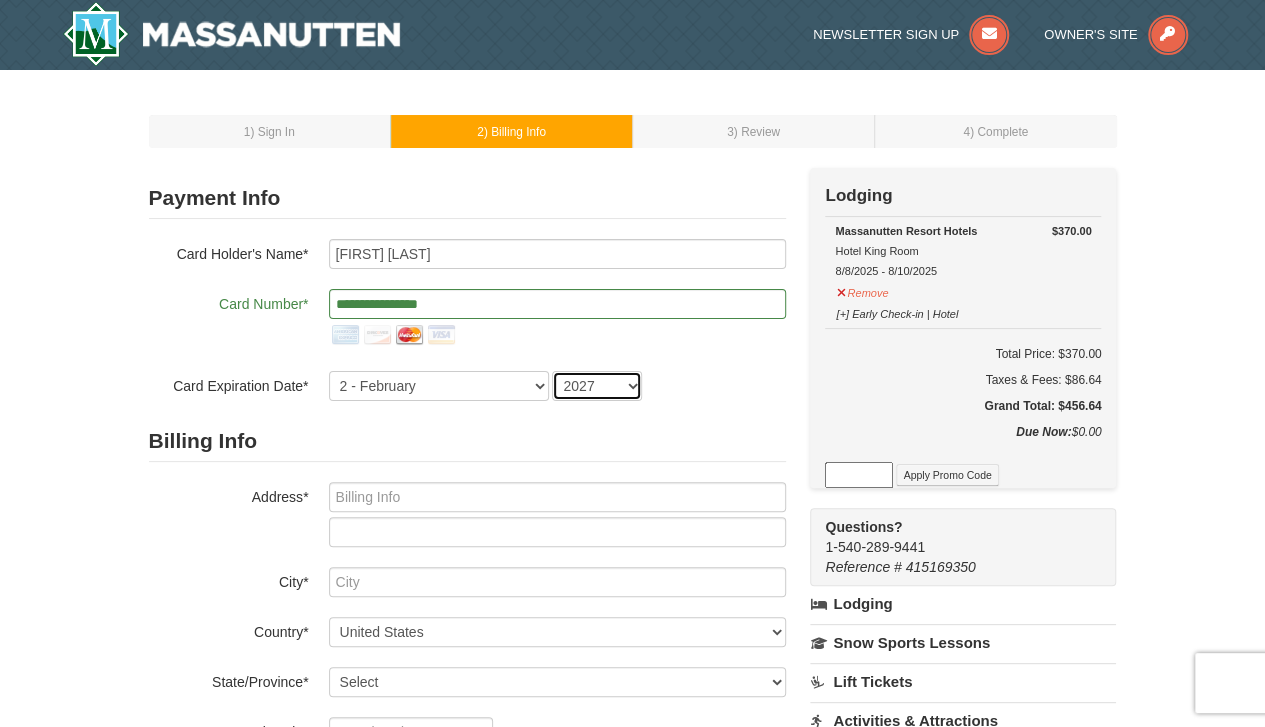 click on "2025 2026 2027 2028 2029 2030 2031 2032 2033 2034" at bounding box center [597, 386] 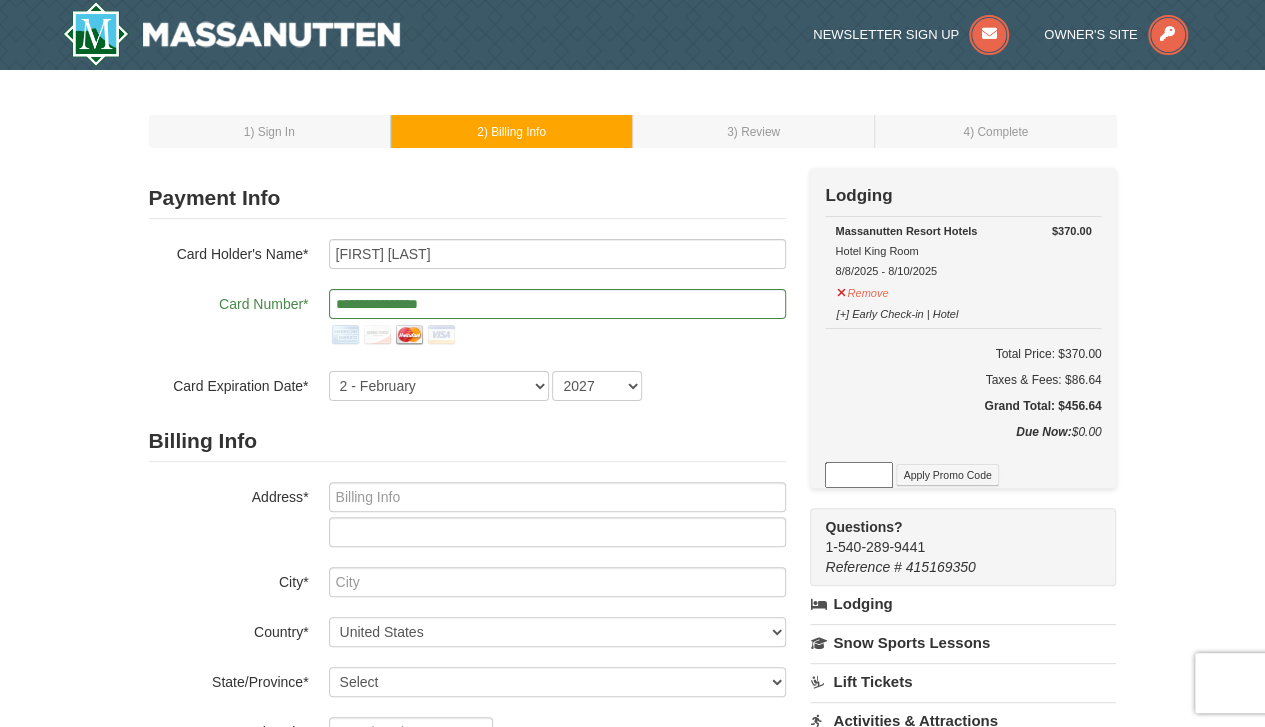 click on "Billing Info
Address*
City*
Country*
----- Select ------ Afghanistan Åland Islands Albania Algeria American Samoa Andorra Angola Anguilla Antarctica Antigua and Barbuda Argentina Armenia Aruba Australia Austria Azerbaijan Bahamas Bahrain Bangladesh Barbados Belarus Belgium Belize Benin Bermuda Bhutan Bolivia Bosnia and Herzegovina Botswana Bouvet Island Brazil British Indian Ocean Territory Brunei Darussalam Bulgaria Burkina Faso Burundi Cambodia Cameroon Canada Cape Verde Cayman Islands Central African Republic Chad Chile China Christmas Island Cocos (Keeling) Islands Colombia Comoros Congo Cook Islands Costa Rica Croatia -" at bounding box center (467, 634) 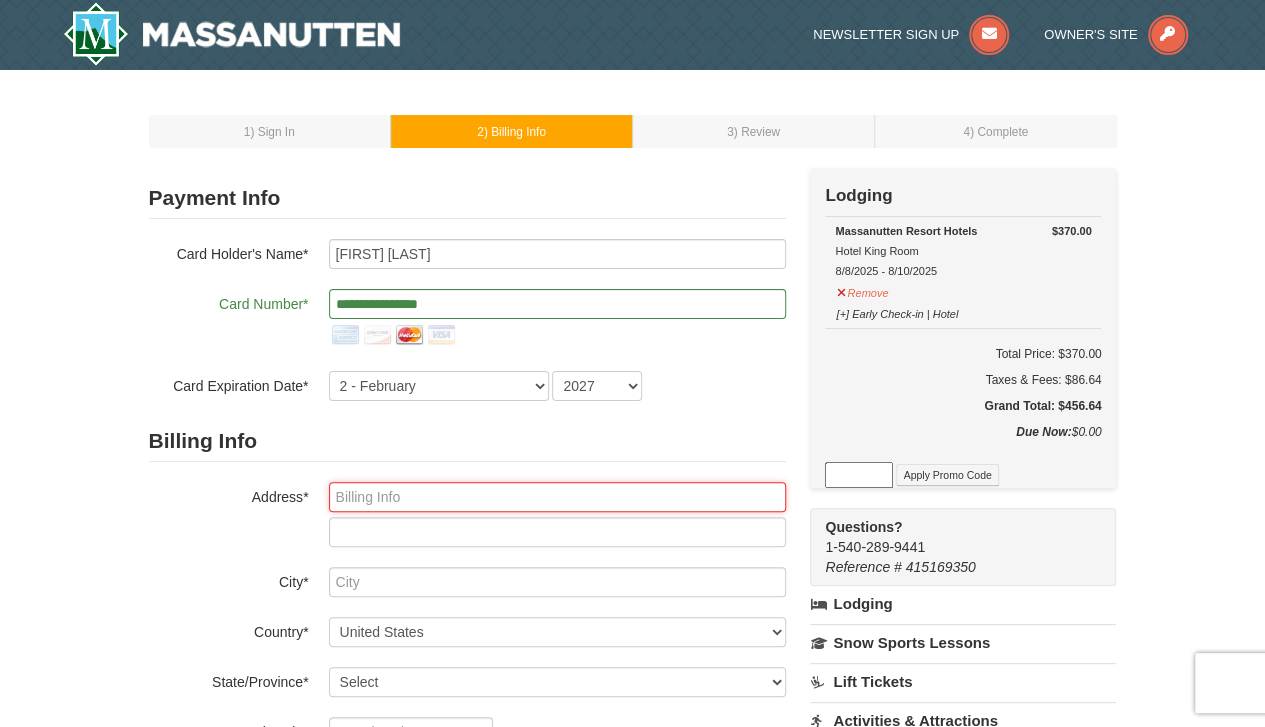 click at bounding box center (557, 497) 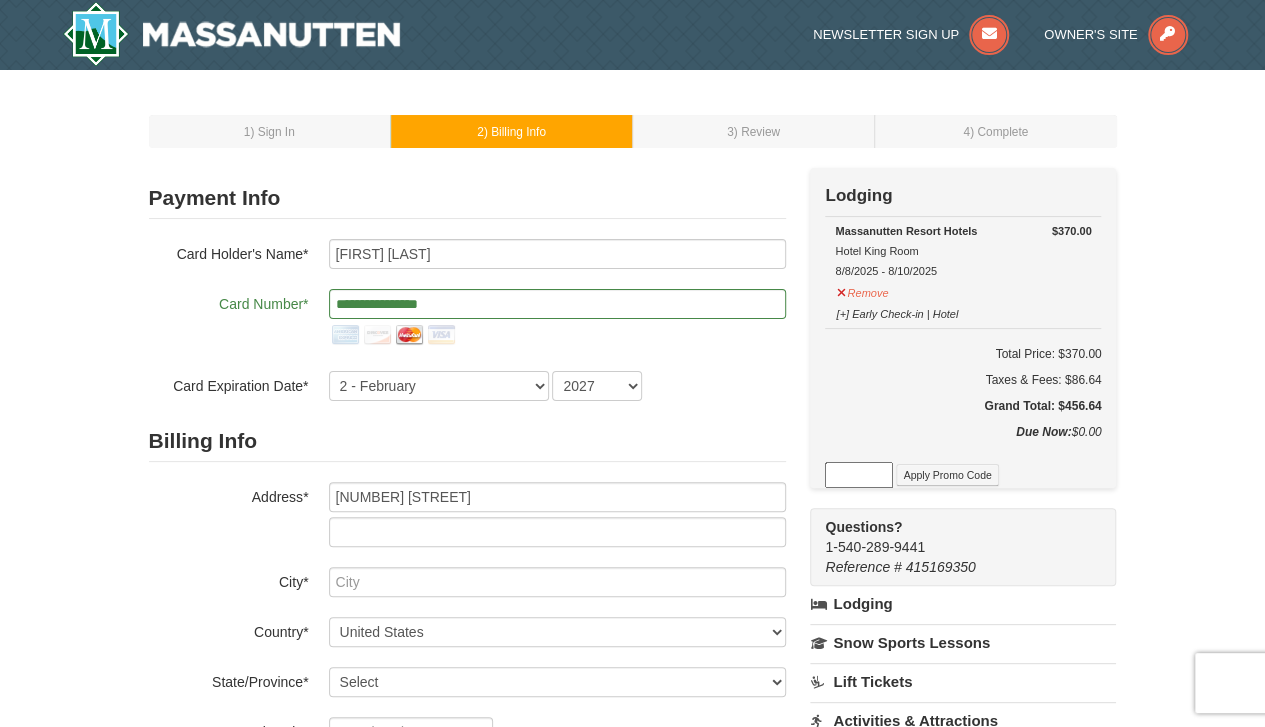 type on "Centreville" 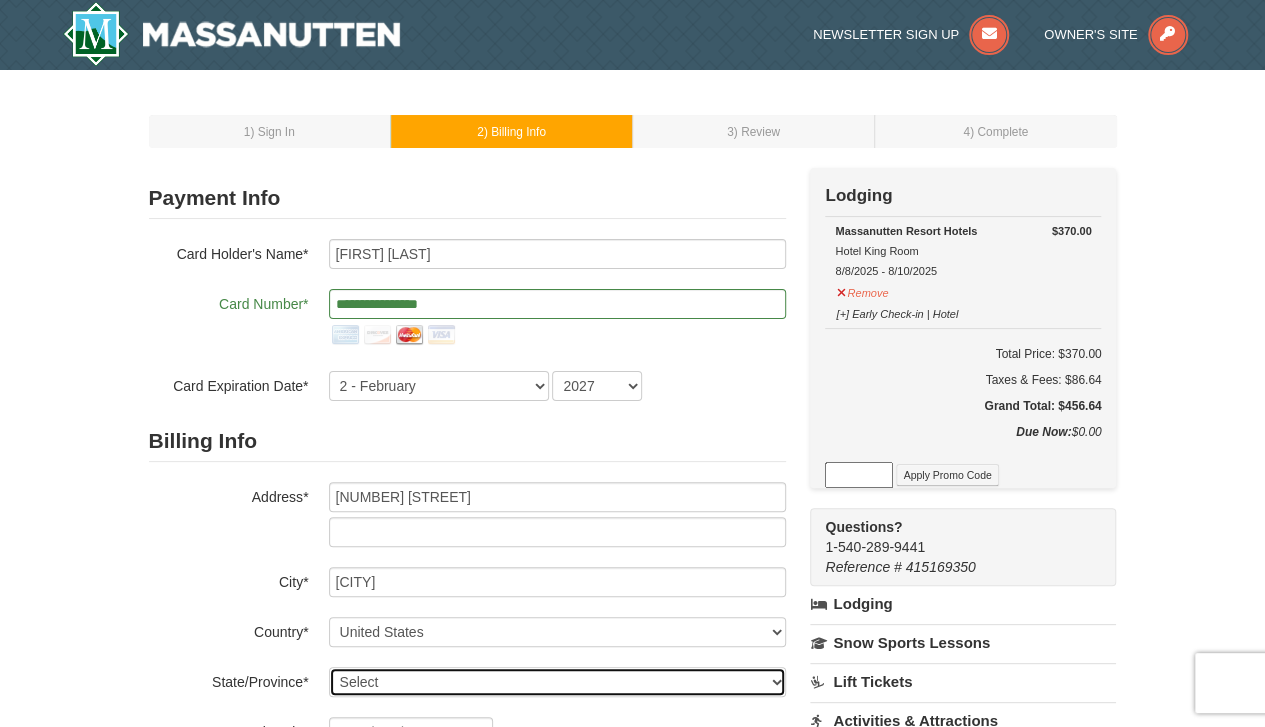 select on "VA" 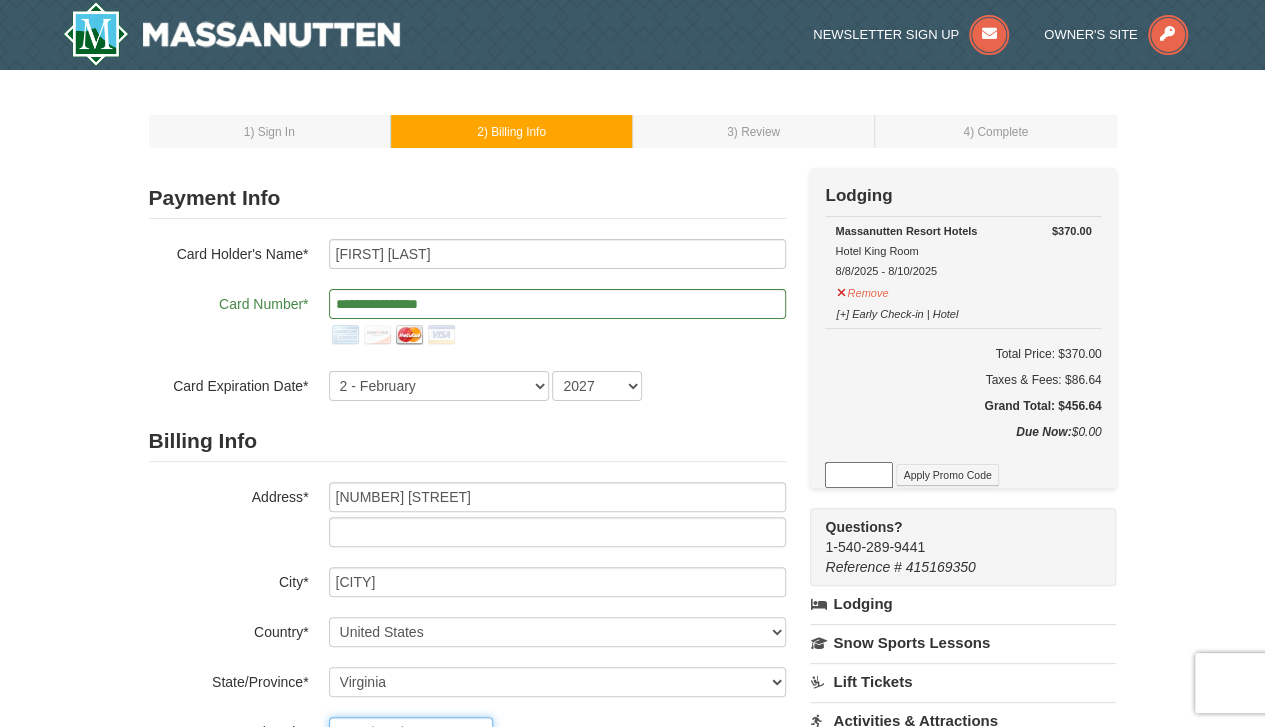 type on "20121" 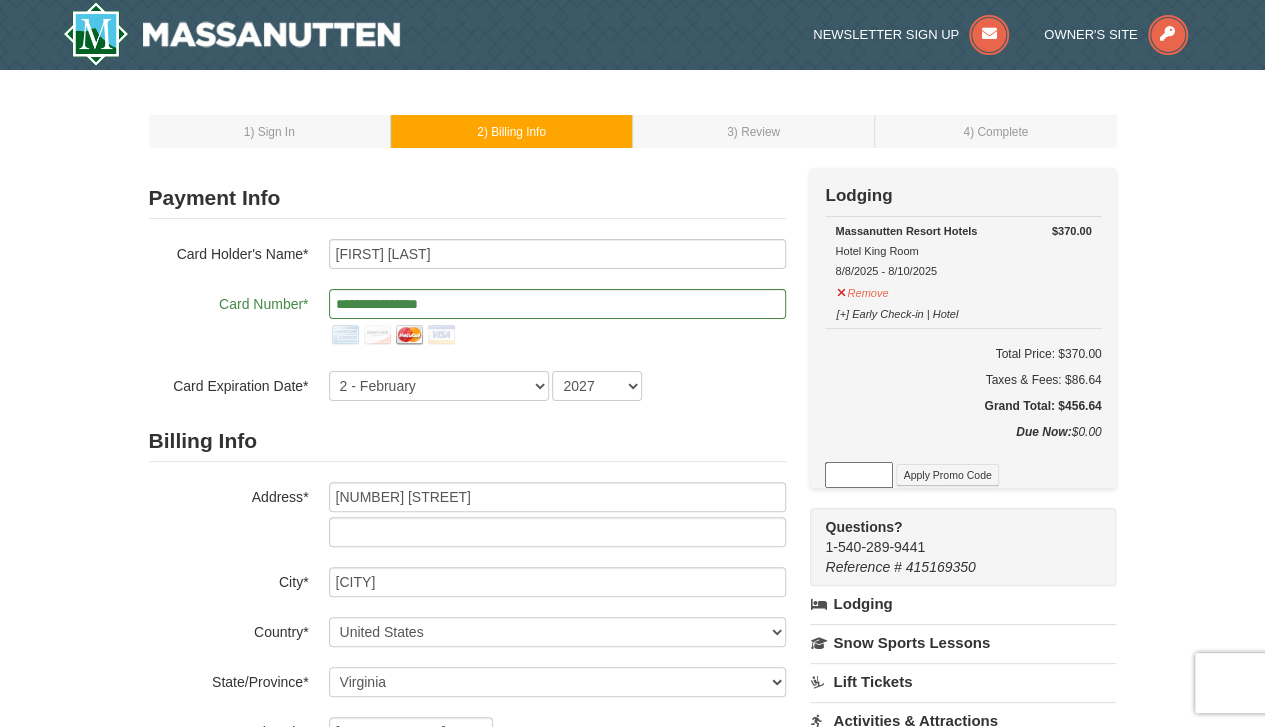 type on "571" 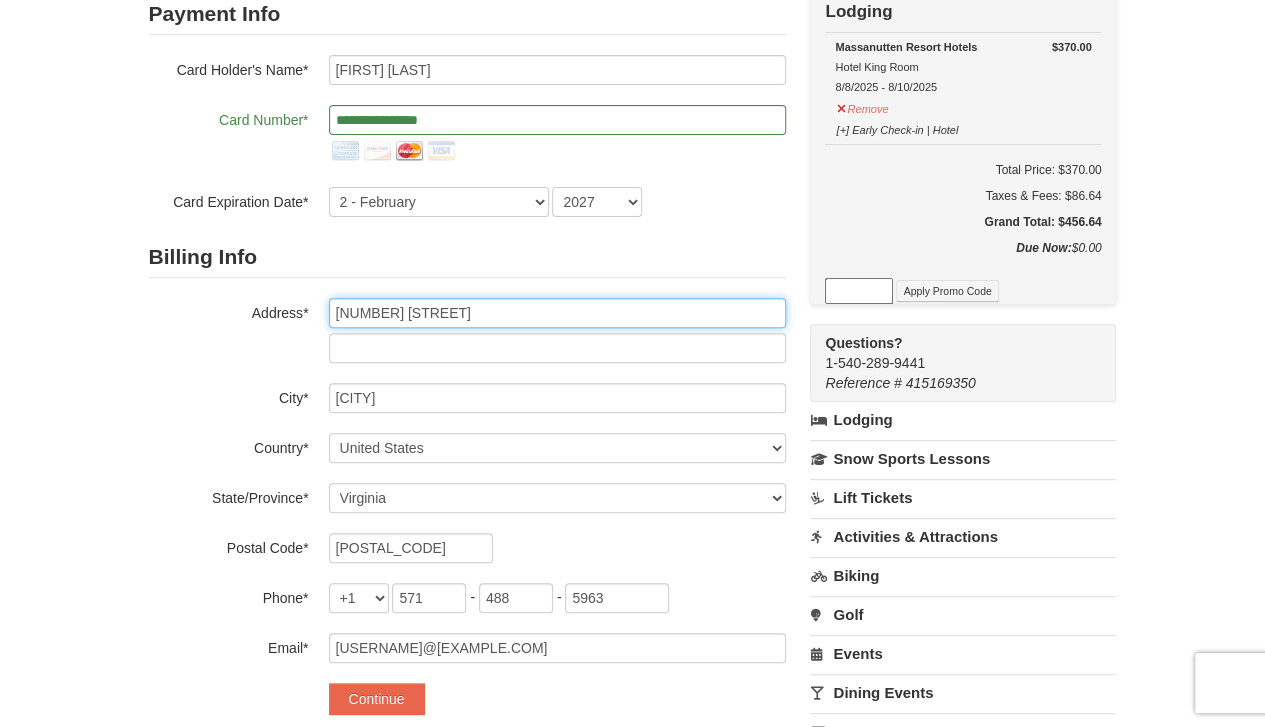 scroll, scrollTop: 200, scrollLeft: 0, axis: vertical 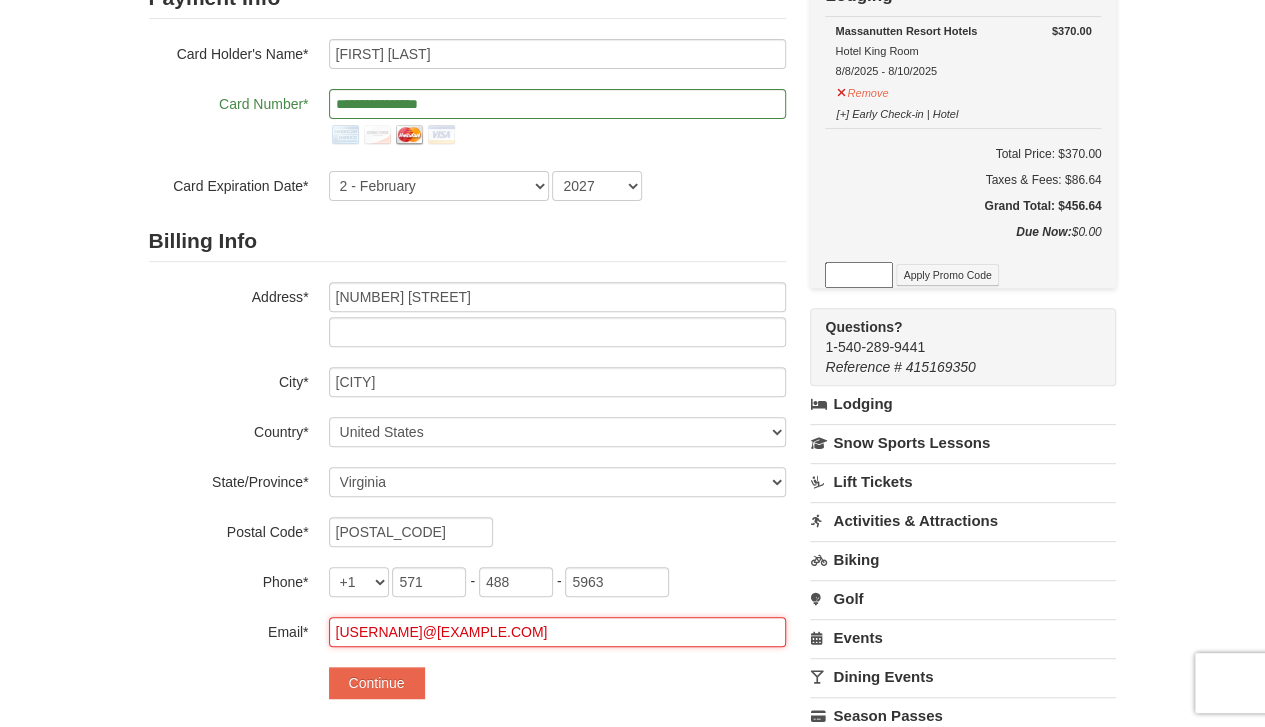 drag, startPoint x: 505, startPoint y: 630, endPoint x: 299, endPoint y: 587, distance: 210.44002 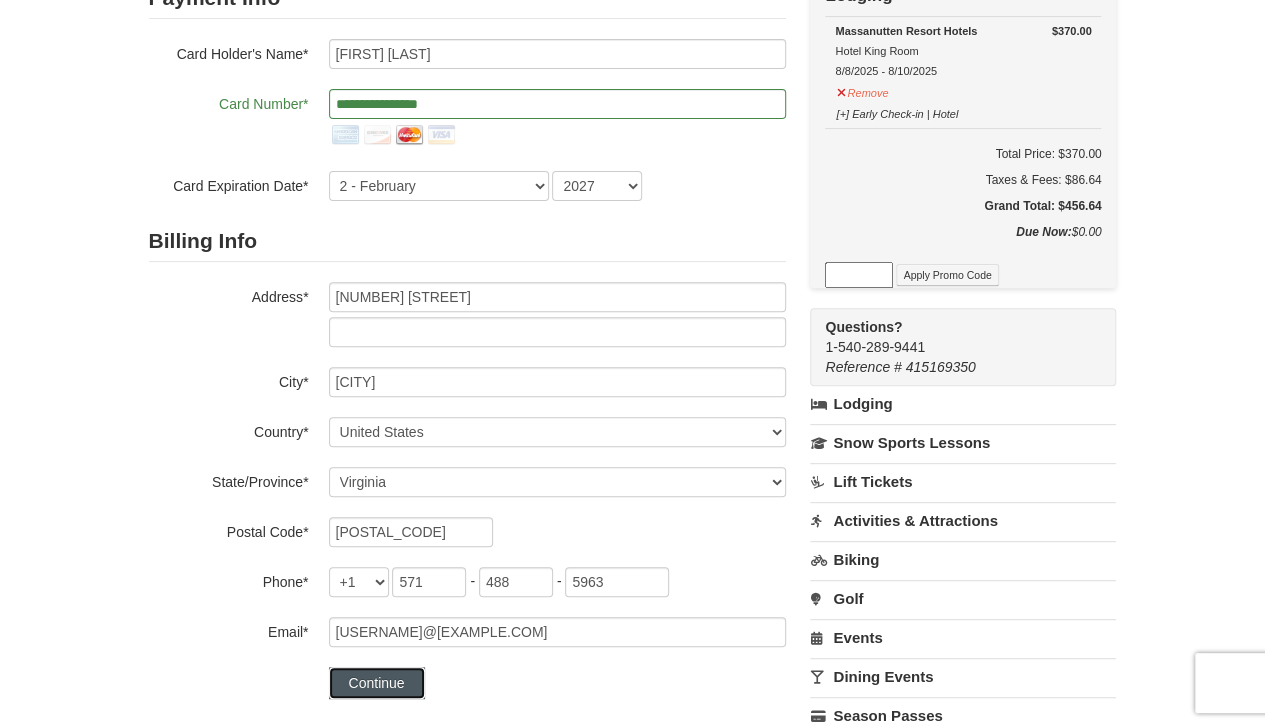 click on "Continue" at bounding box center (377, 683) 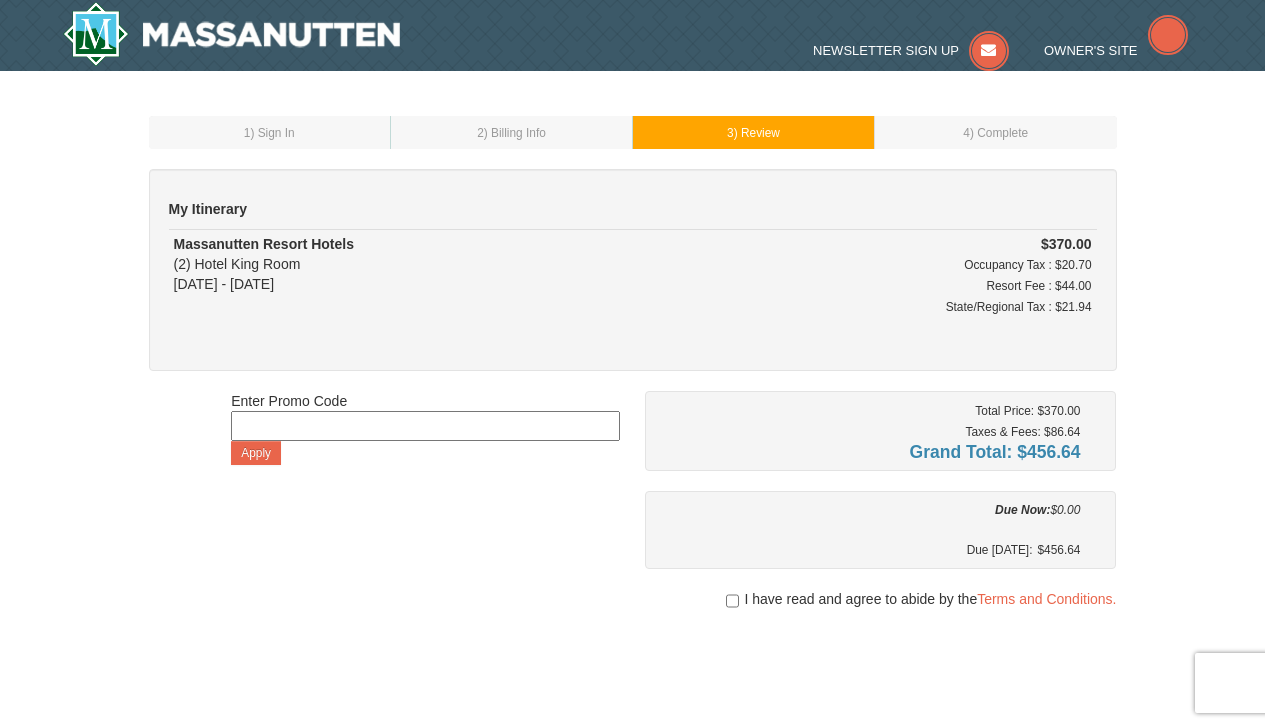 scroll, scrollTop: 0, scrollLeft: 0, axis: both 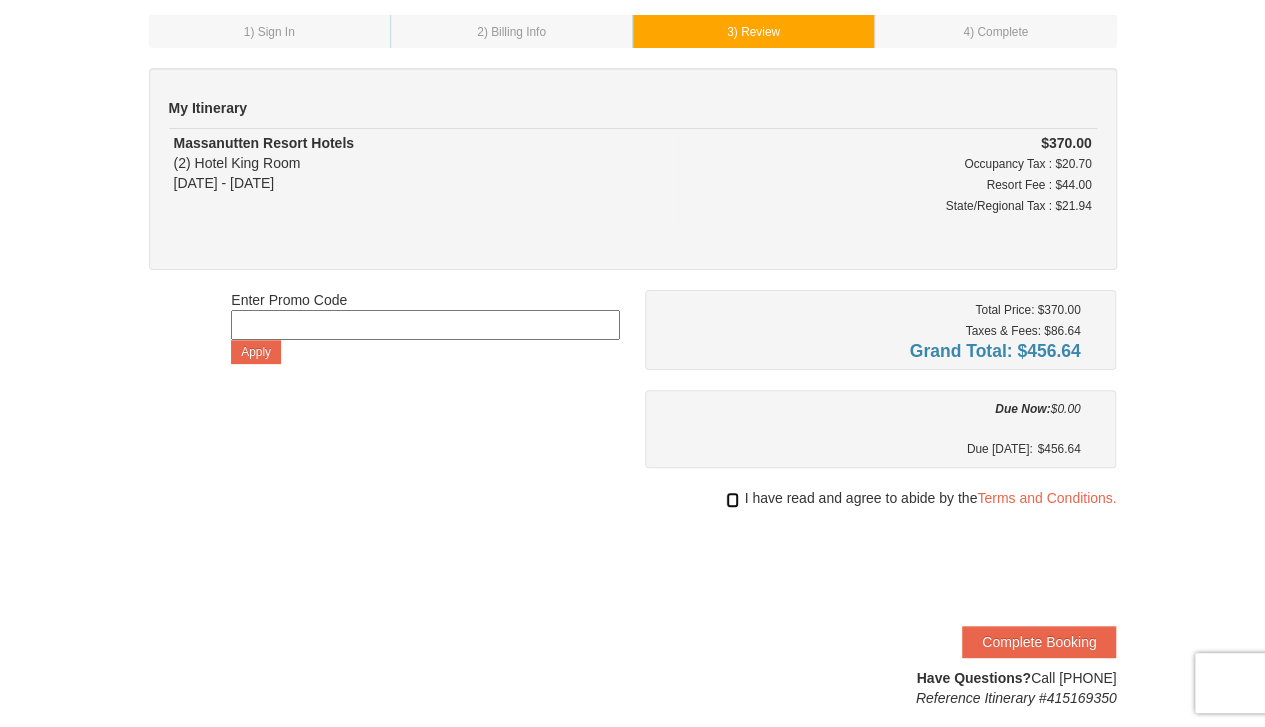 click at bounding box center (732, 500) 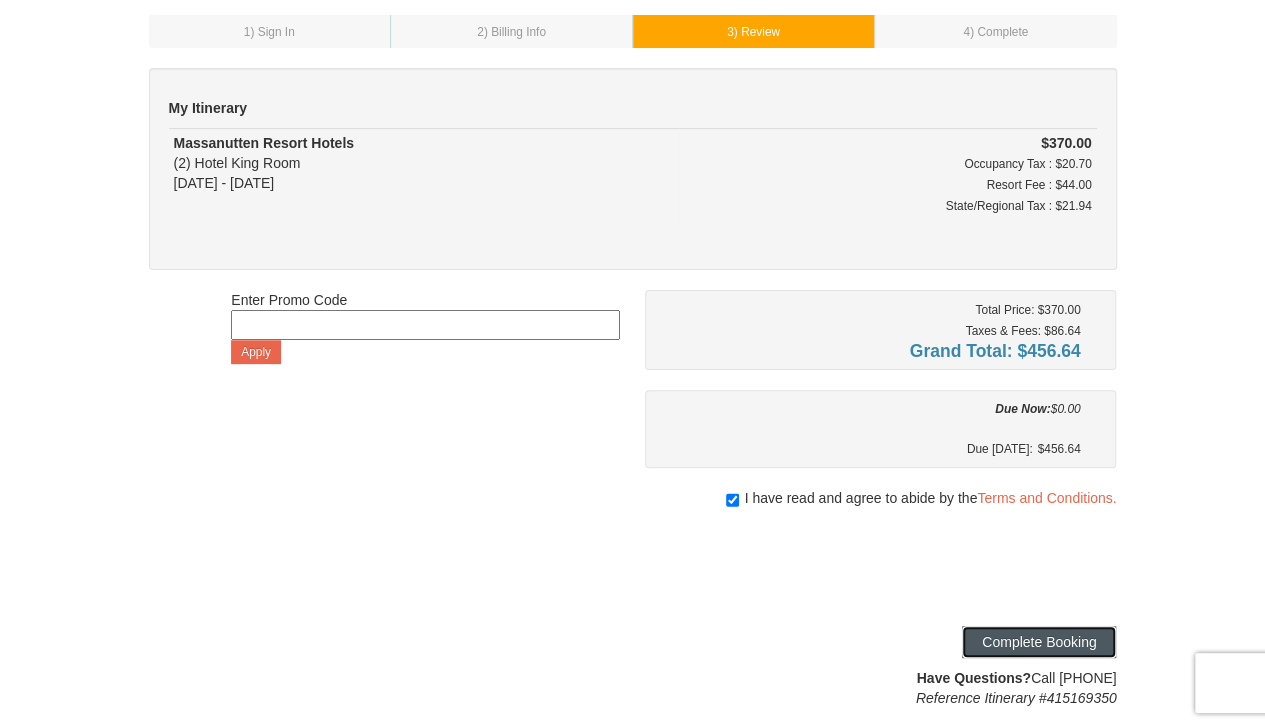 click on "Complete Booking" at bounding box center (1039, 642) 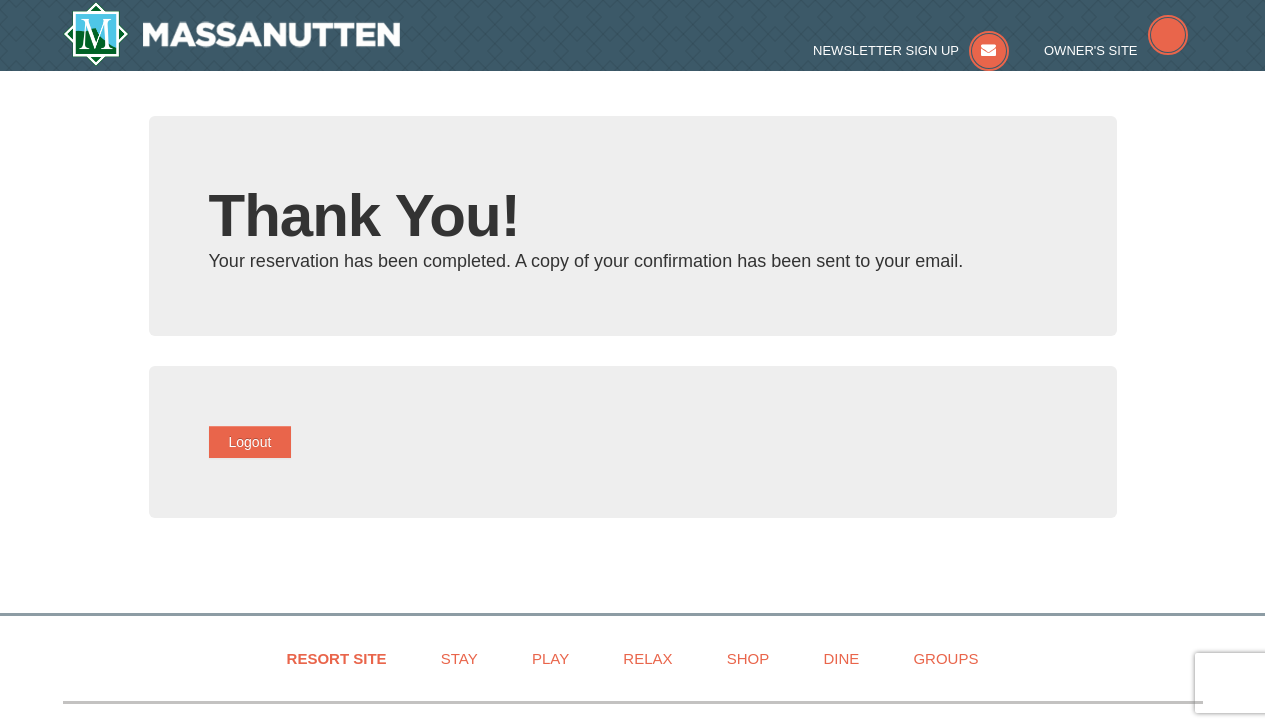 type on "[EMAIL]" 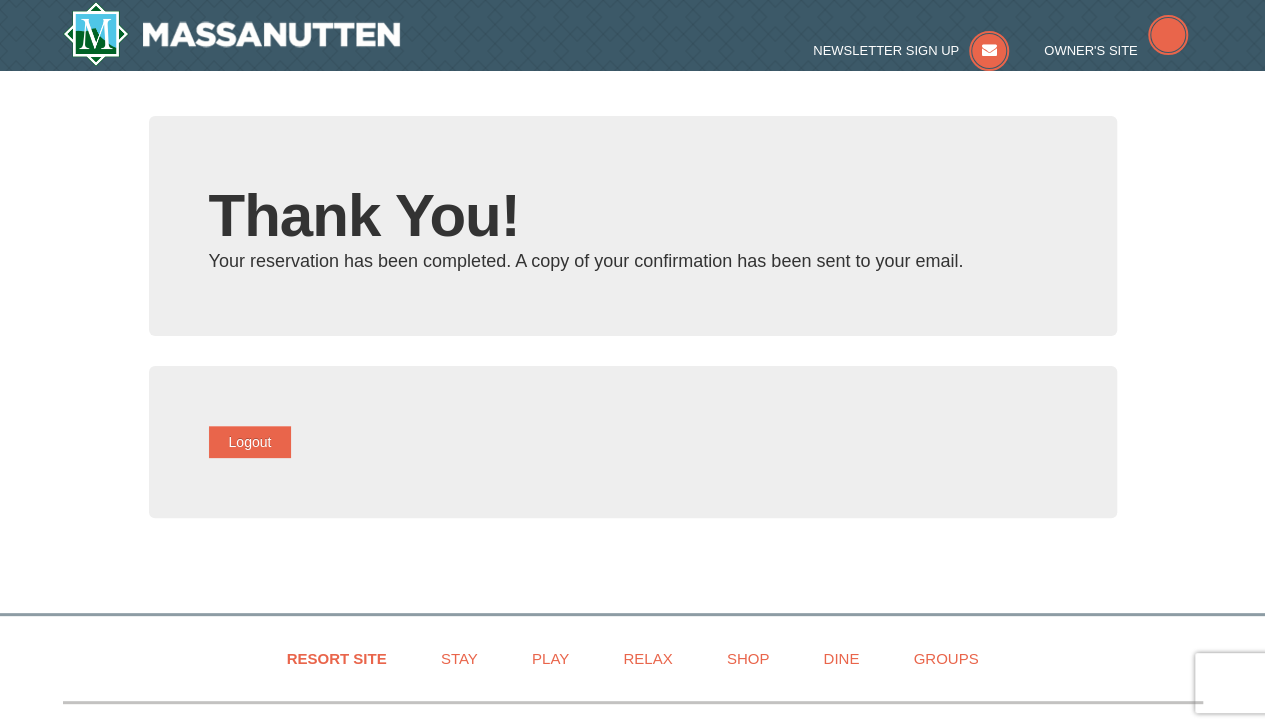 scroll, scrollTop: 0, scrollLeft: 0, axis: both 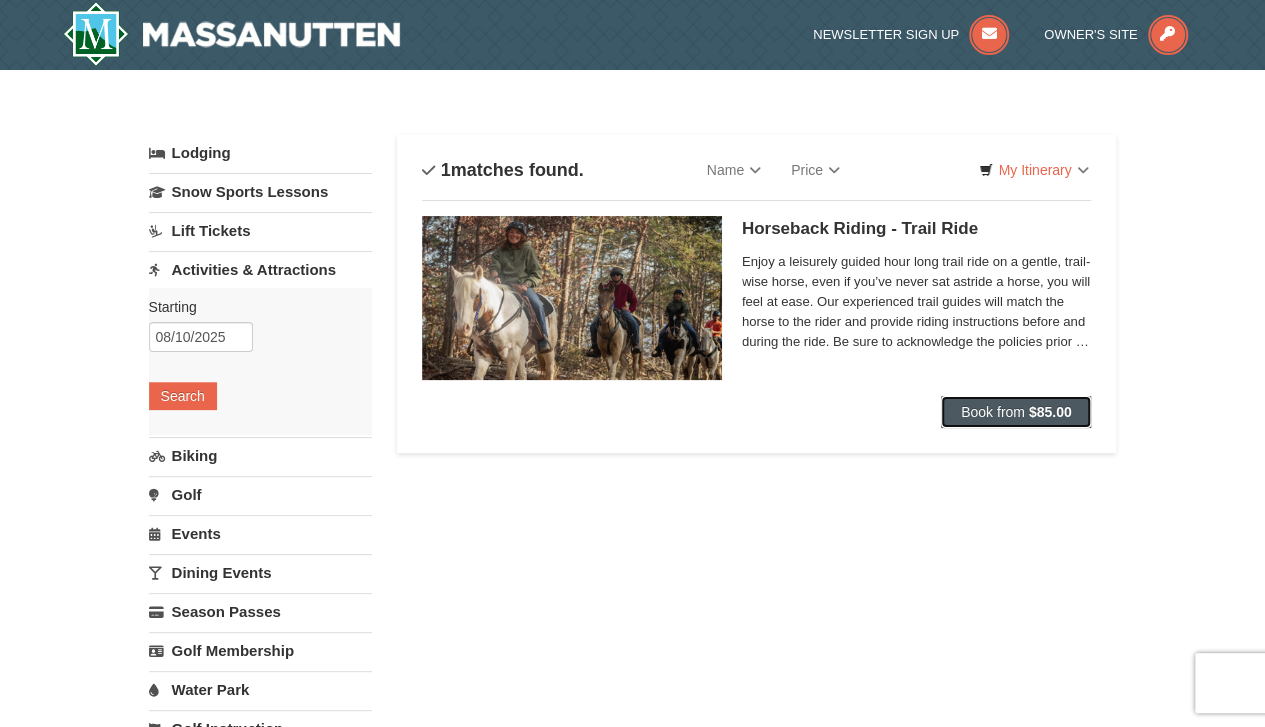 click on "$85.00" at bounding box center [1050, 412] 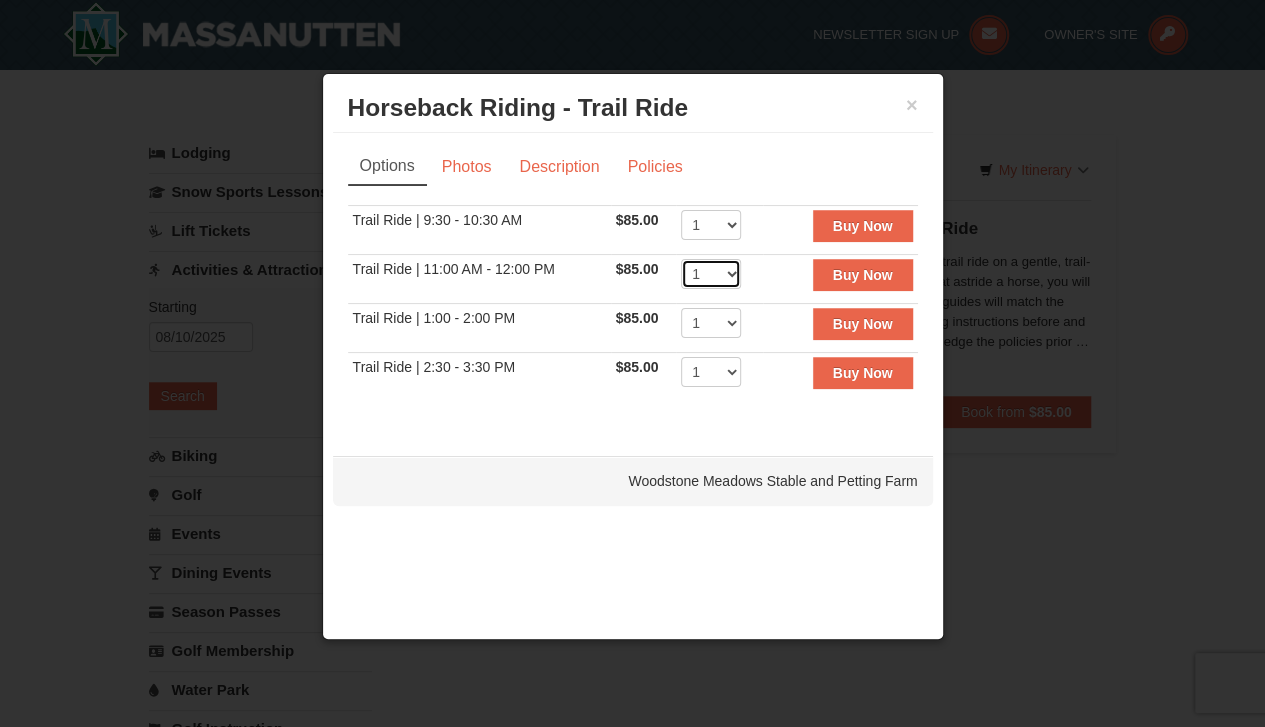 click on "1
2
3
4
5
6
7
8
9
10
11
12" at bounding box center (711, 274) 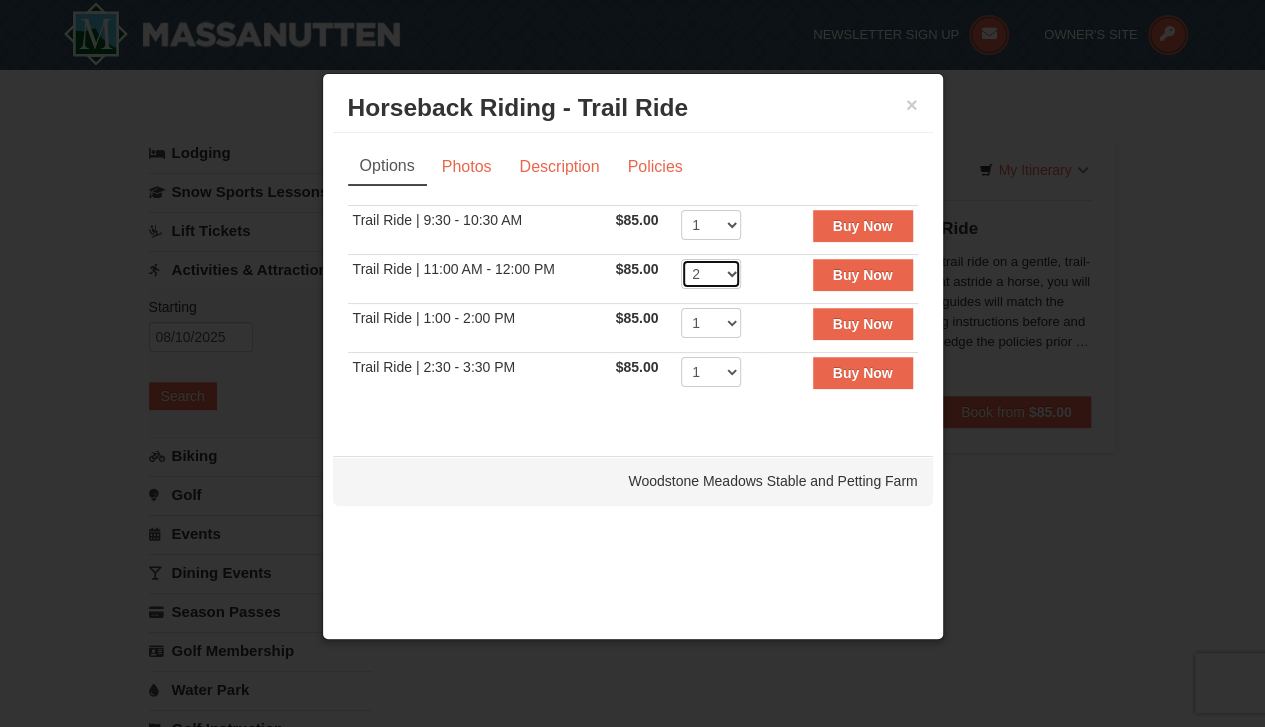 click on "1
2
3
4
5
6
7
8
9
10
11
12" at bounding box center (711, 274) 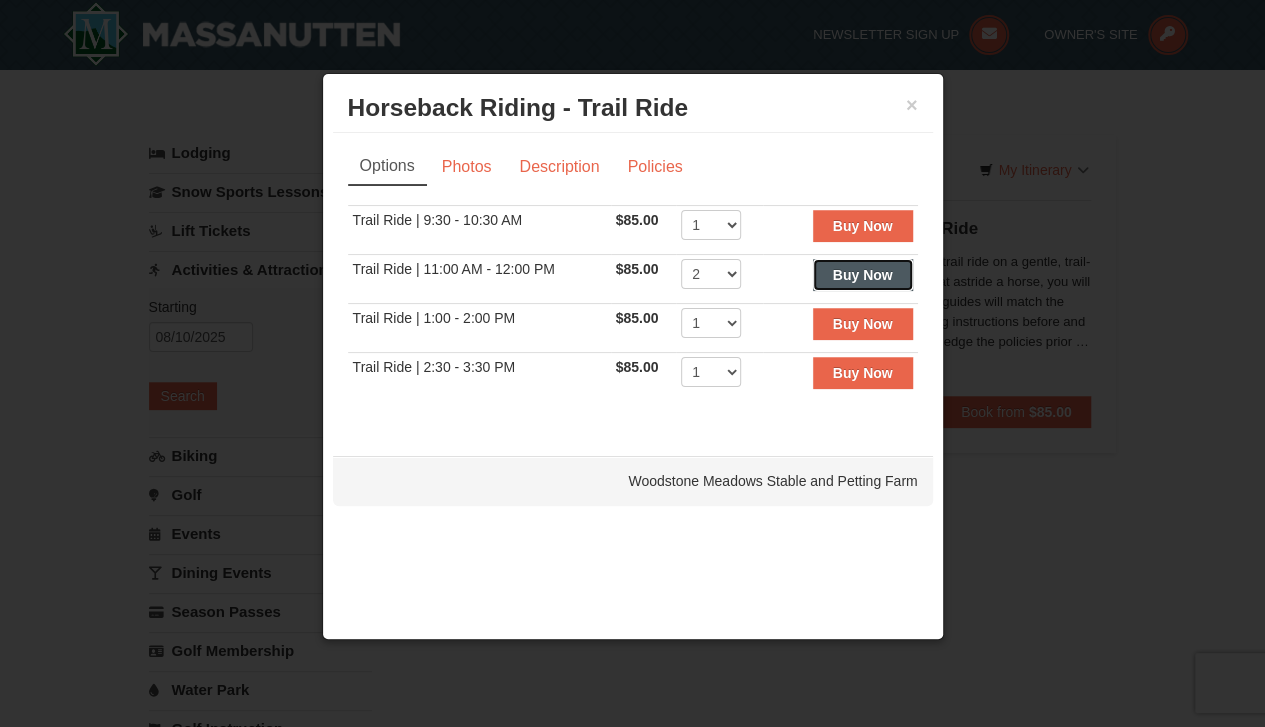 click on "Buy Now" at bounding box center [863, 275] 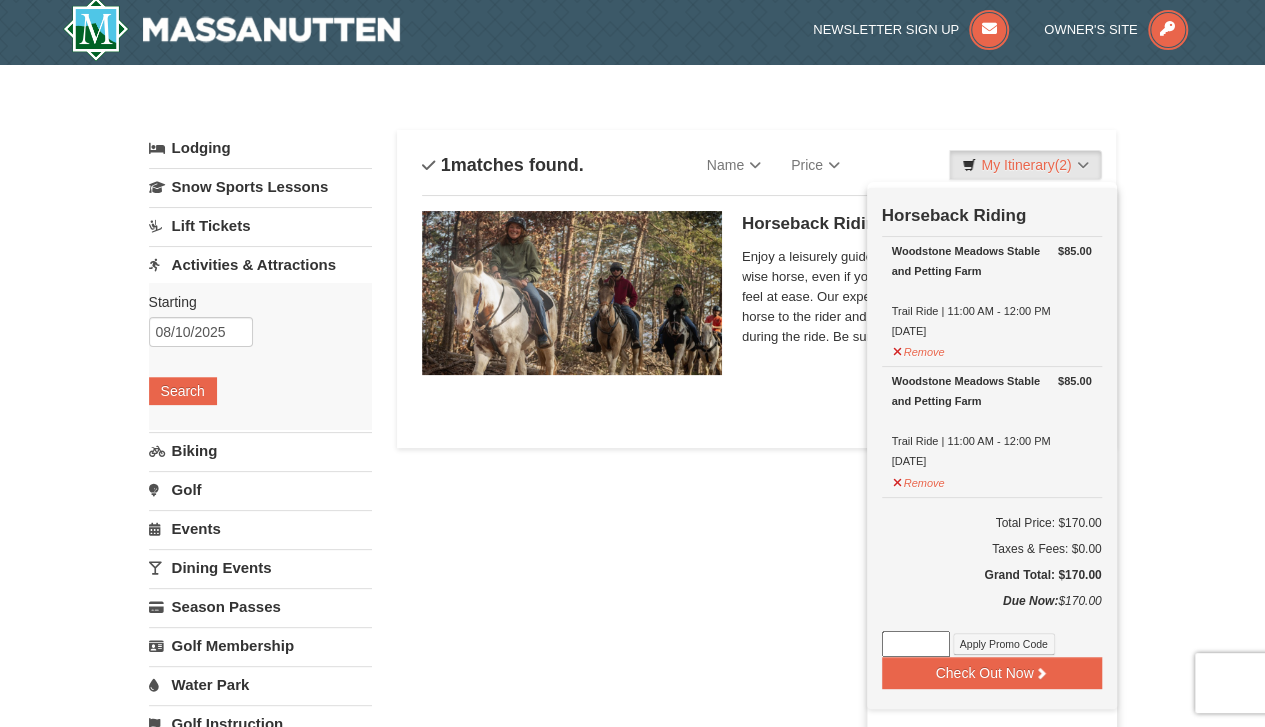 scroll, scrollTop: 6, scrollLeft: 0, axis: vertical 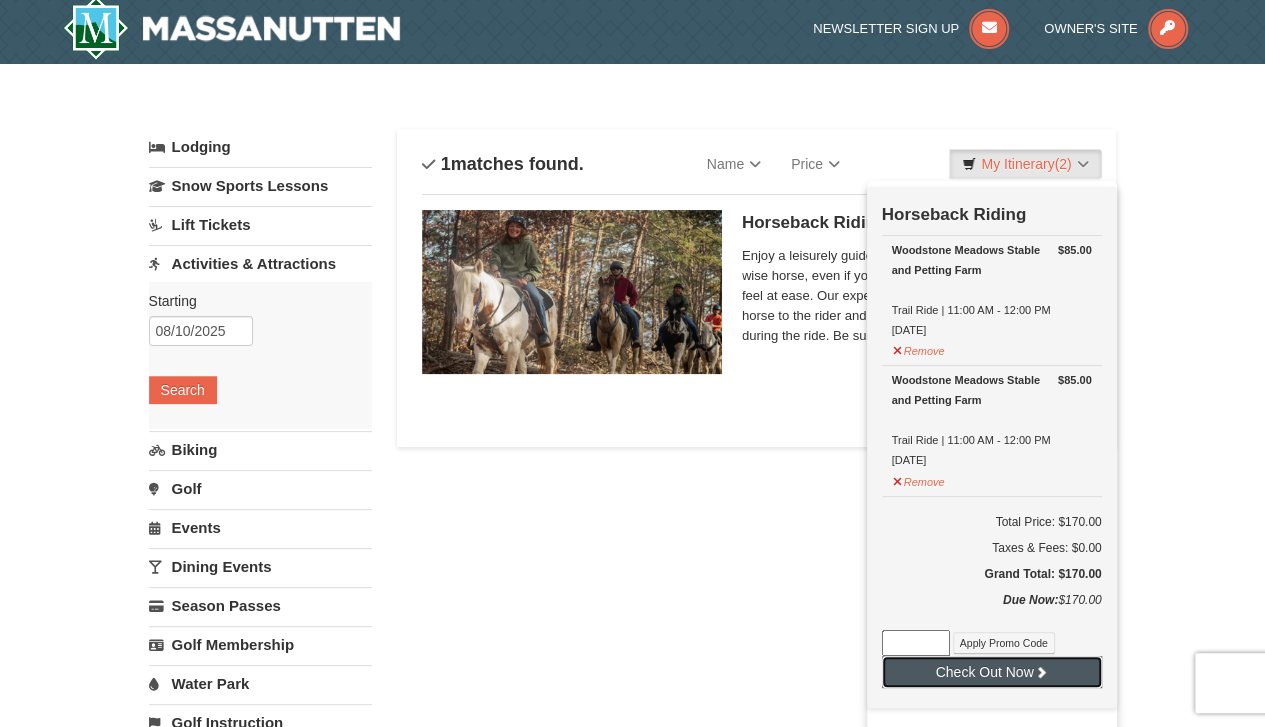 click on "Check Out Now" at bounding box center [992, 672] 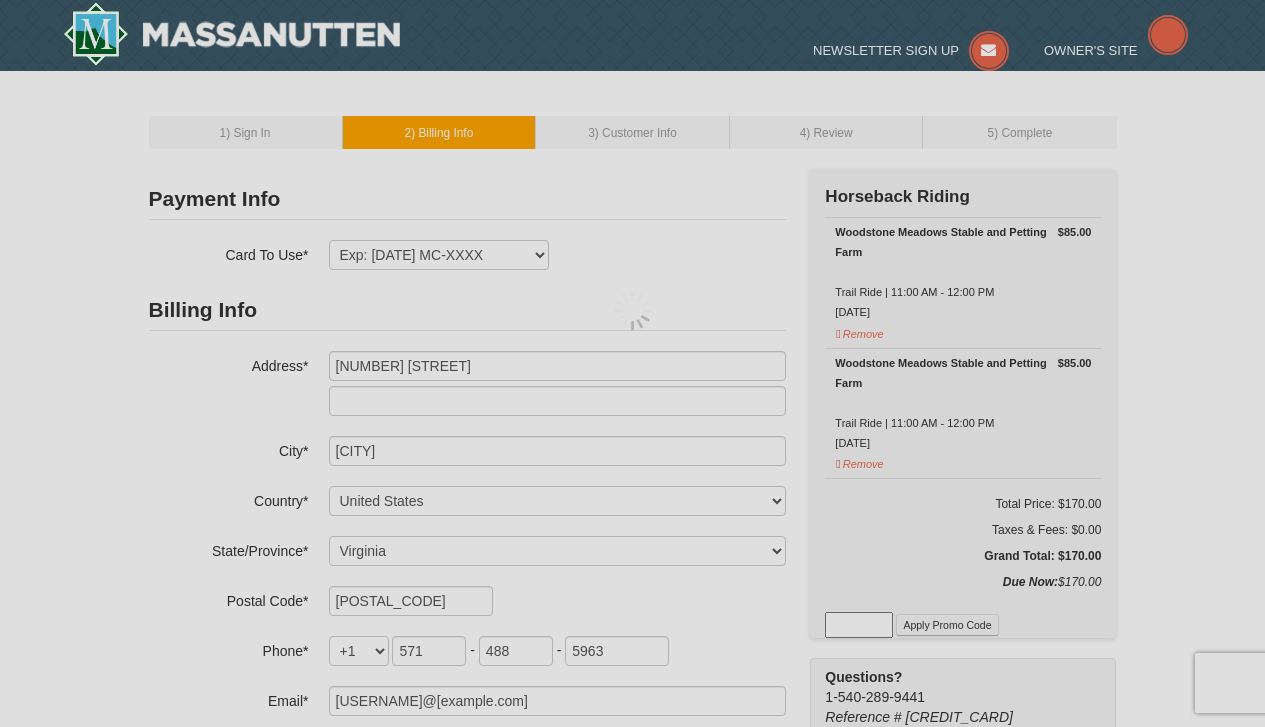 select on "VA" 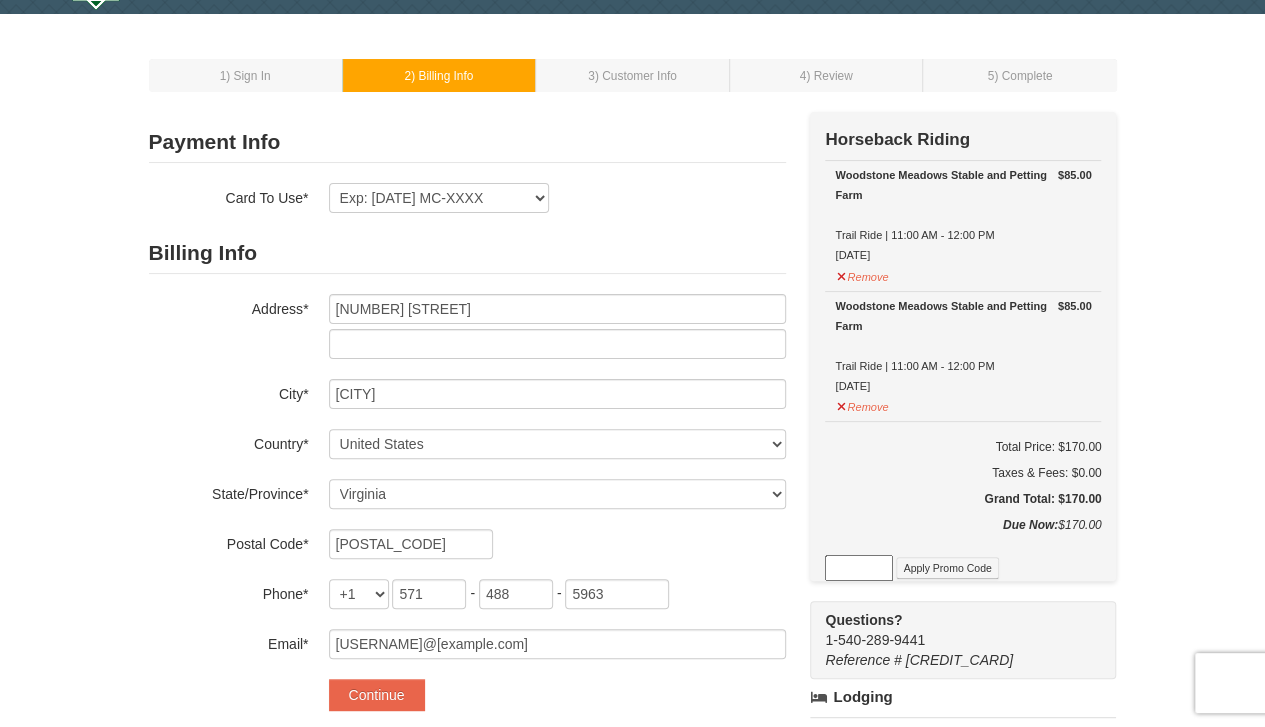scroll, scrollTop: 100, scrollLeft: 0, axis: vertical 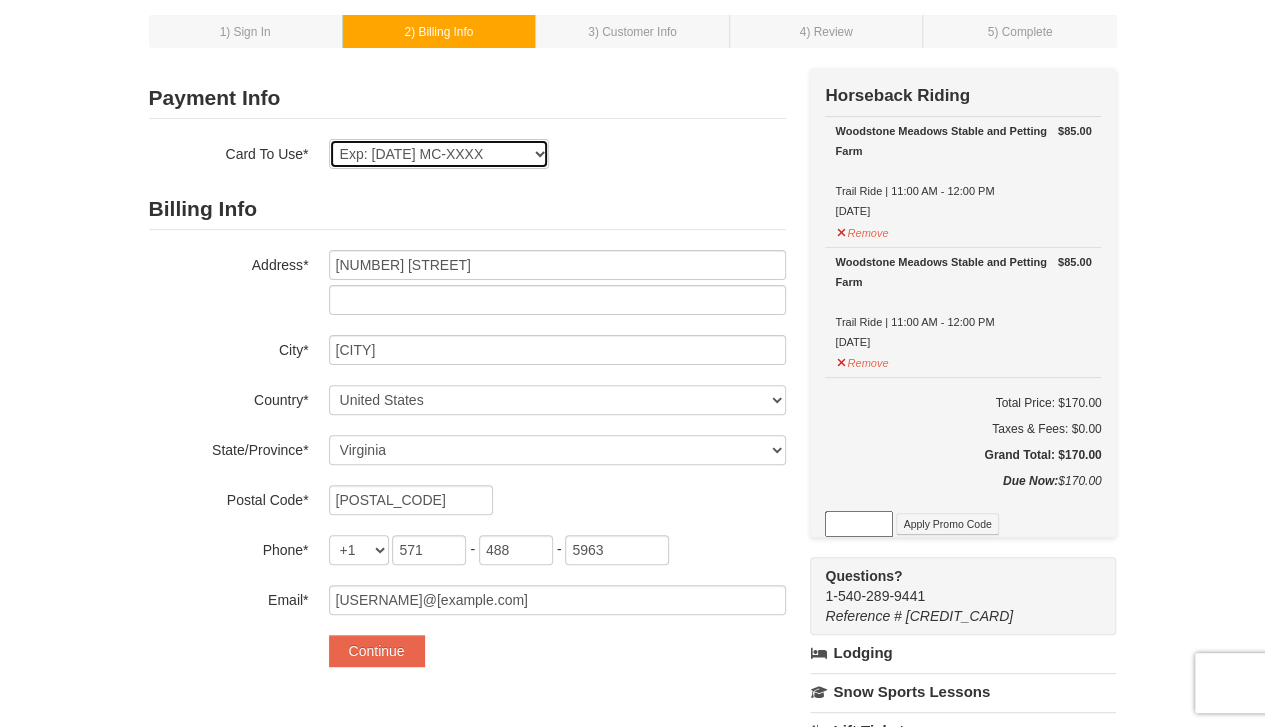click on "Exp: 02/27      MC-XXXX New Card" at bounding box center [439, 154] 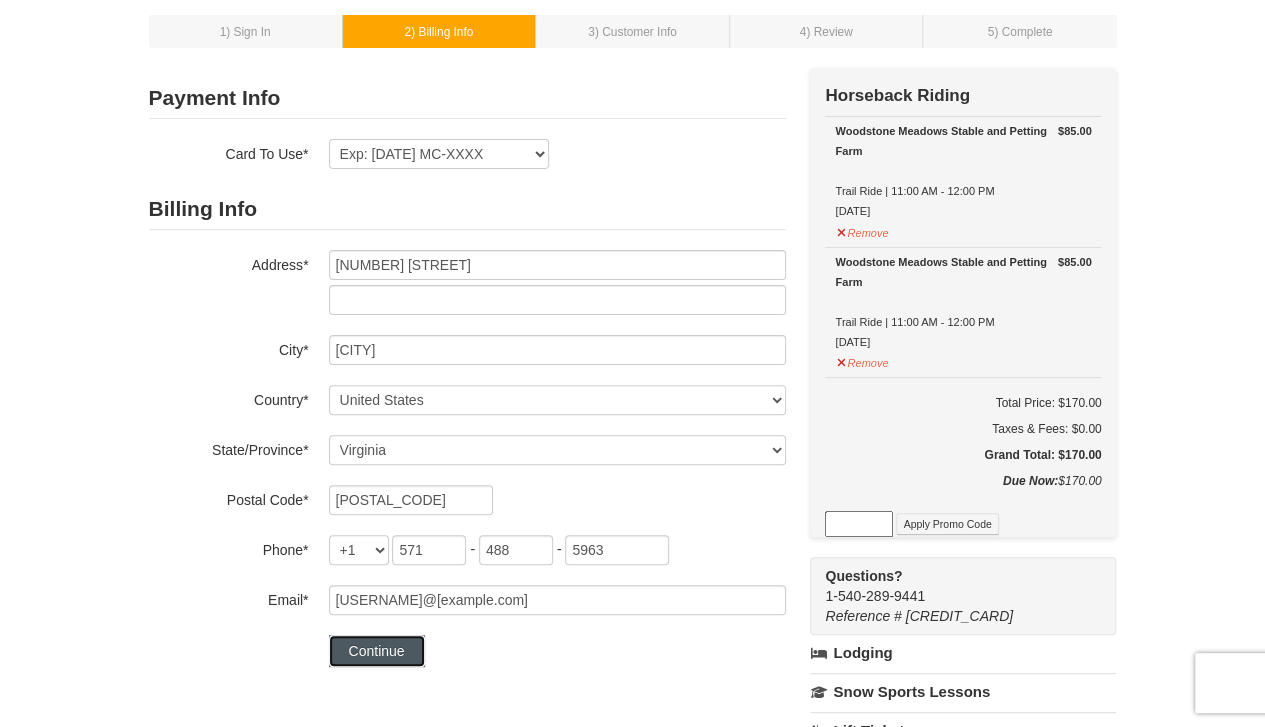 click on "Continue" at bounding box center (377, 651) 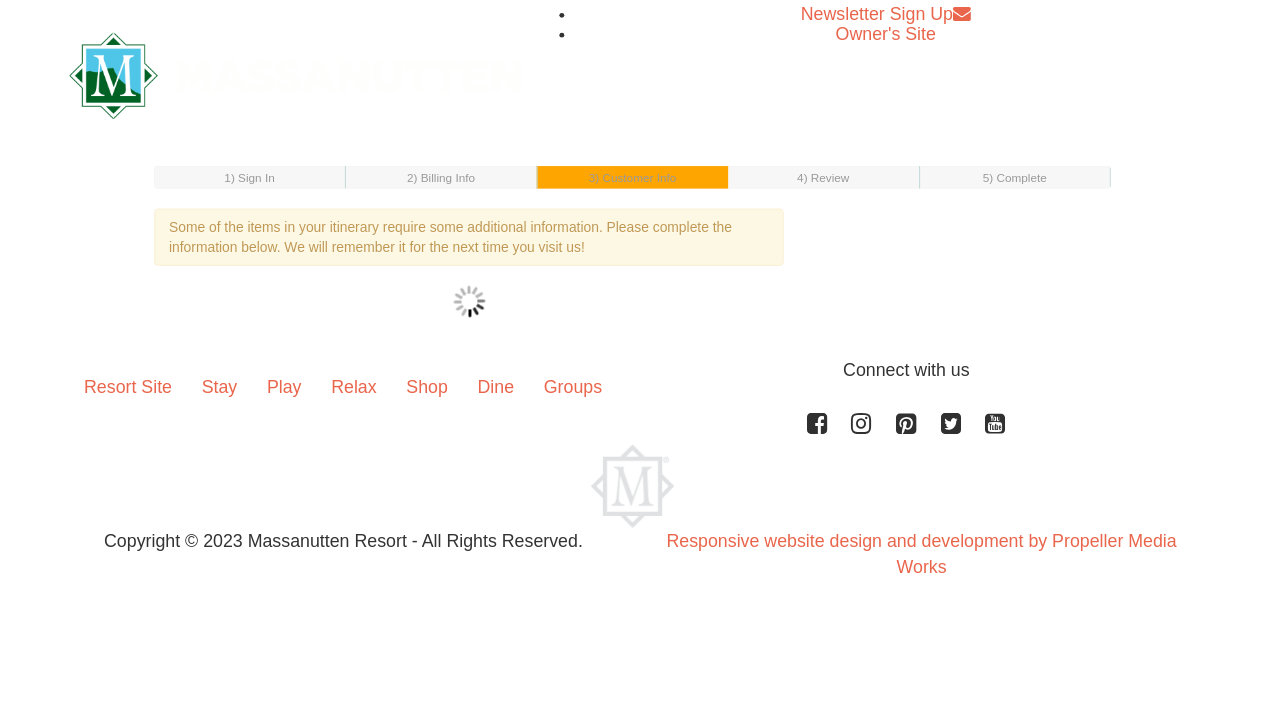 scroll, scrollTop: 0, scrollLeft: 0, axis: both 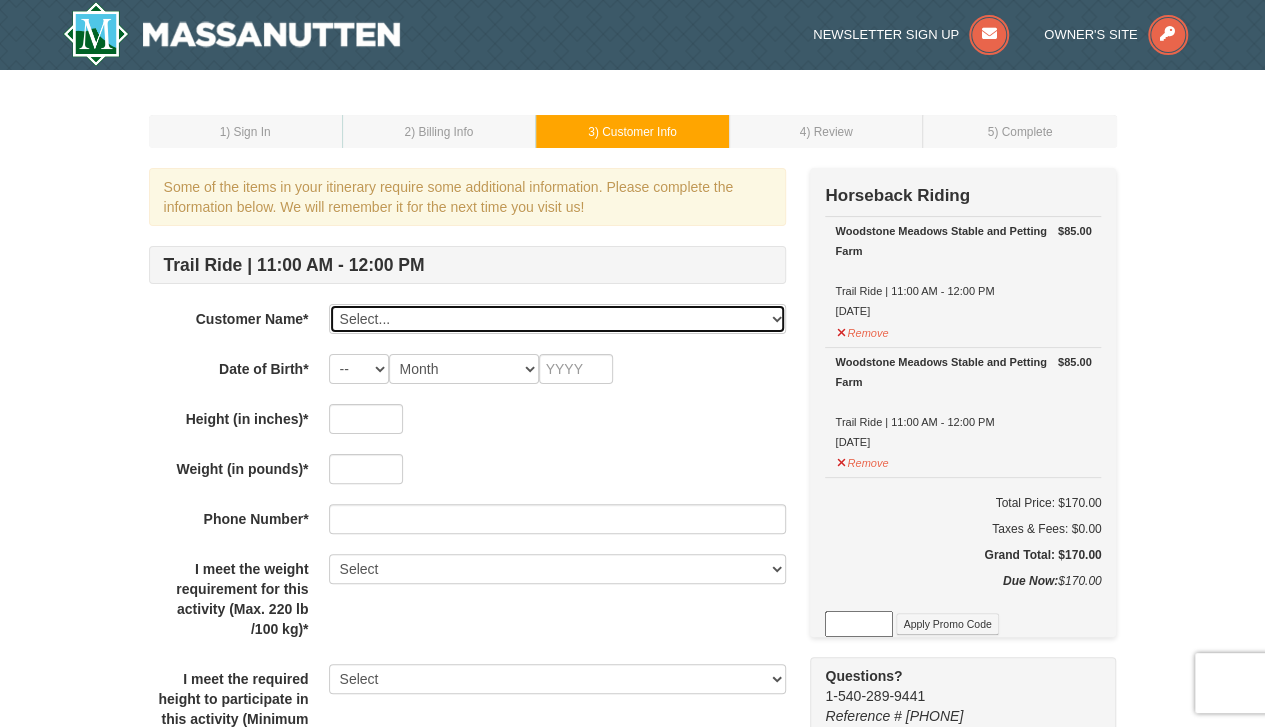 click on "Select... Laurie Whiteaker Add New..." at bounding box center (557, 319) 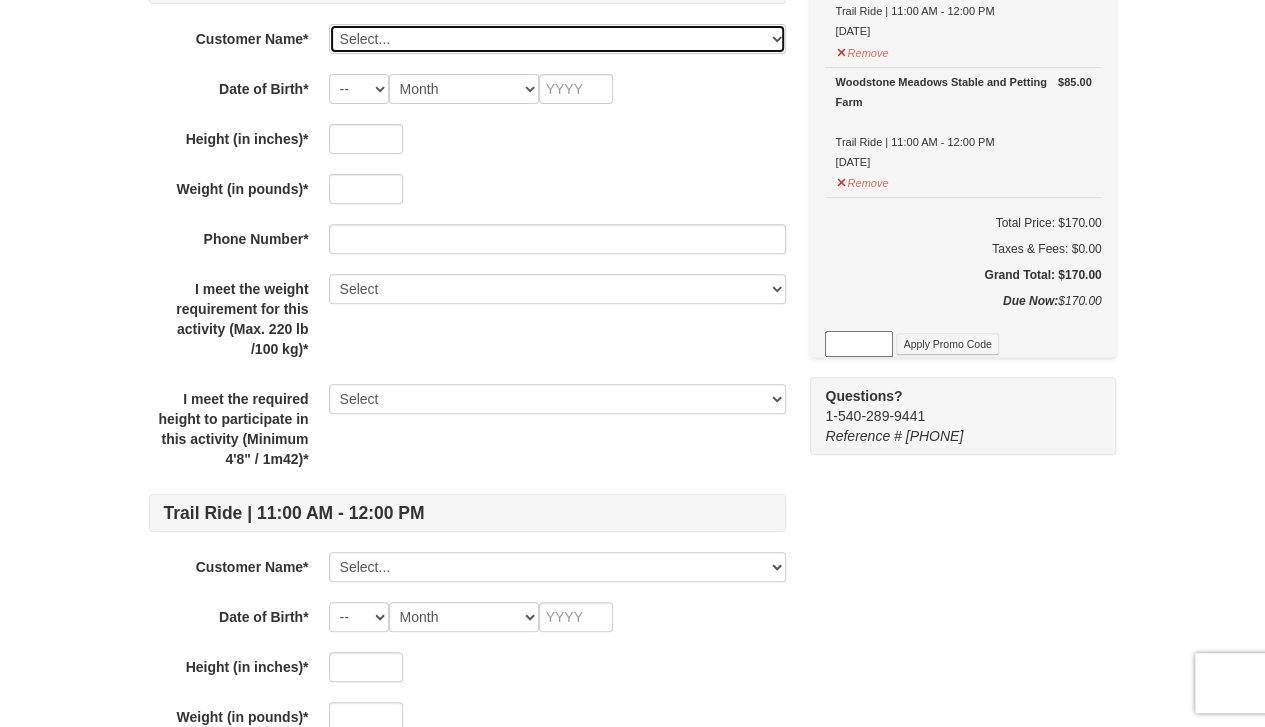 scroll, scrollTop: 100, scrollLeft: 0, axis: vertical 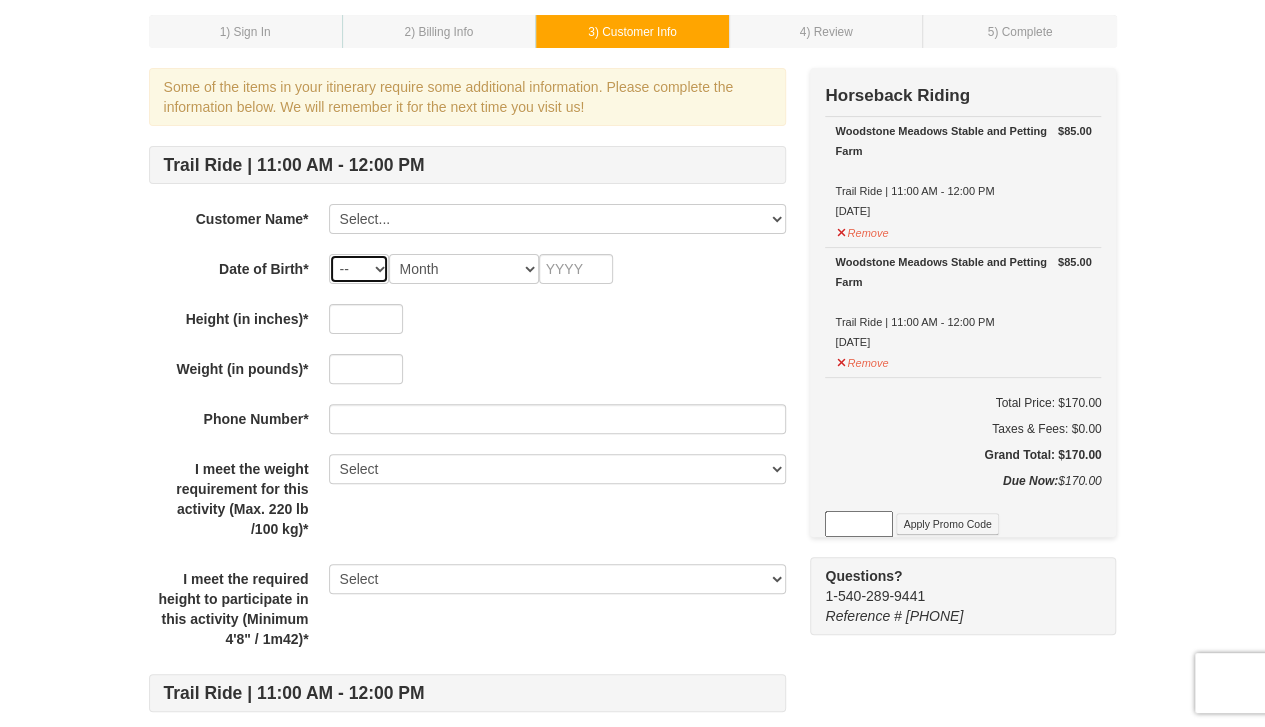 click on "-- 01 02 03 04 05 06 07 08 09 10 11 12 13 14 15 16 17 18 19 20 21 22 23 24 25 26 27 28 29 30 31" at bounding box center (359, 269) 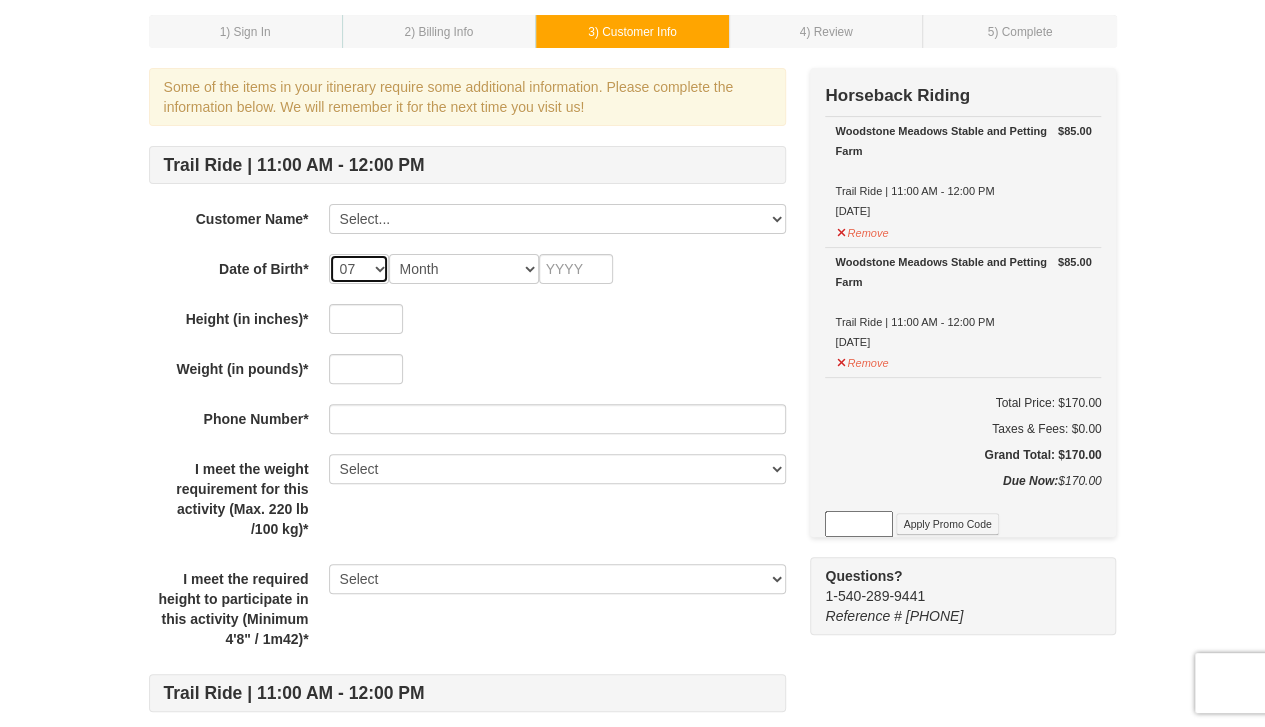 click on "-- 01 02 03 04 05 06 07 08 09 10 11 12 13 14 15 16 17 18 19 20 21 22 23 24 25 26 27 28 29 30 31" at bounding box center (359, 269) 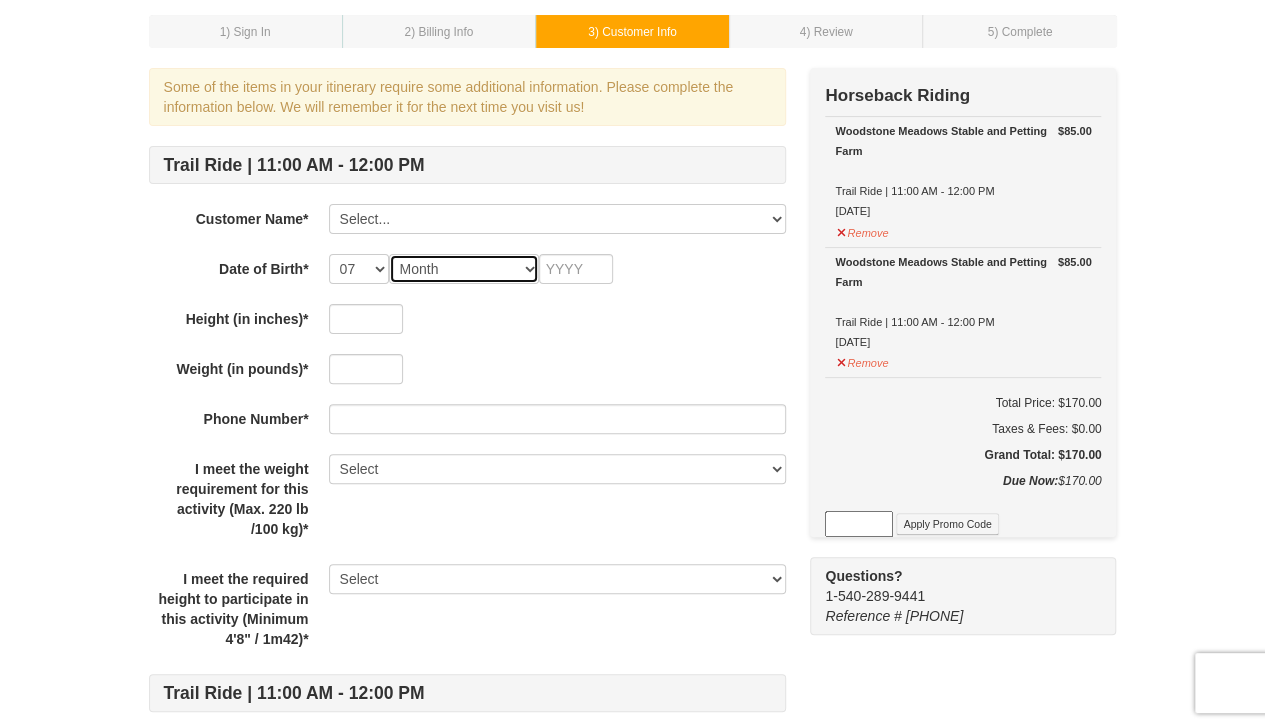 click on "Month January February March April May June July August September October November December" at bounding box center [464, 269] 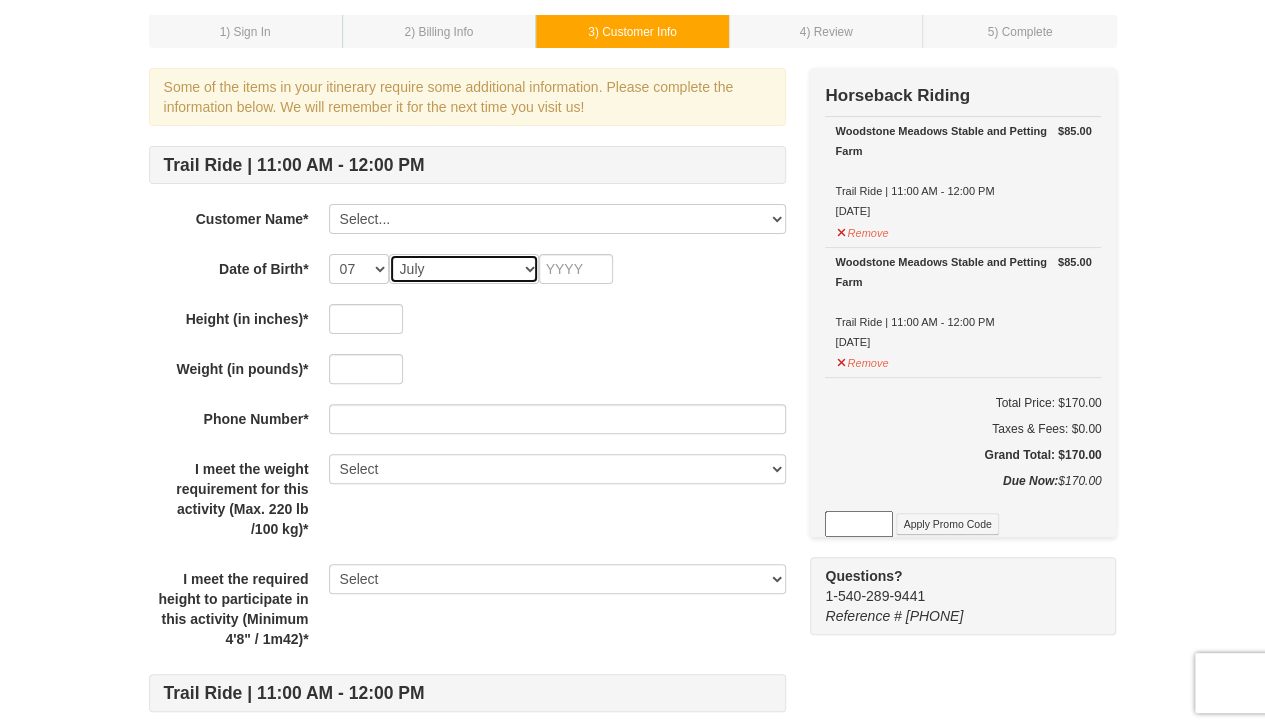 click on "Month January February March April May June July August September October November December" at bounding box center [464, 269] 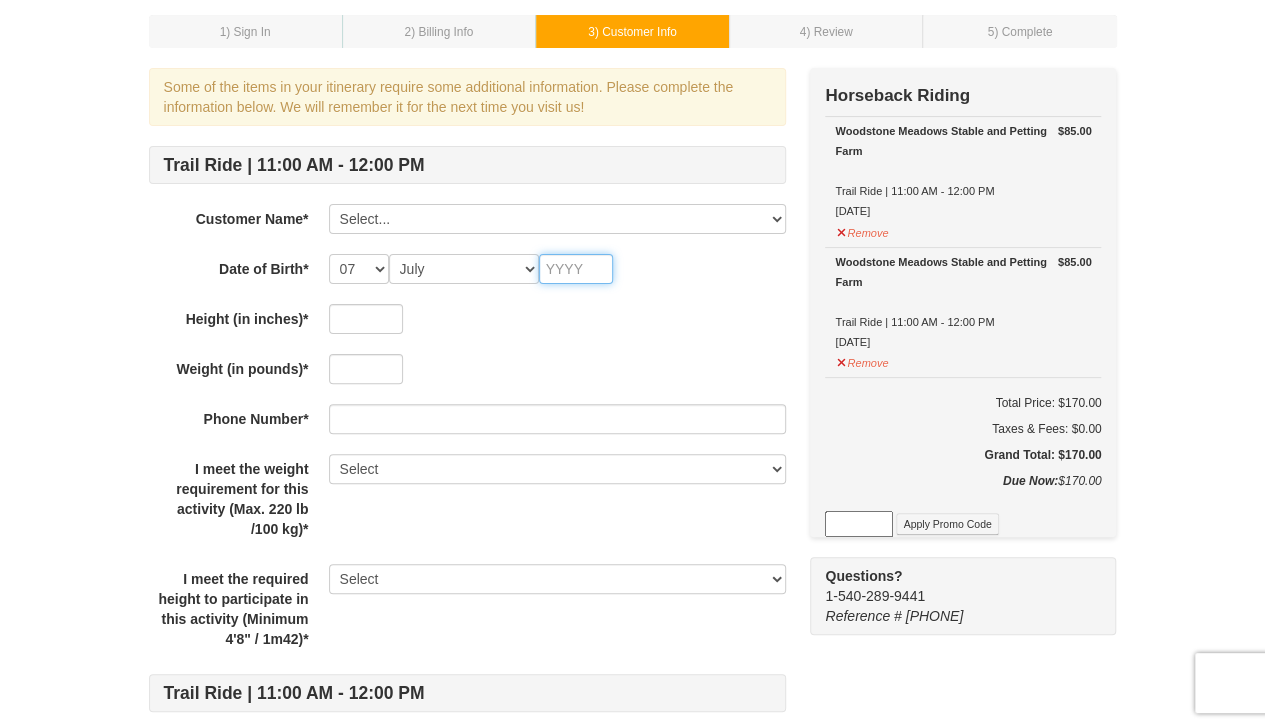 click at bounding box center (576, 269) 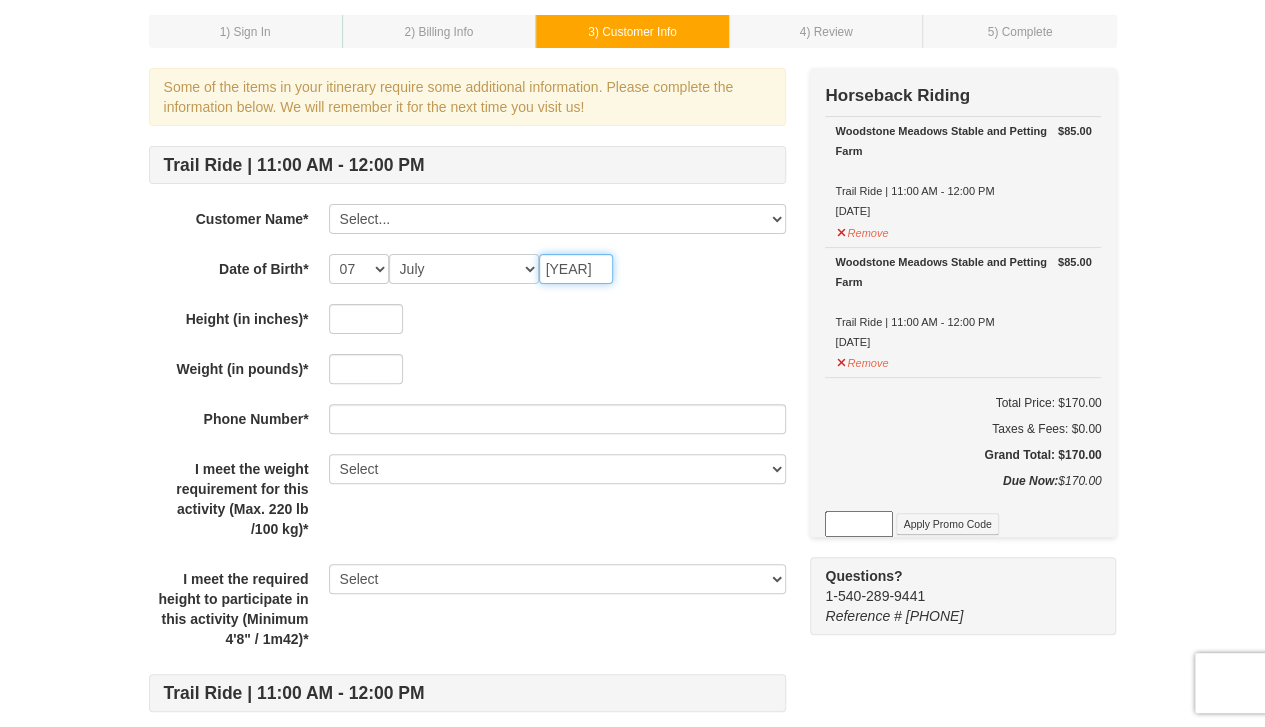 type on "1971" 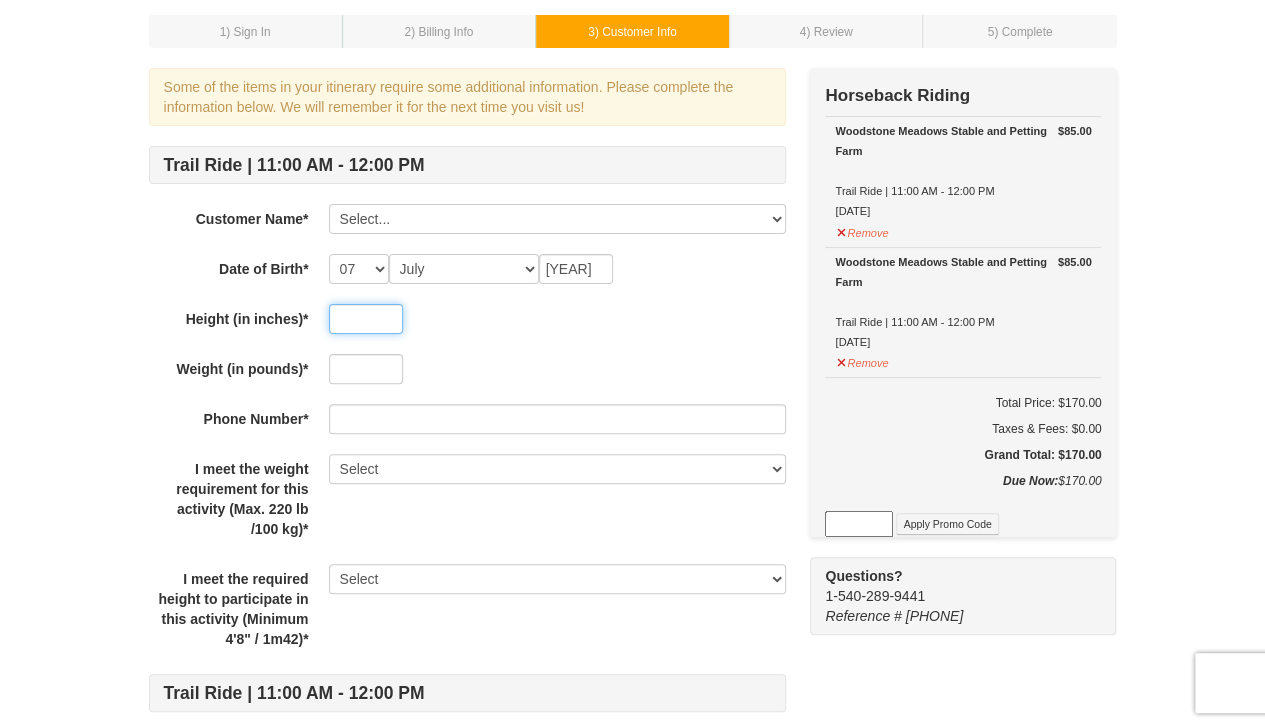 click at bounding box center [366, 319] 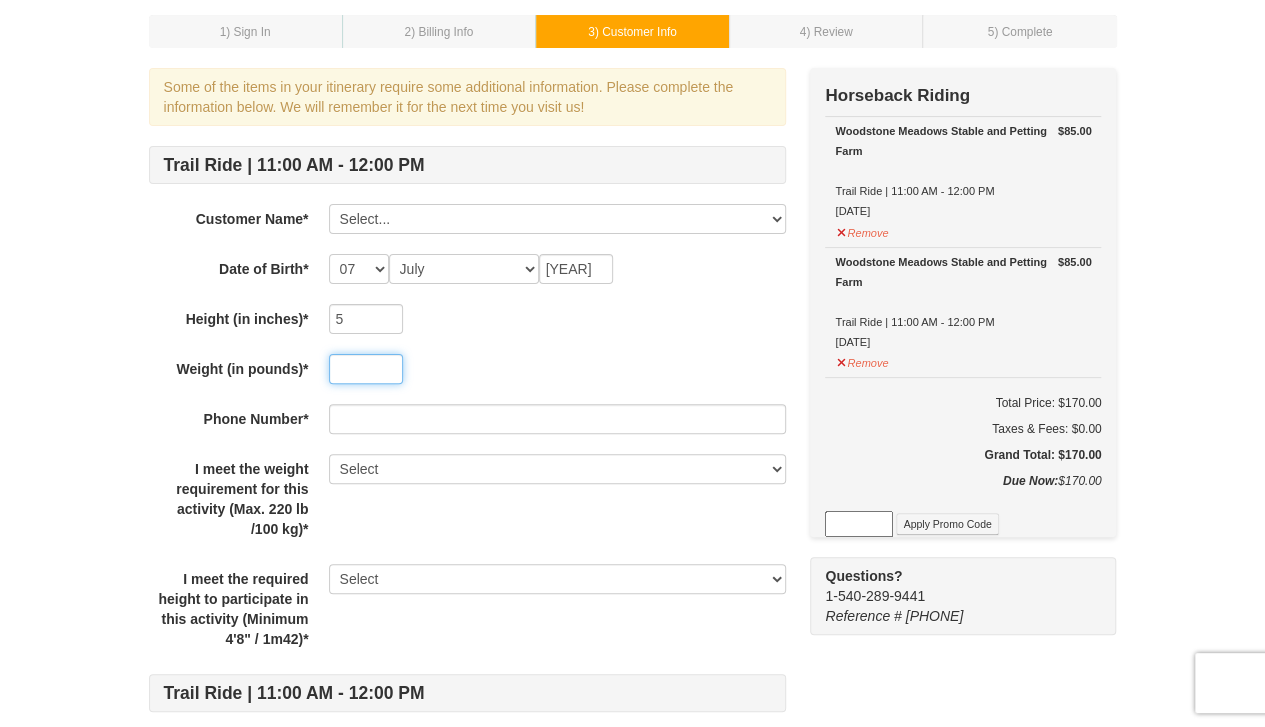 click at bounding box center [366, 369] 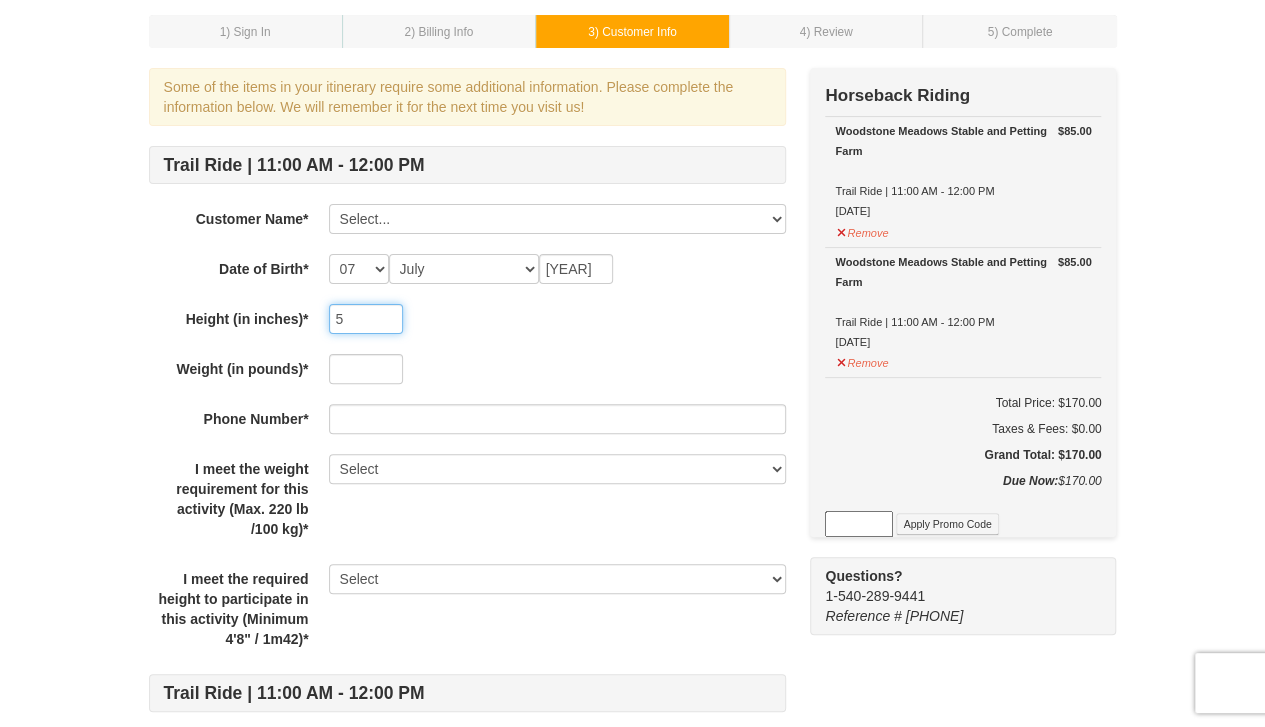 click on "5" at bounding box center (366, 319) 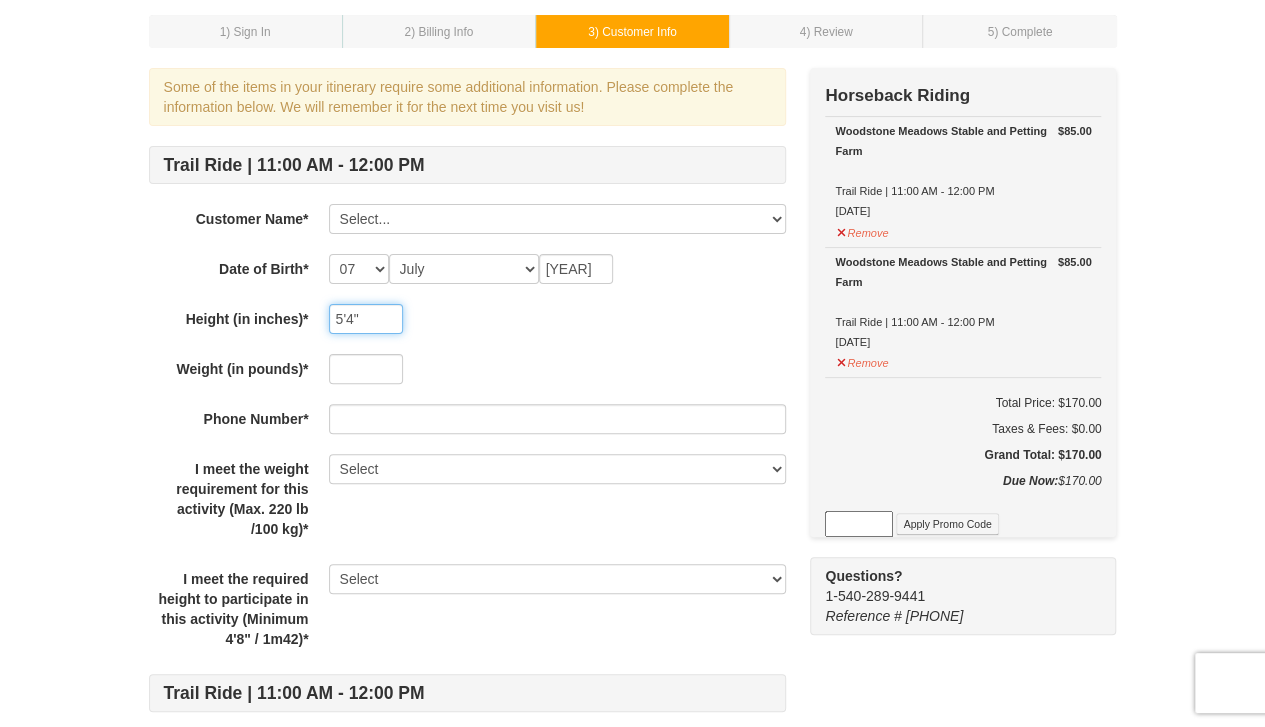 type on "5'4"" 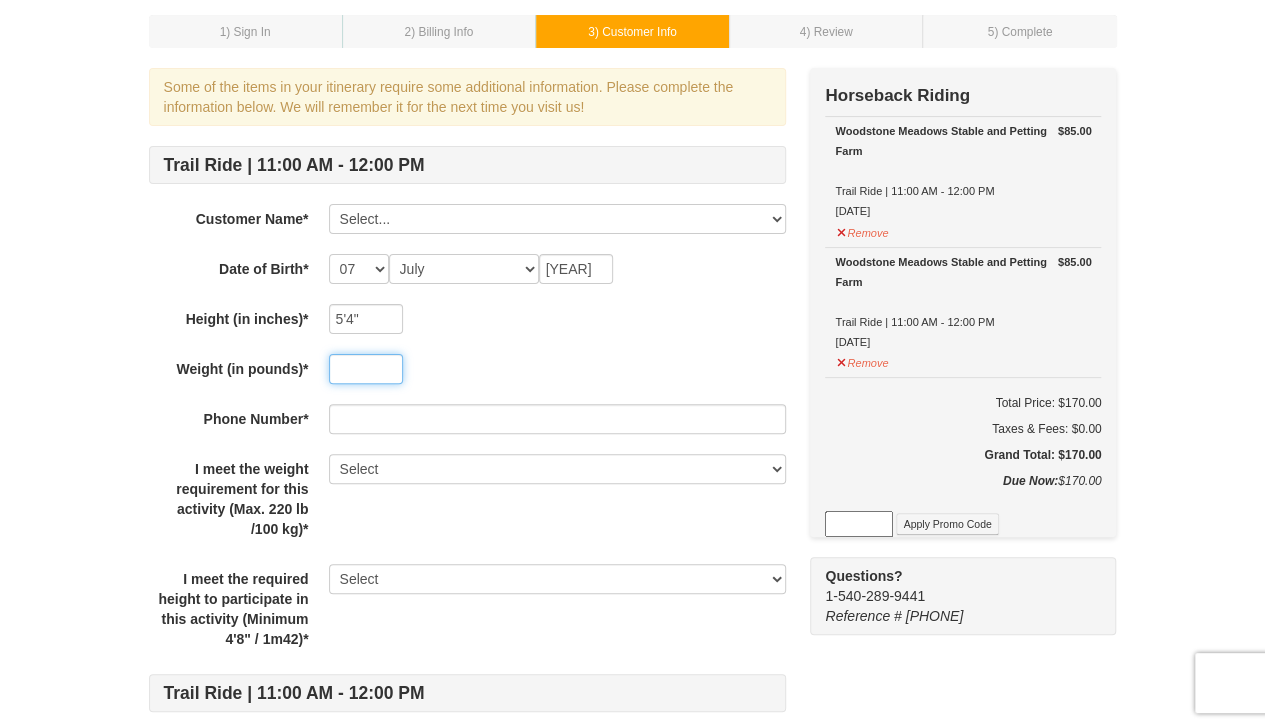 click at bounding box center [366, 369] 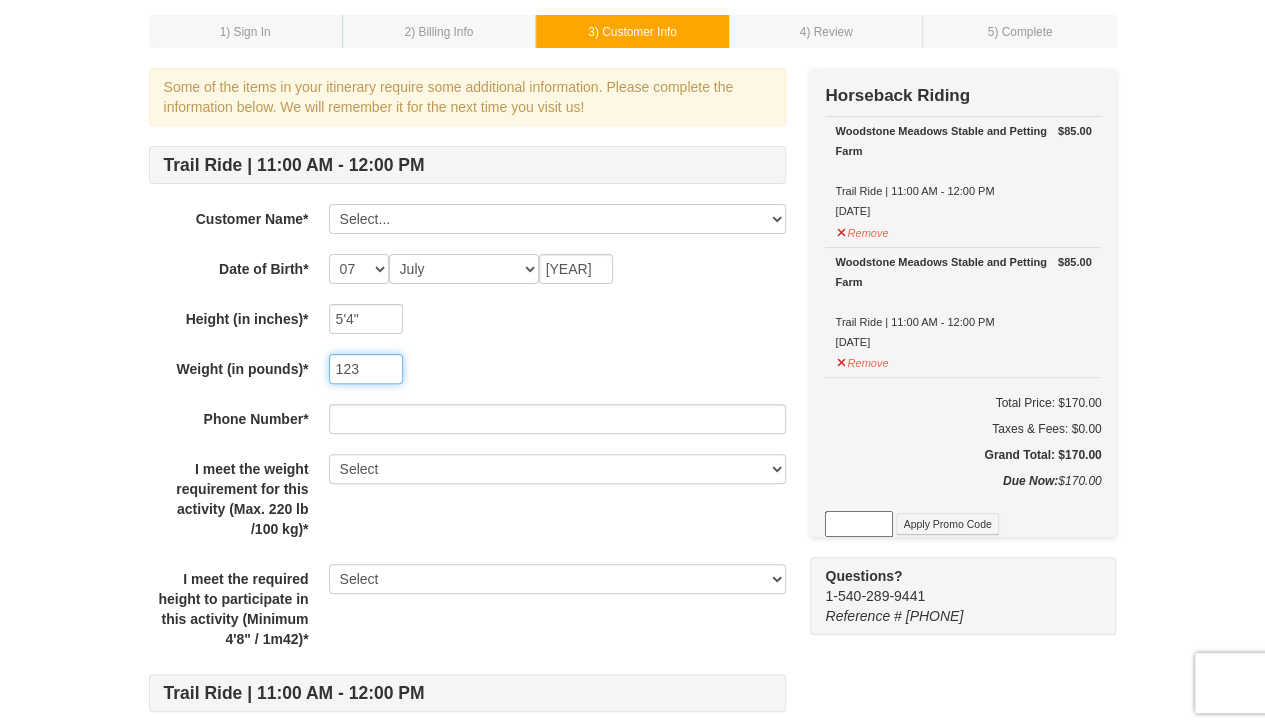type on "123" 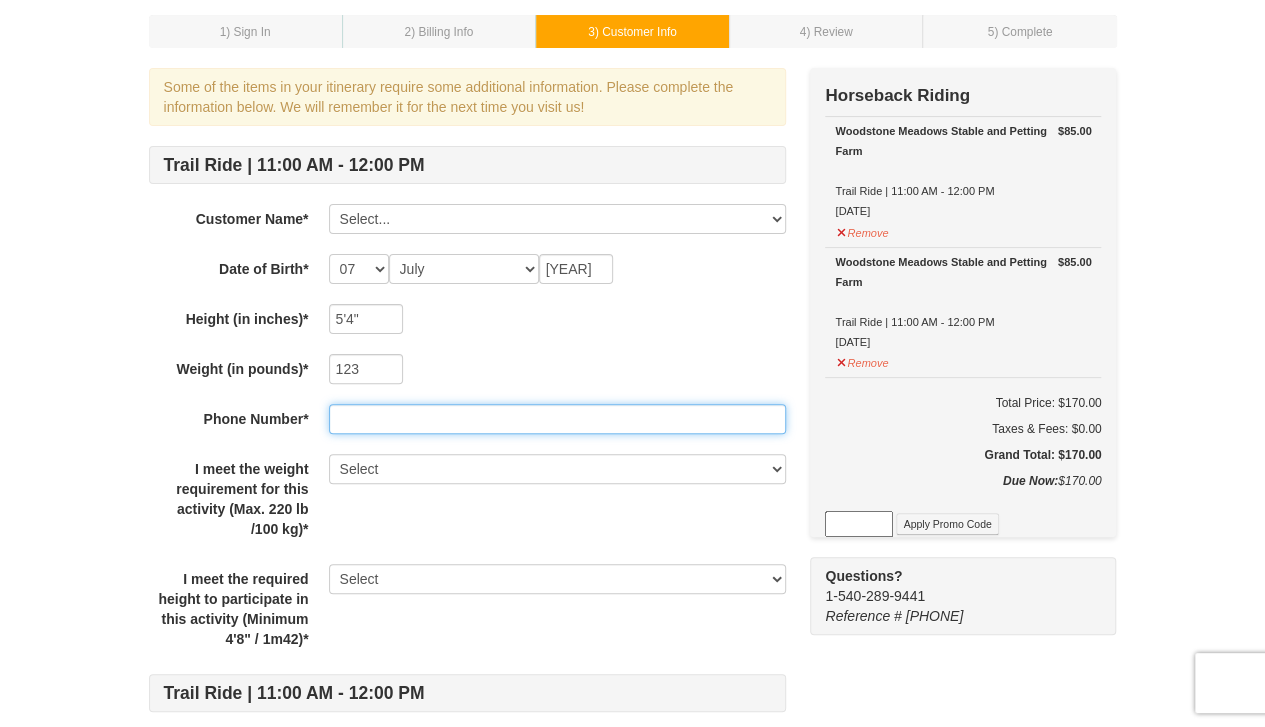 click at bounding box center (557, 419) 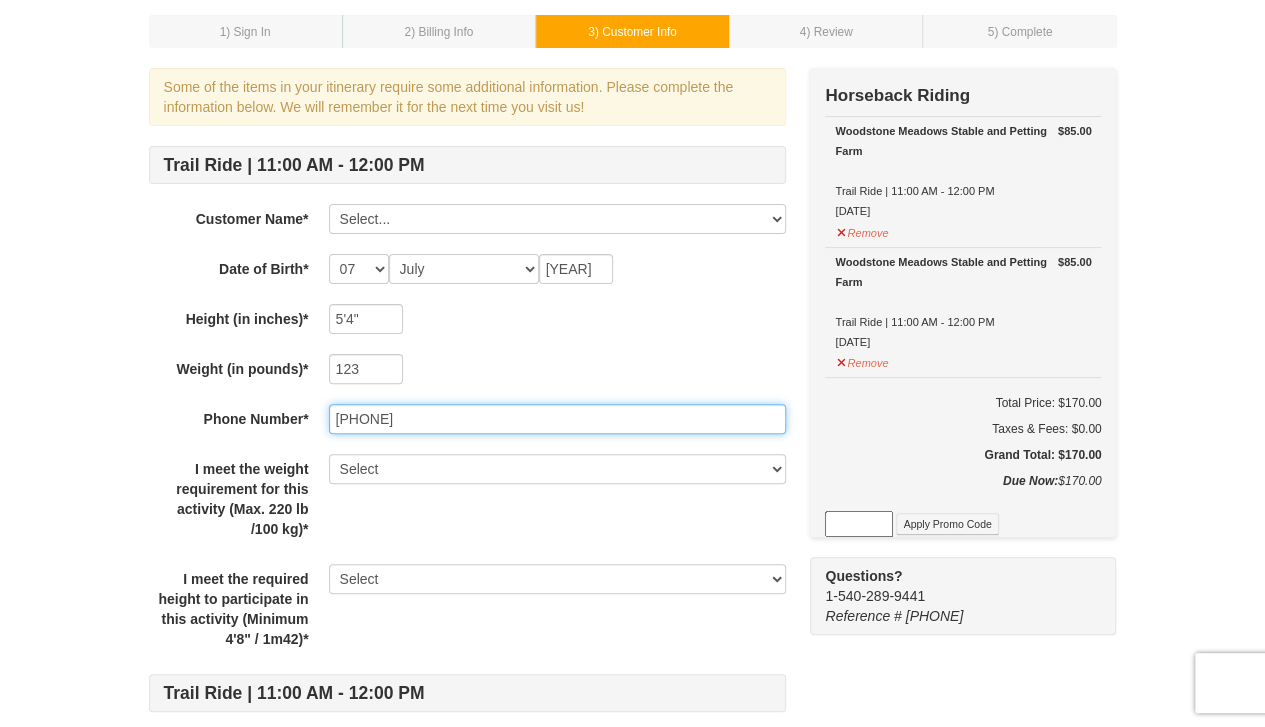 type on "[PHONE]" 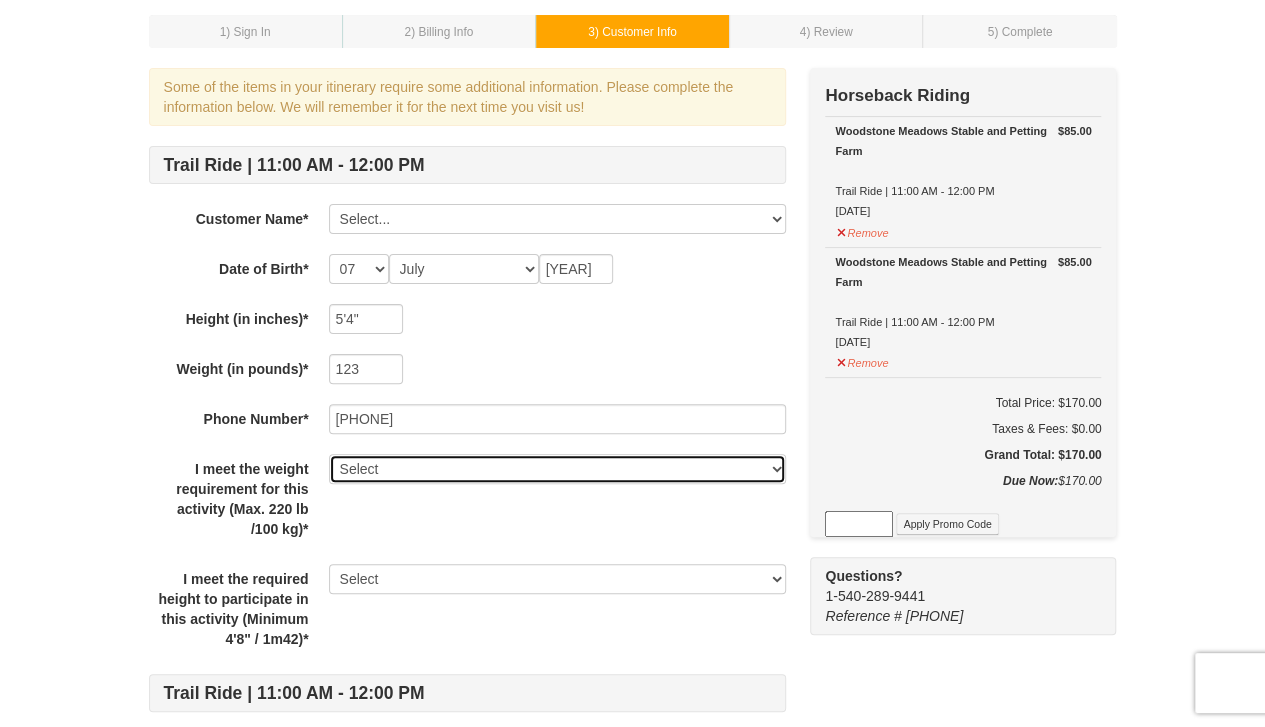 click on "Select Yes" at bounding box center (557, 469) 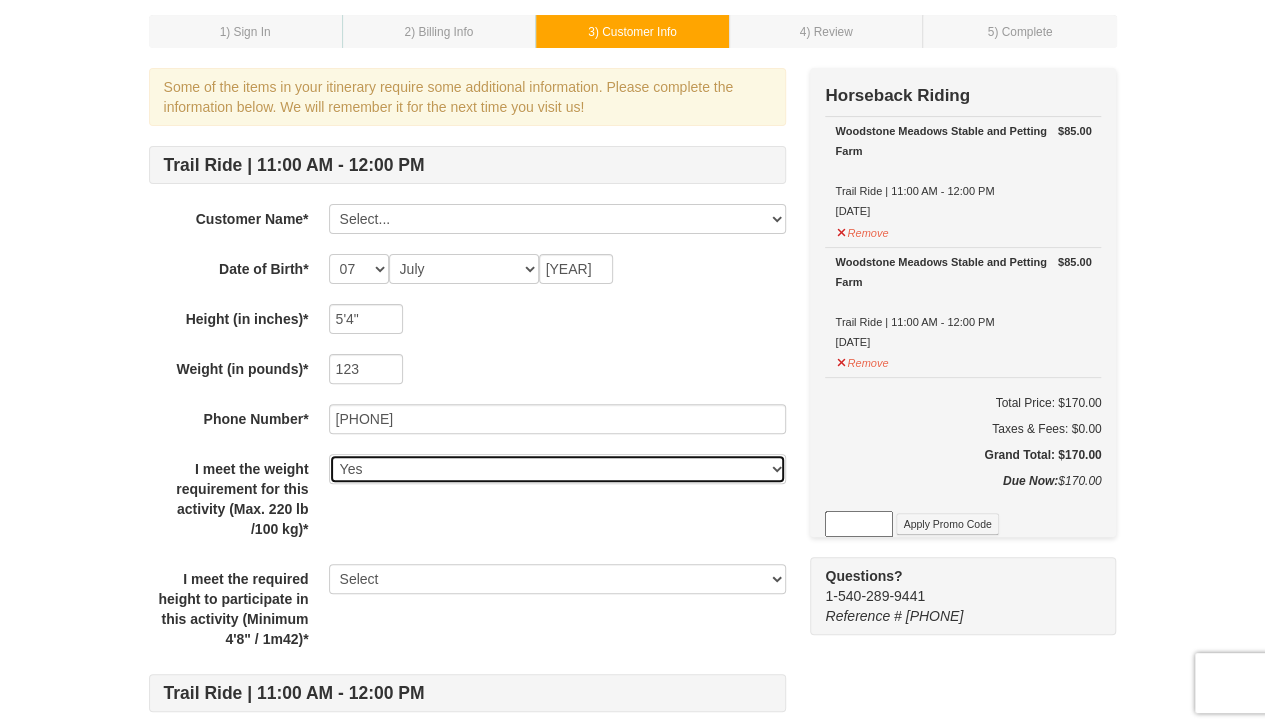 click on "Select Yes" at bounding box center [557, 469] 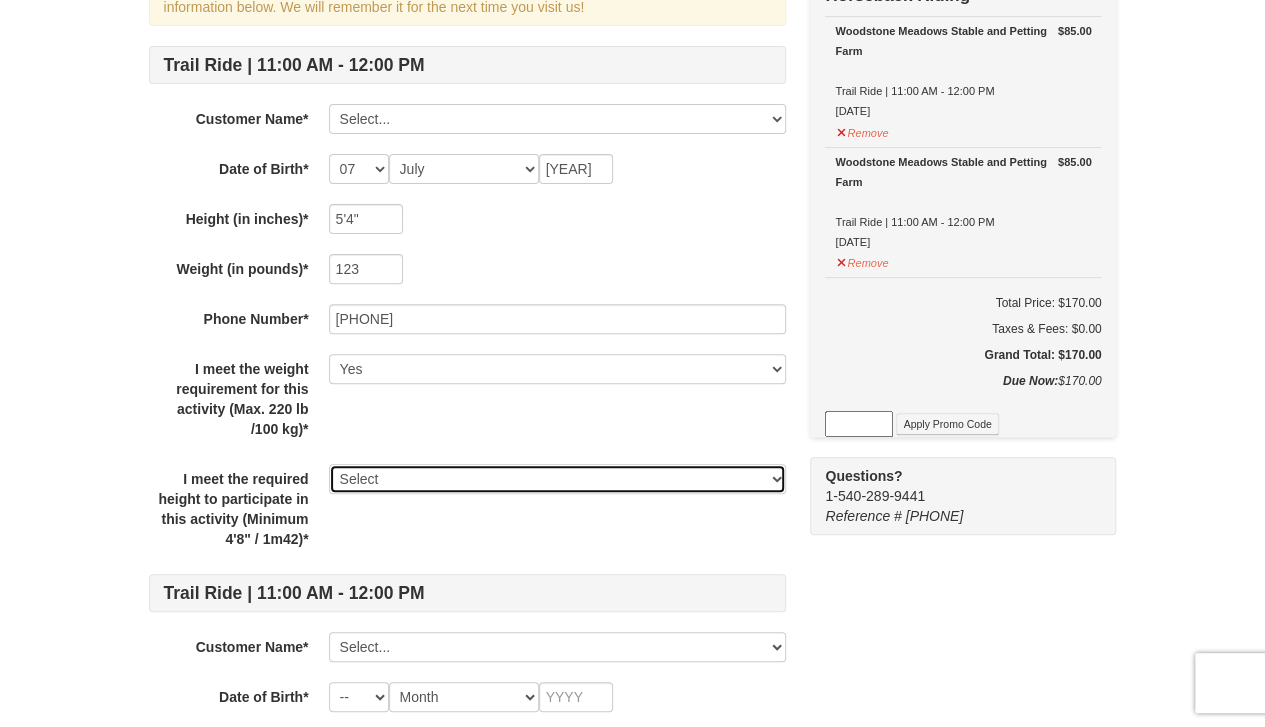 click on "Select Yes" at bounding box center [557, 479] 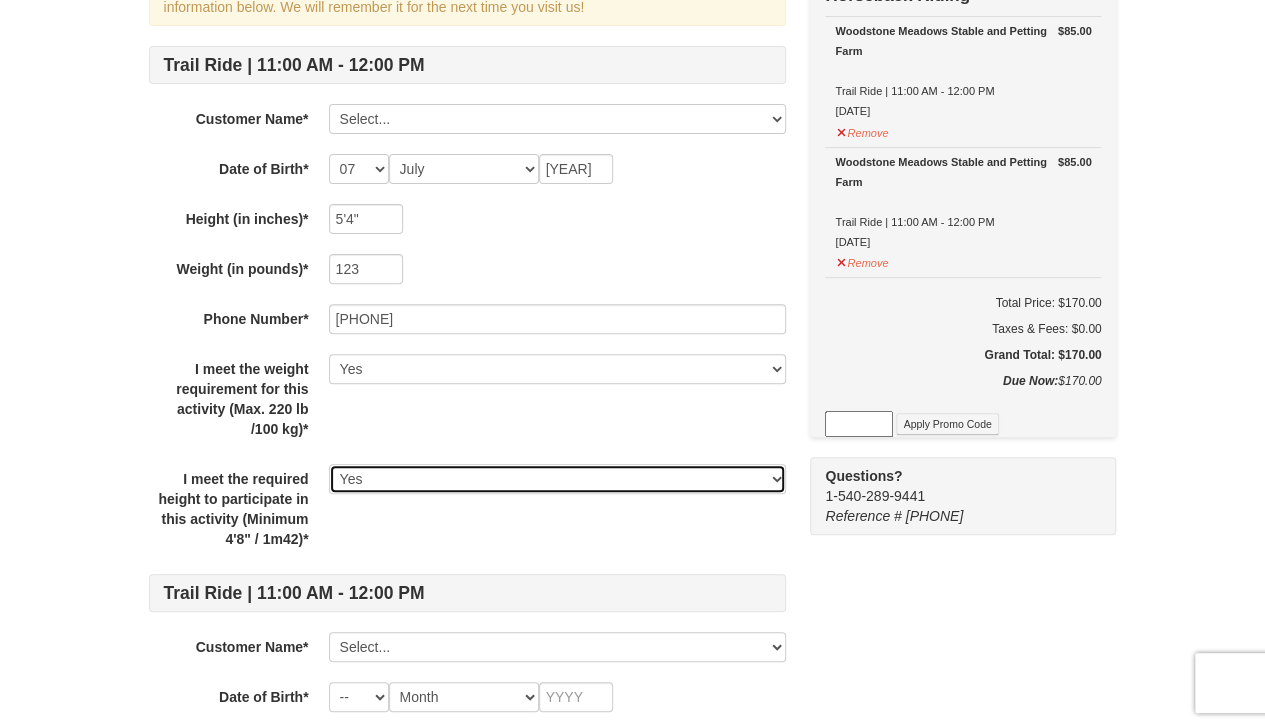 click on "Select Yes" at bounding box center (557, 479) 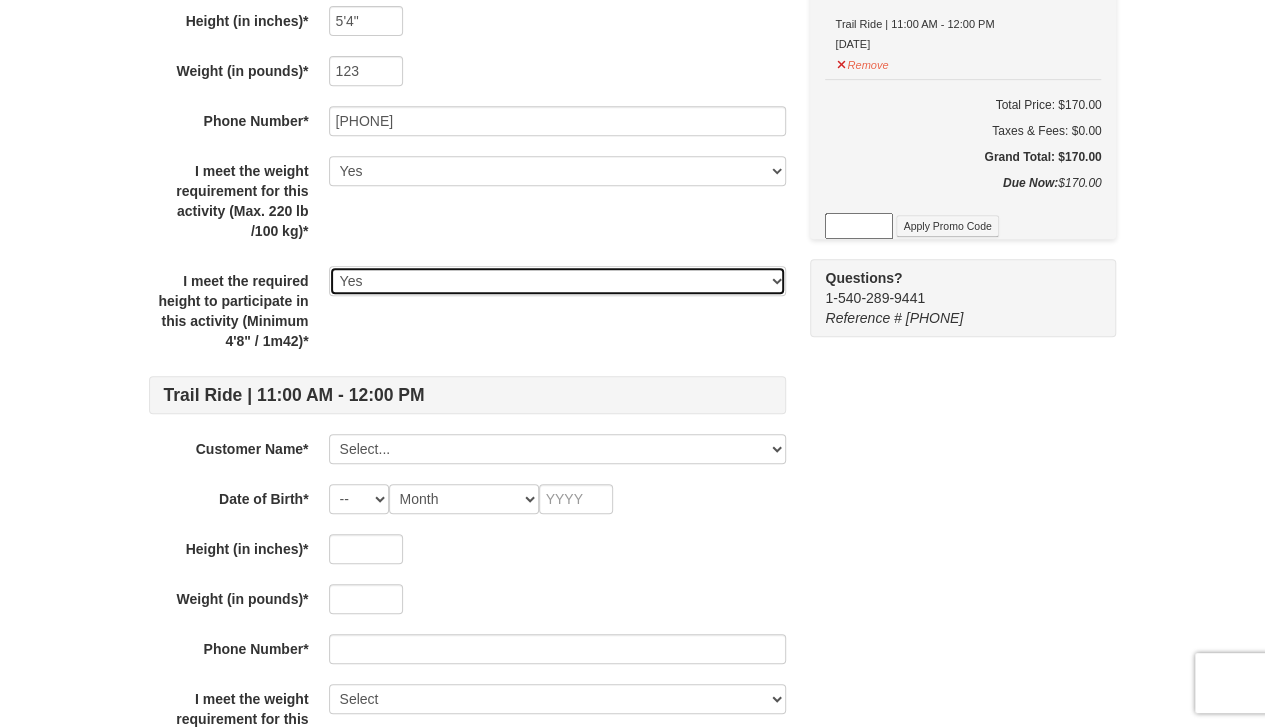 scroll, scrollTop: 400, scrollLeft: 0, axis: vertical 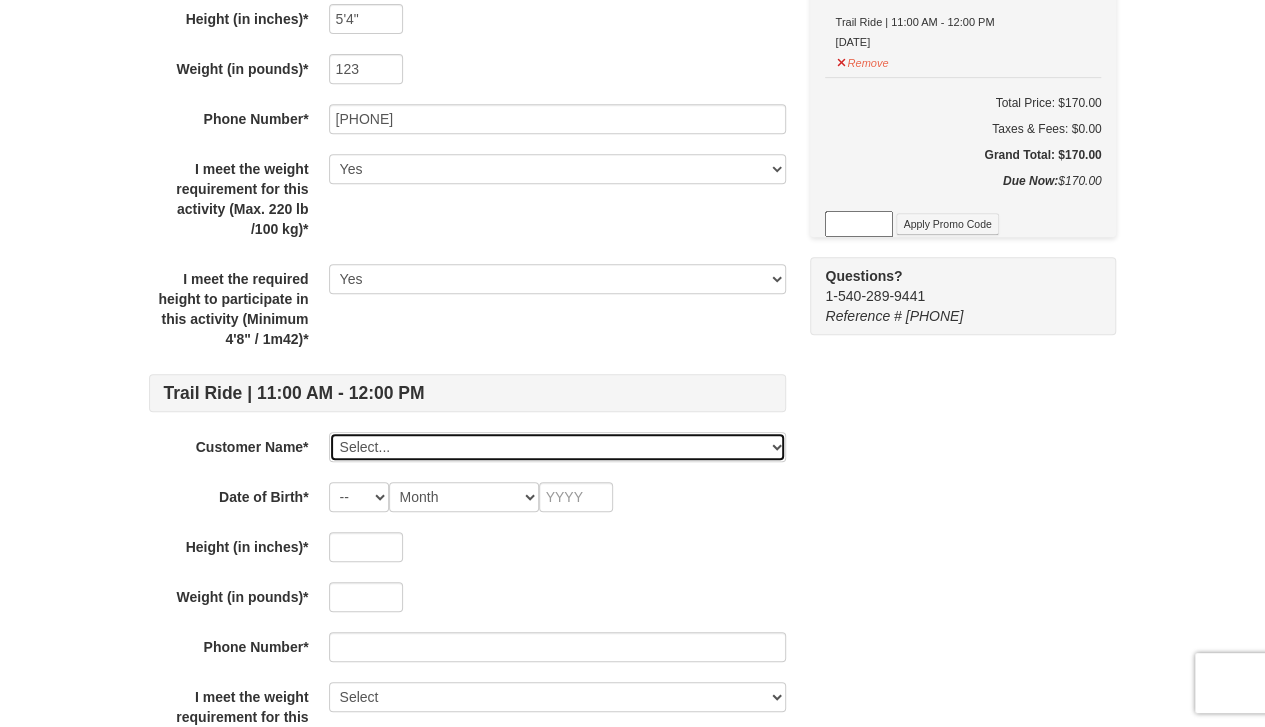 click on "Select... Laurie Whiteaker Add New..." at bounding box center (557, 447) 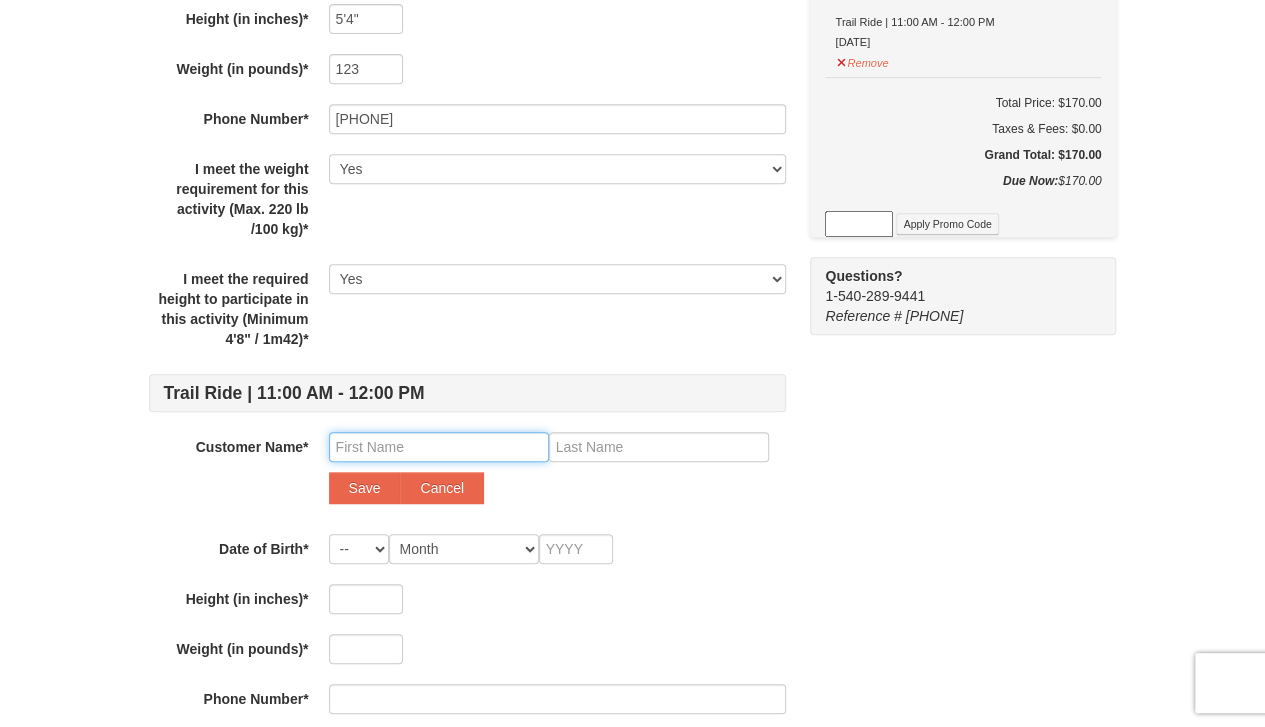 click at bounding box center (439, 447) 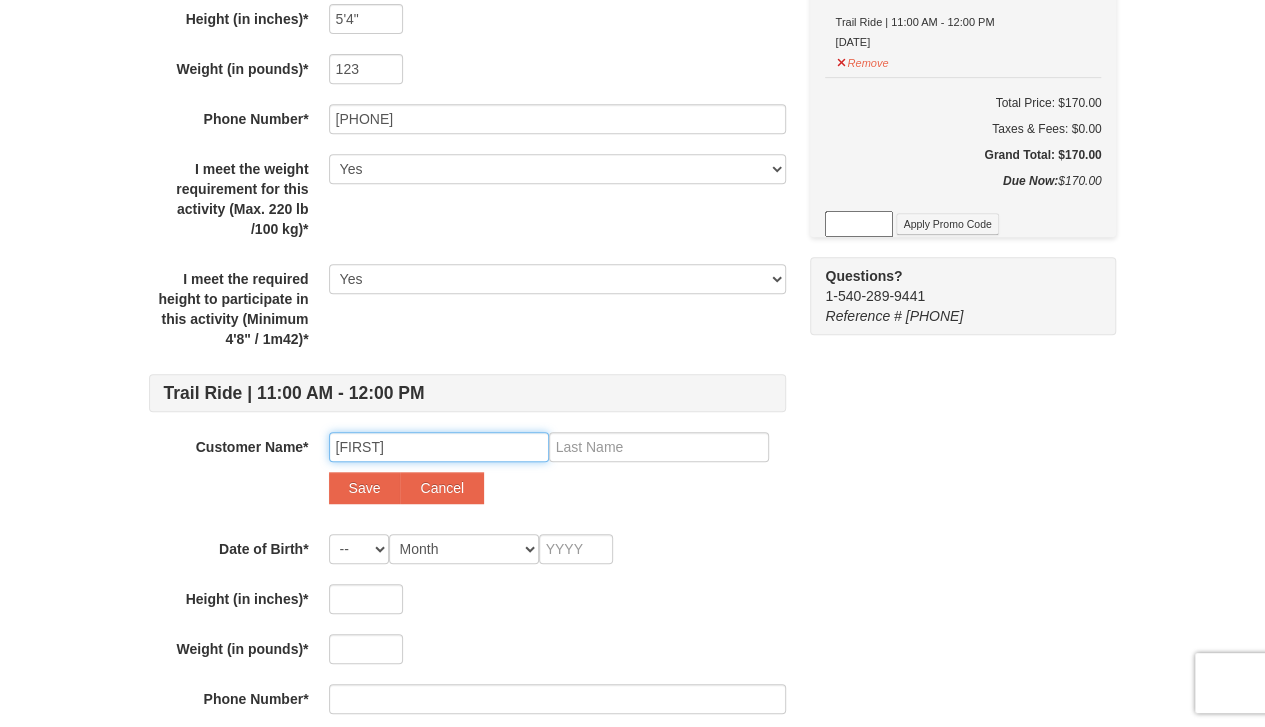 type on "Sanjay" 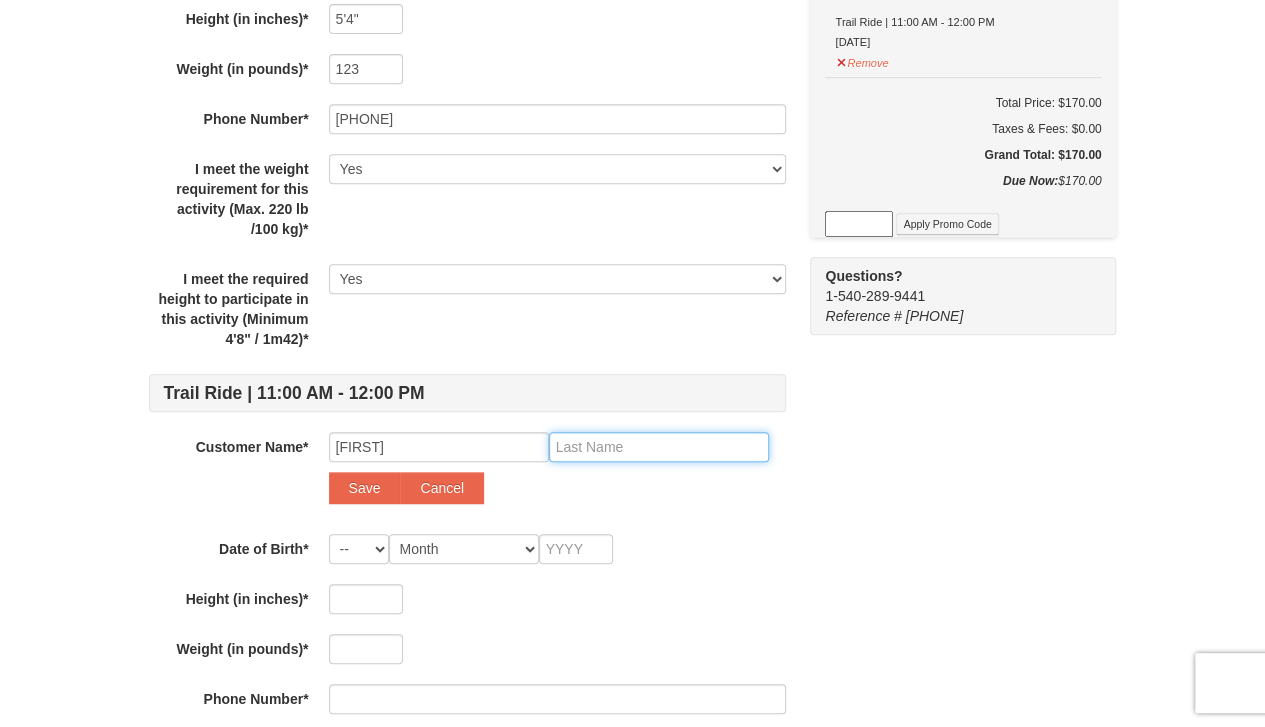 click at bounding box center [659, 447] 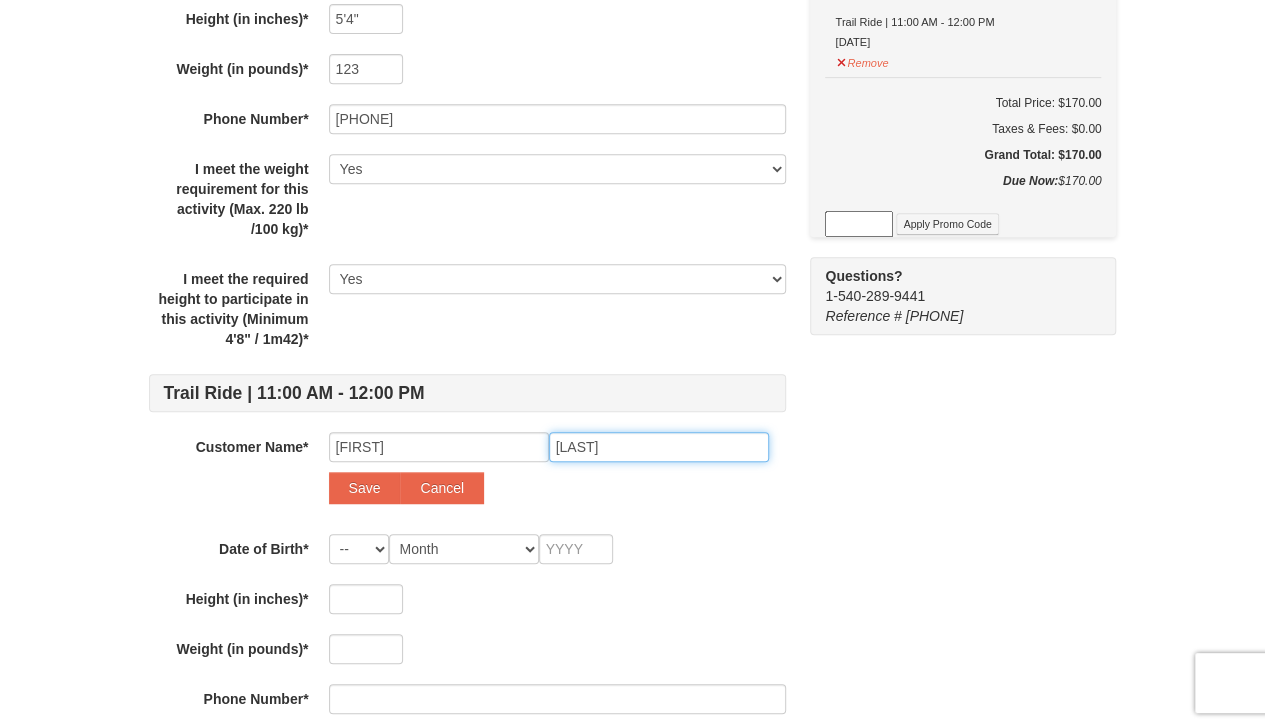 type on "Bhamoo" 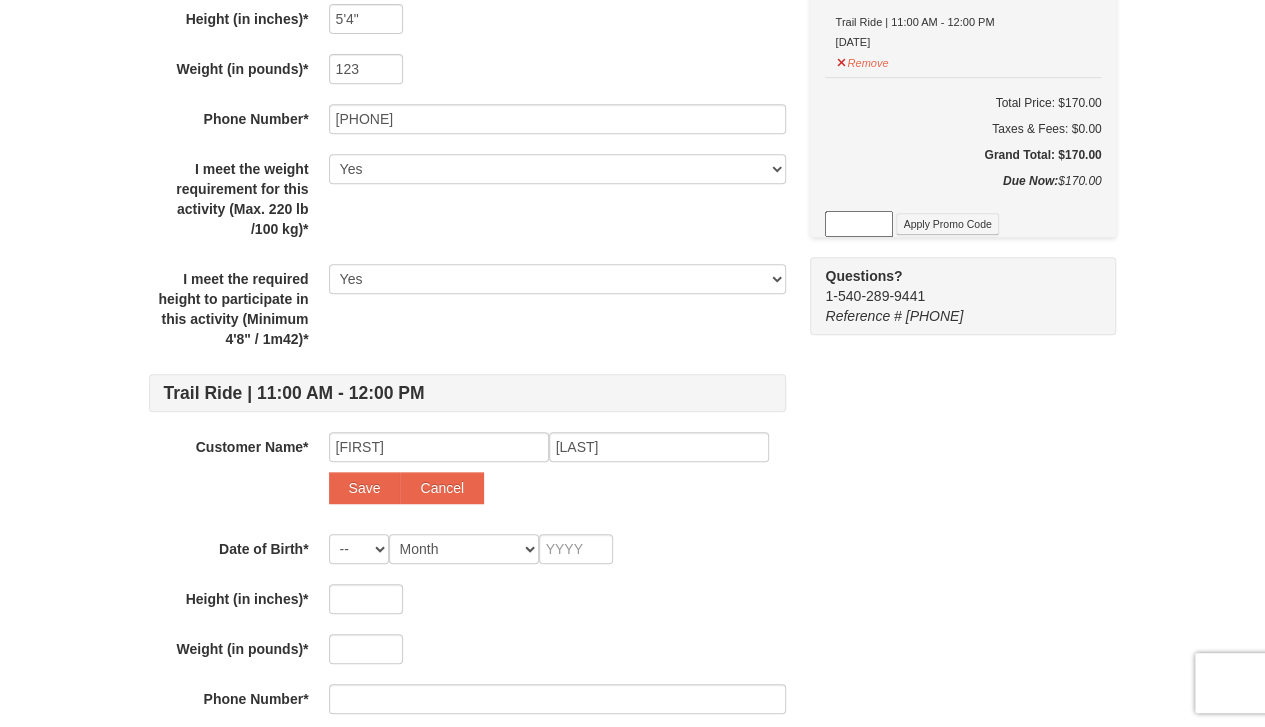 click on "Customer Name* Select... Laurie Whiteaker Add New... Sanjay Bhamoo Save Cancel" at bounding box center [467, 473] 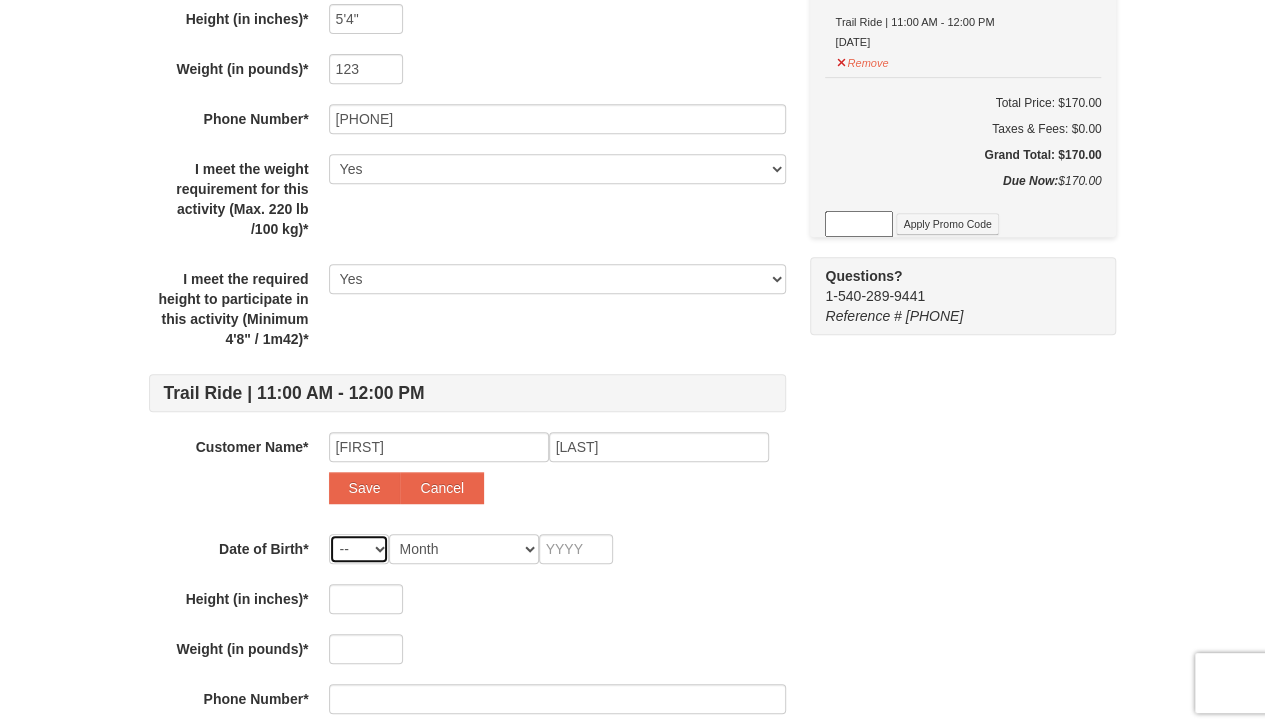 click on "-- 01 02 03 04 05 06 07 08 09 10 11 12 13 14 15 16 17 18 19 20 21 22 23 24 25 26 27 28 29 30 31" at bounding box center (359, 549) 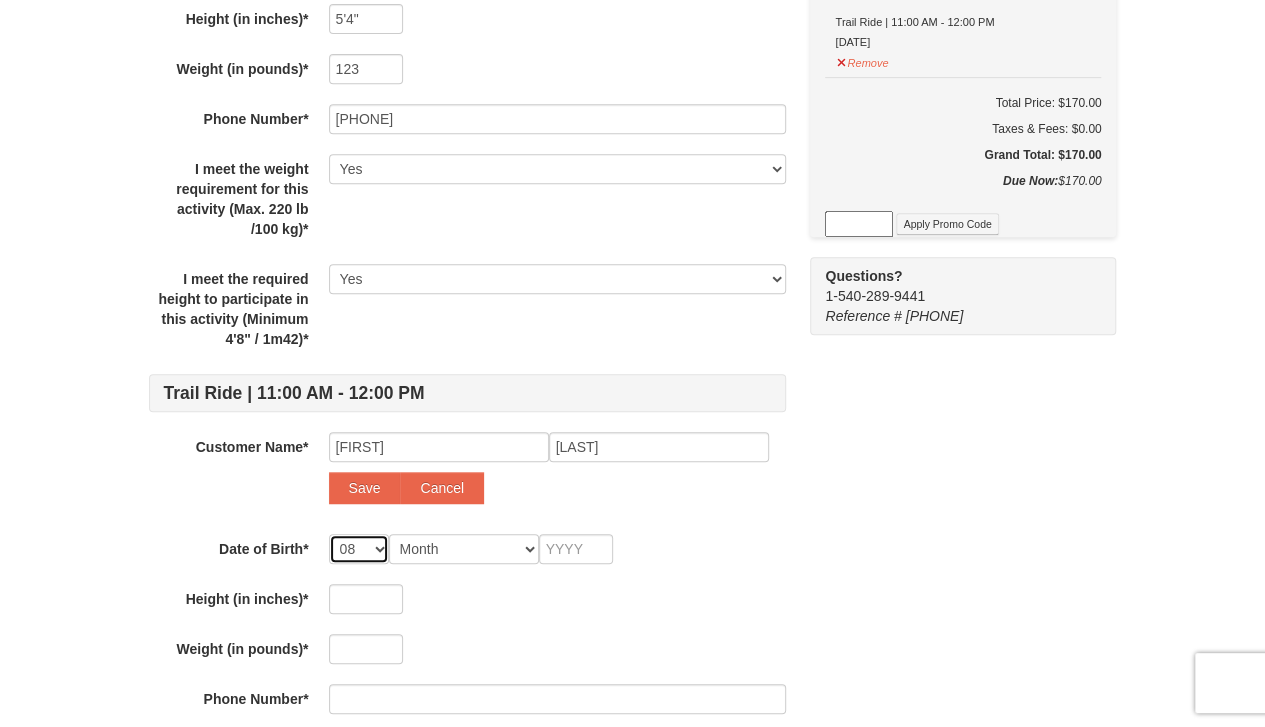 click on "-- 01 02 03 04 05 06 07 08 09 10 11 12 13 14 15 16 17 18 19 20 21 22 23 24 25 26 27 28 29 30 31" at bounding box center [359, 549] 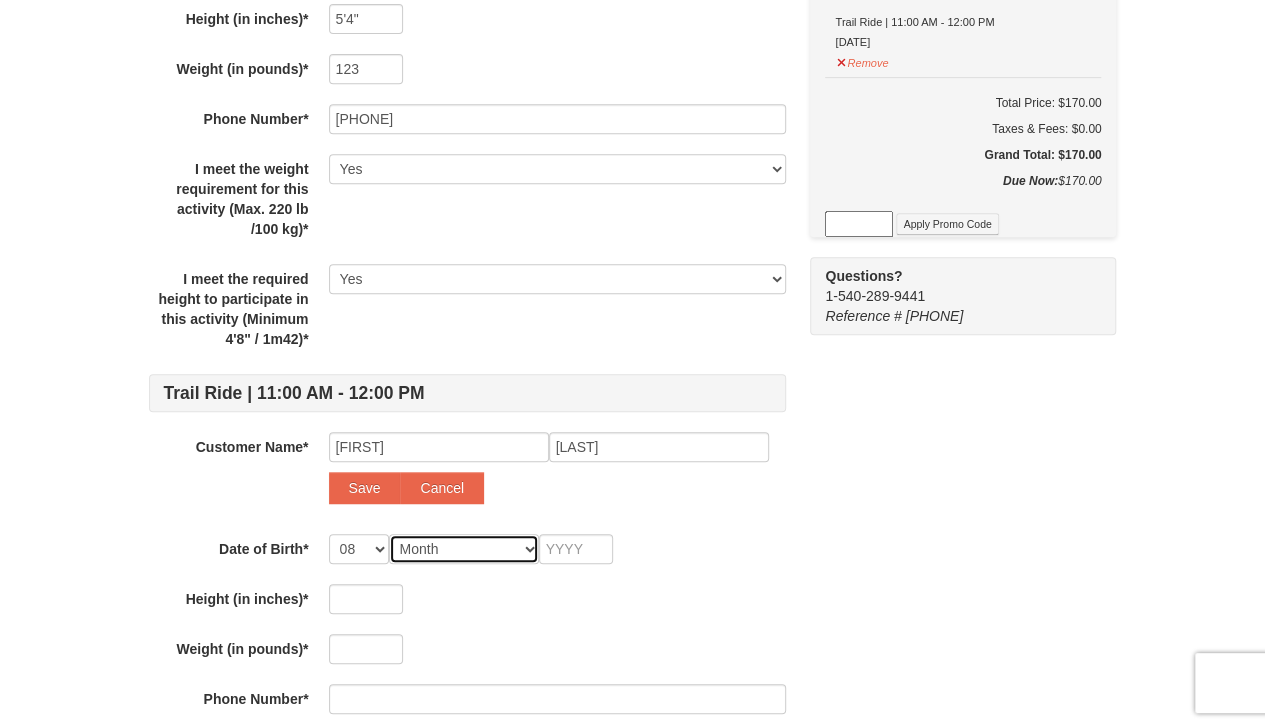 click on "Month January February March April May June July August September October November December" at bounding box center (464, 549) 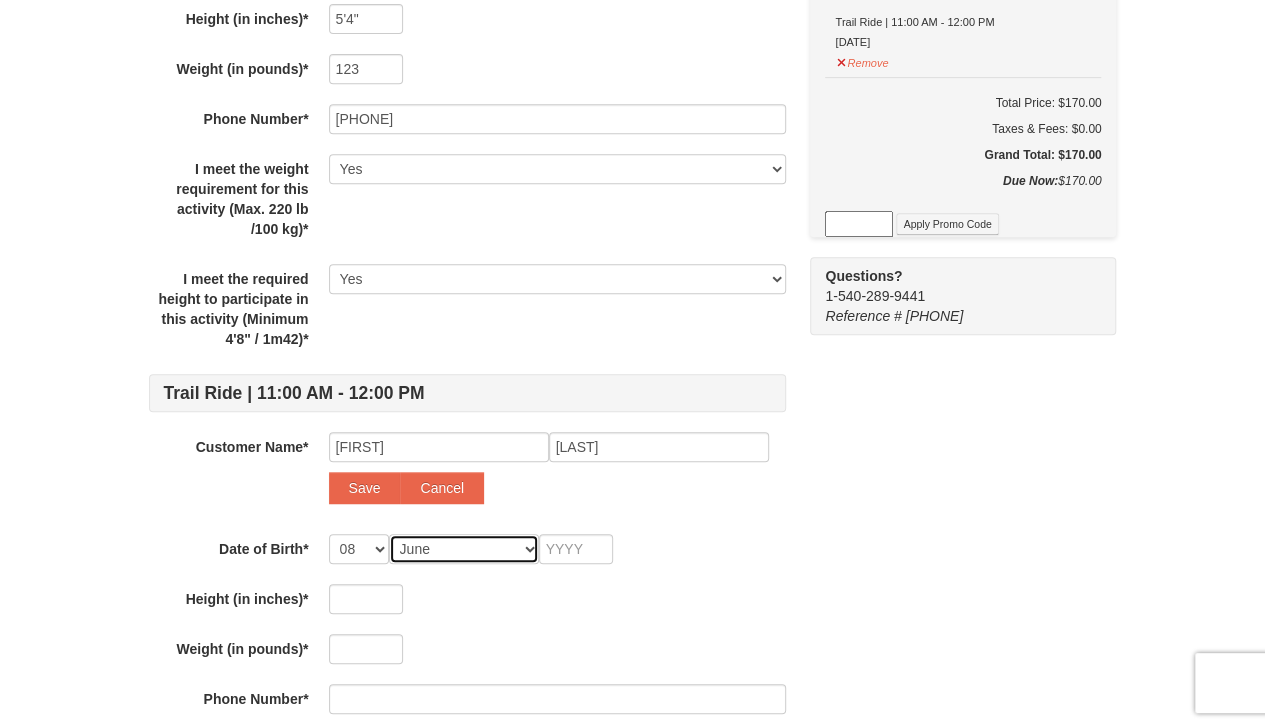 click on "Month January February March April May June July August September October November December" at bounding box center (464, 549) 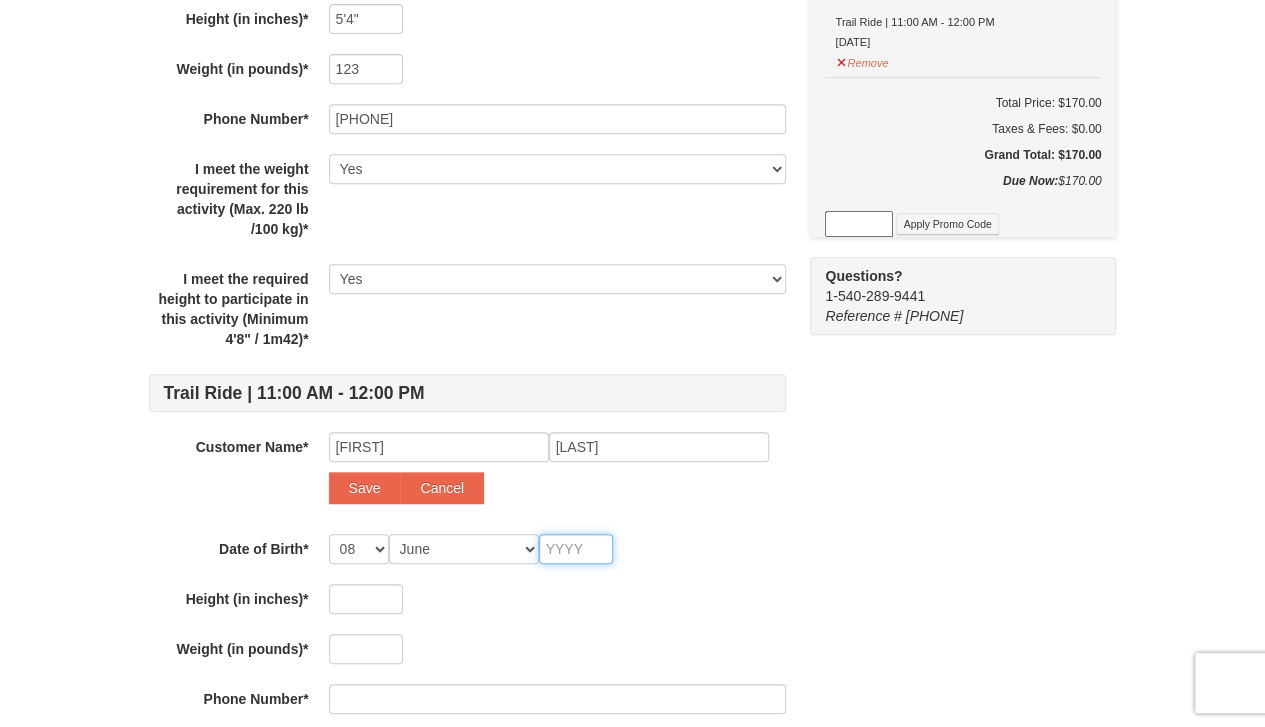 click at bounding box center [576, 549] 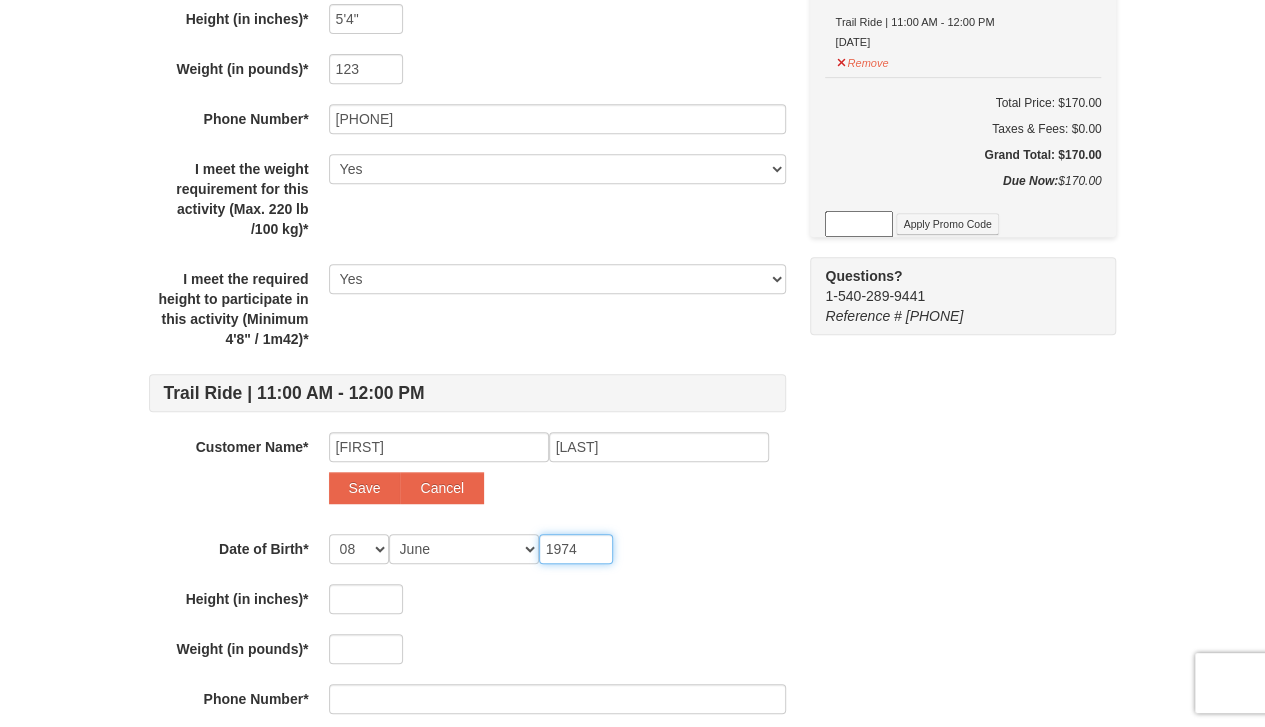 type on "1974" 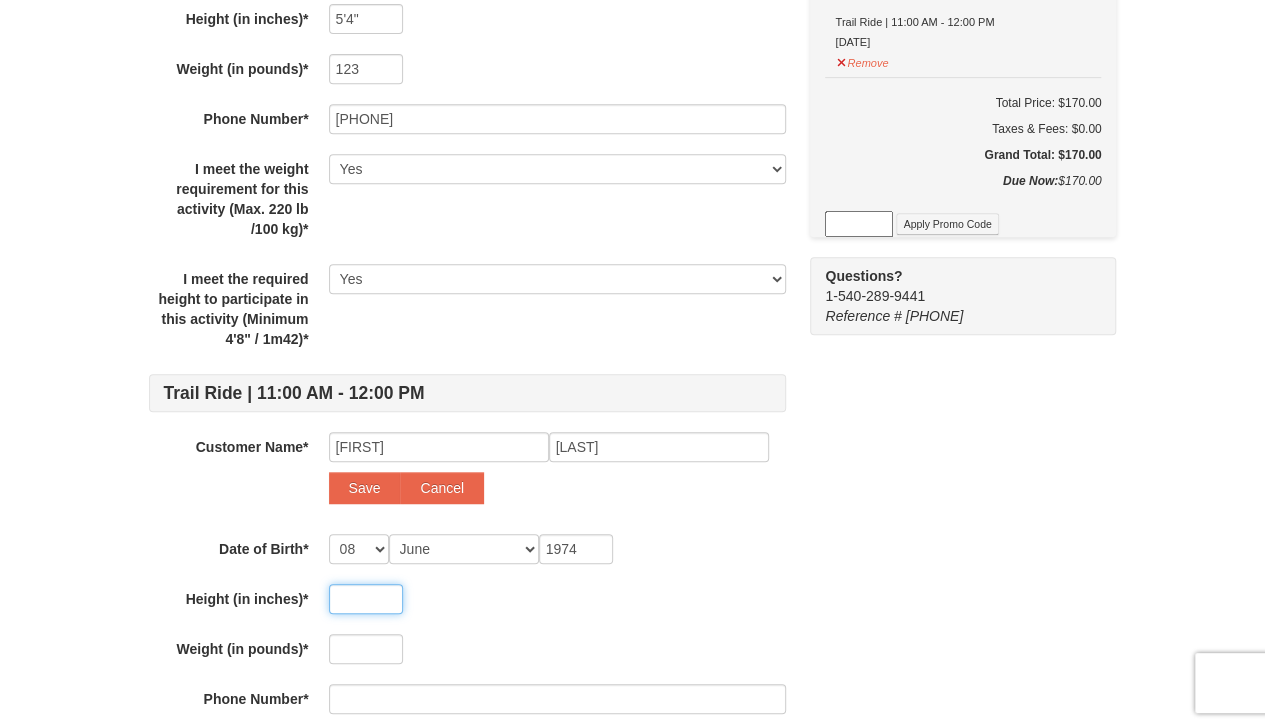 click at bounding box center [366, 599] 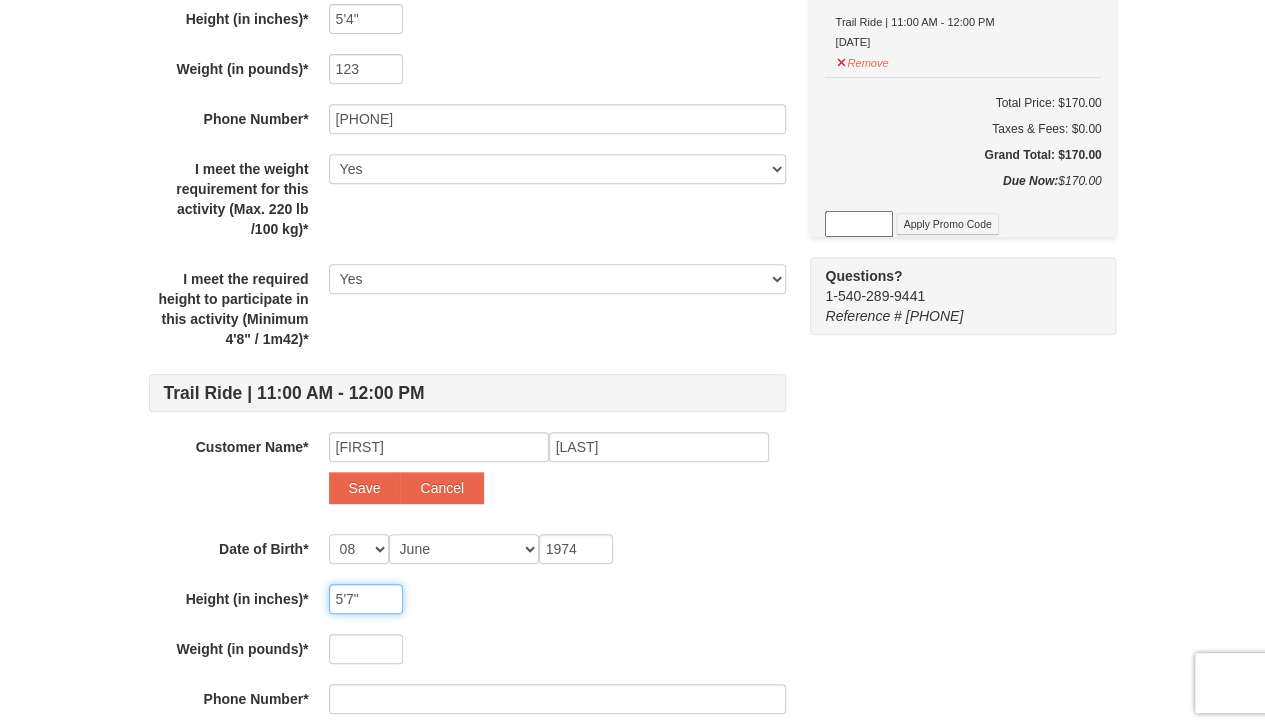 type on "5'7"" 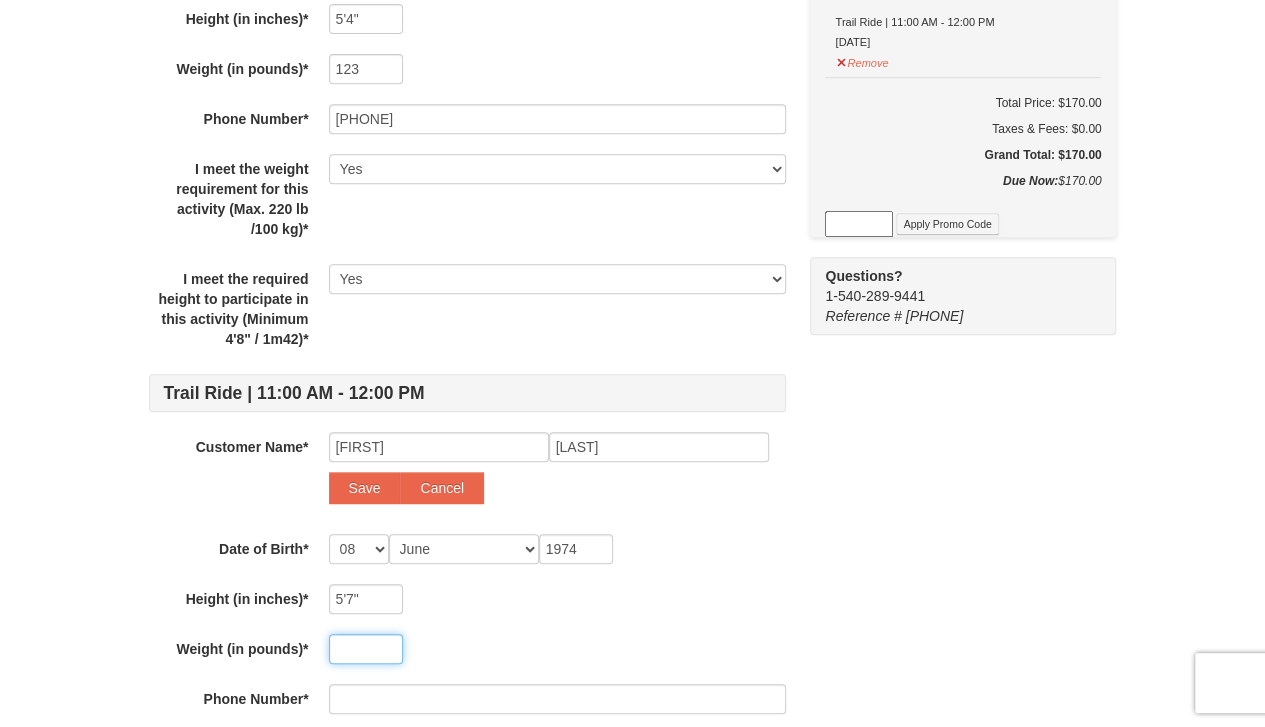 click at bounding box center [366, 649] 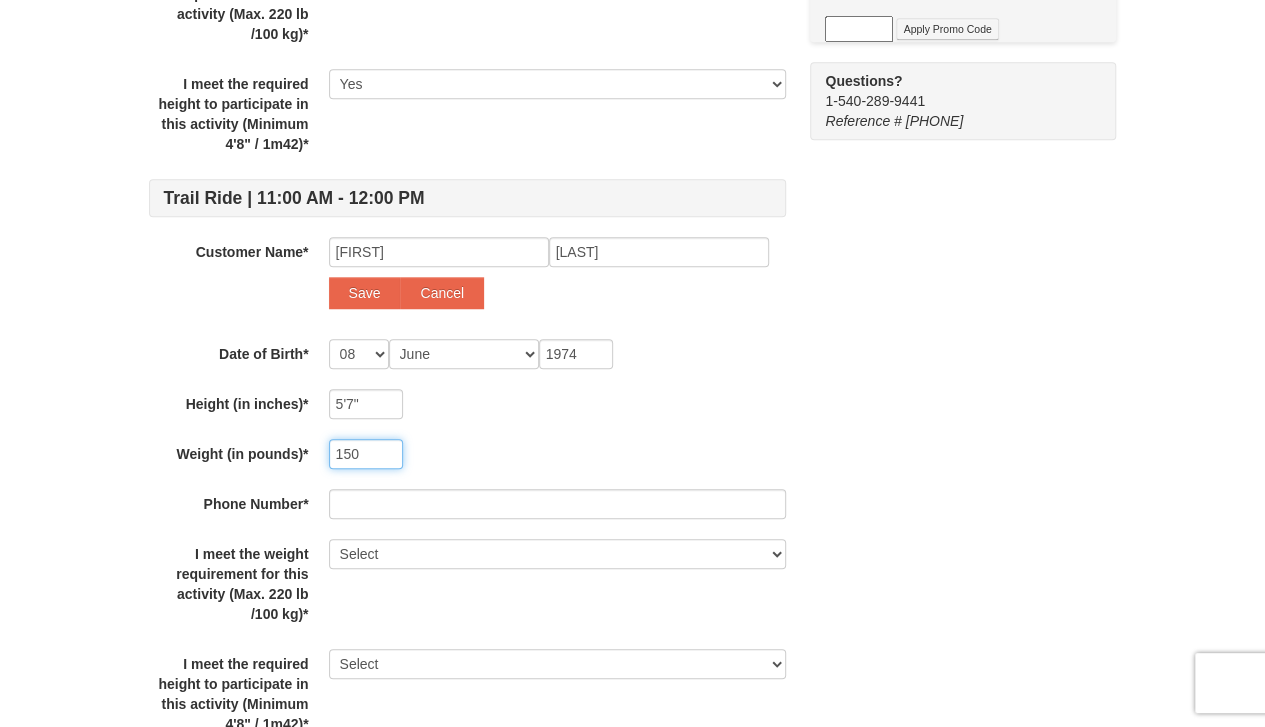 scroll, scrollTop: 600, scrollLeft: 0, axis: vertical 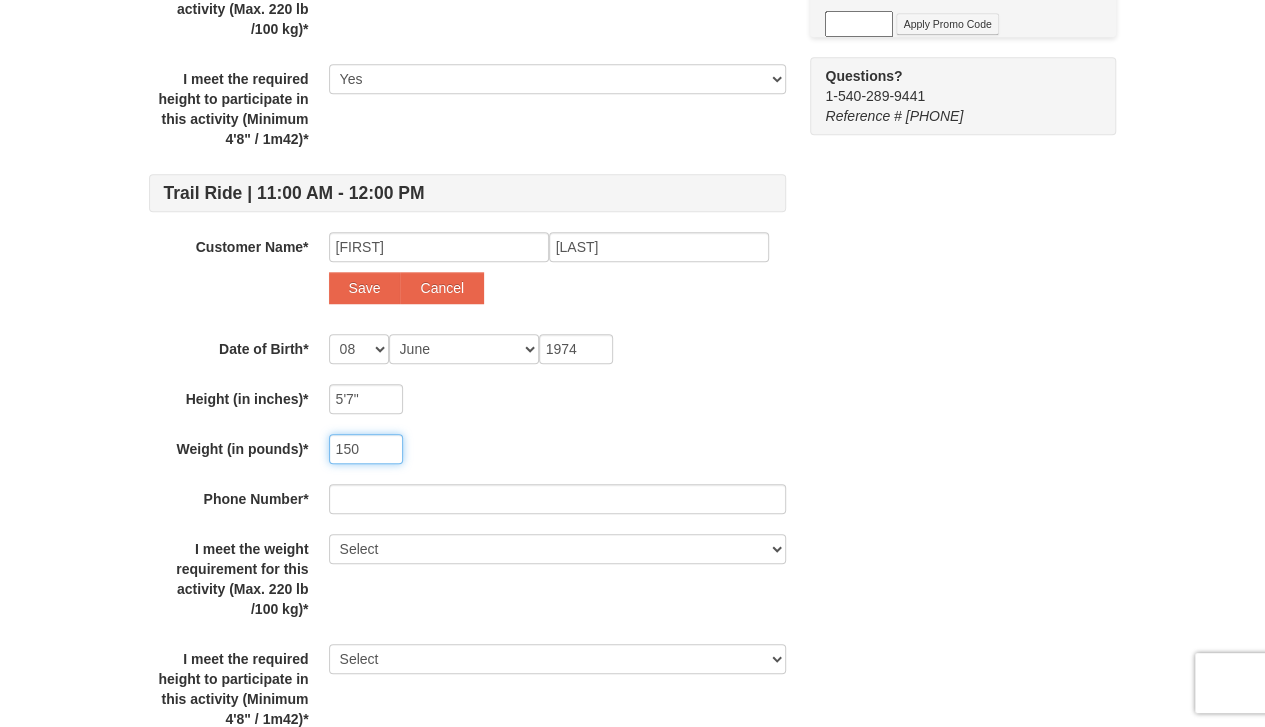 type on "150" 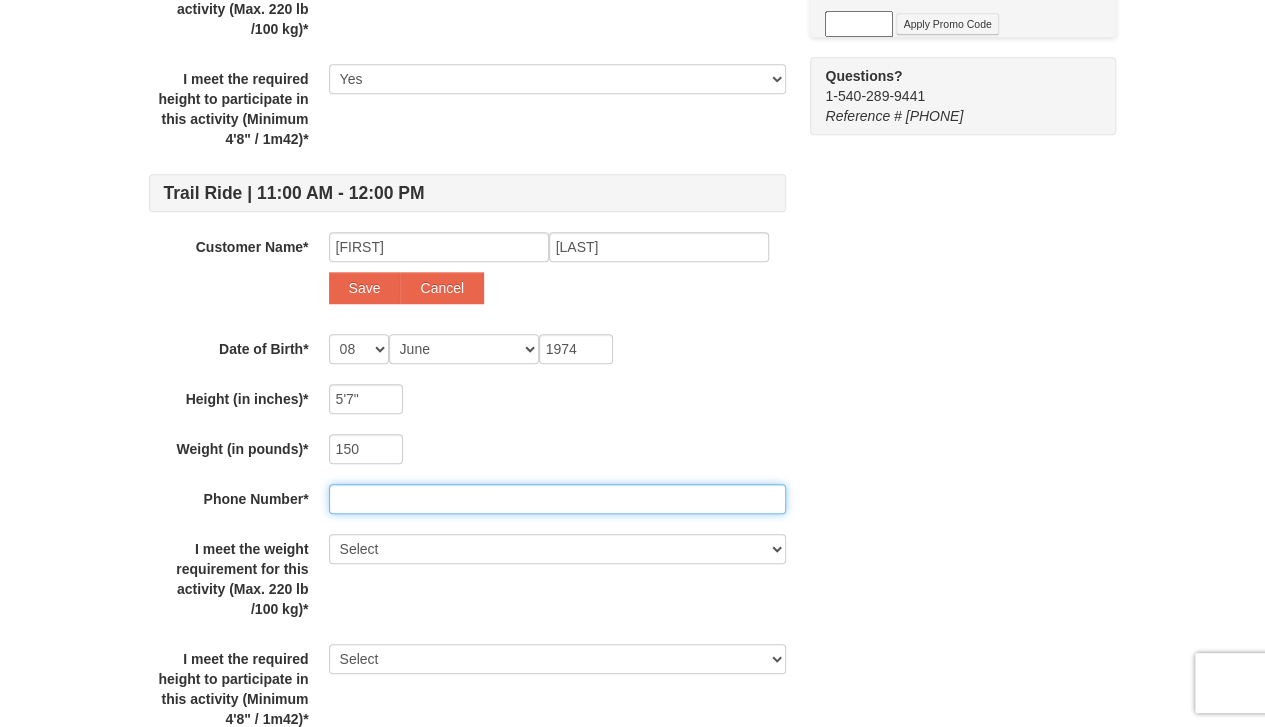 click at bounding box center (557, 499) 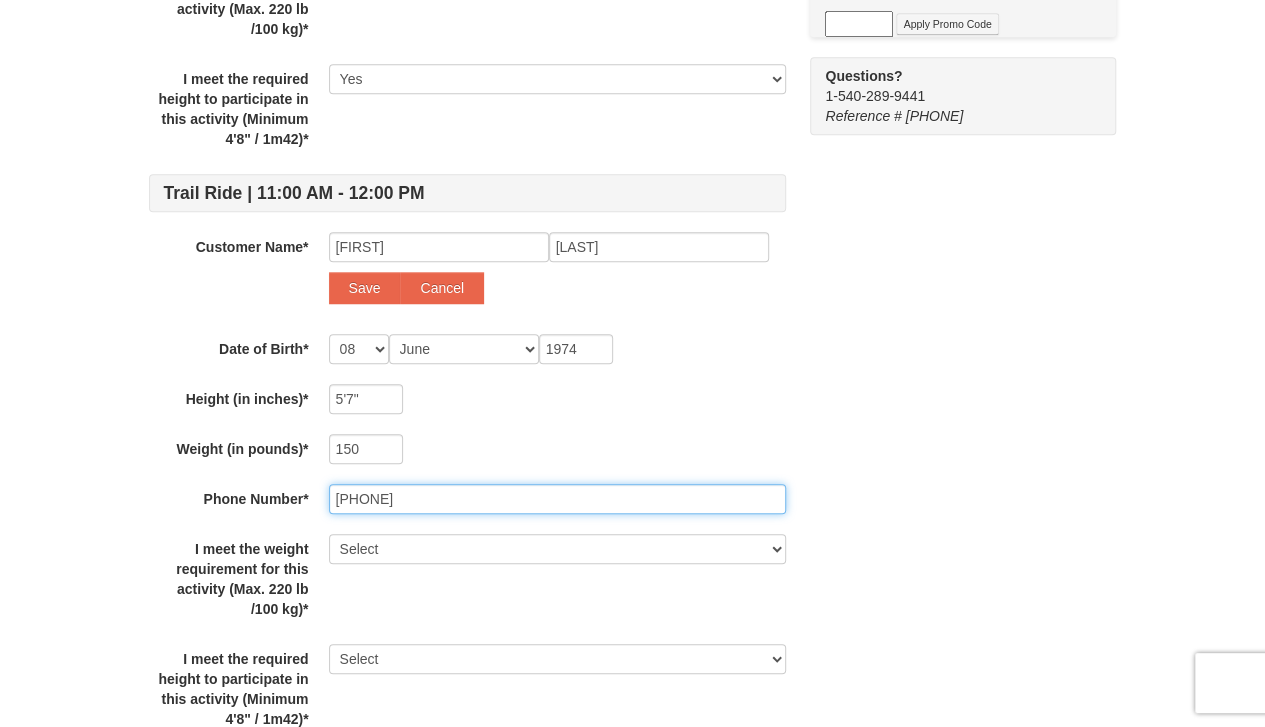 type on "5712774532" 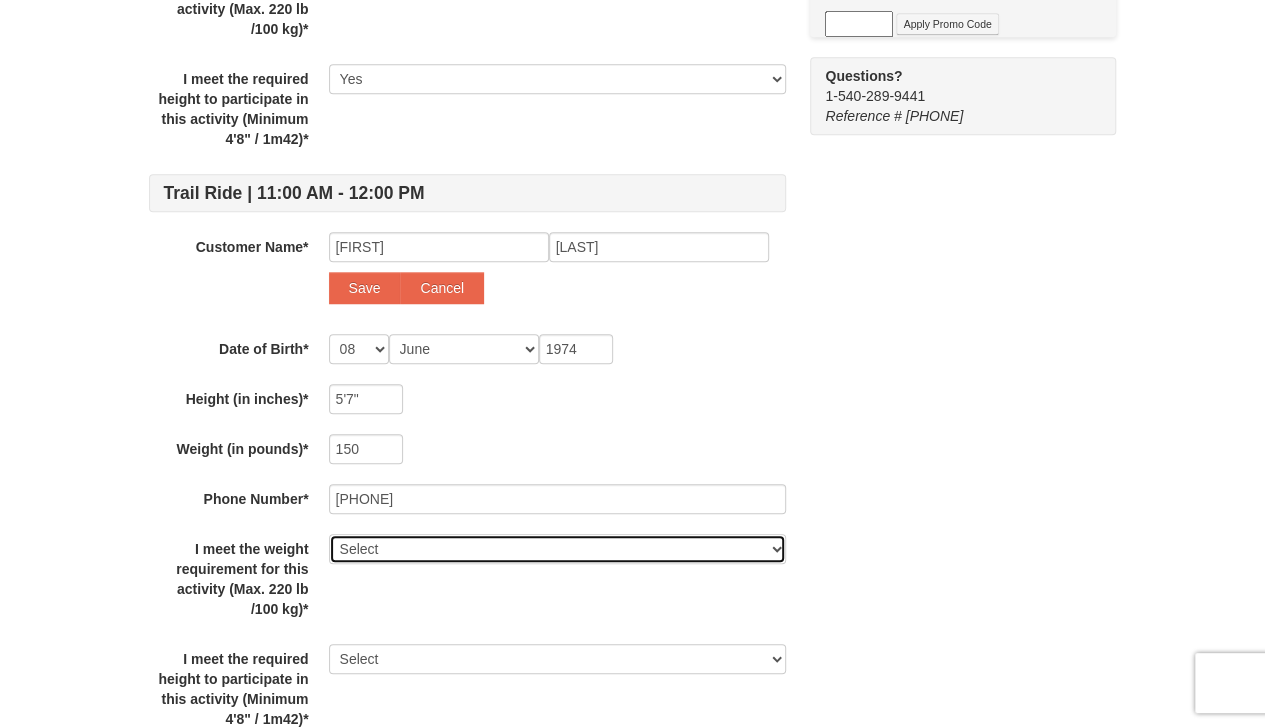 click on "Select Yes" at bounding box center [557, 549] 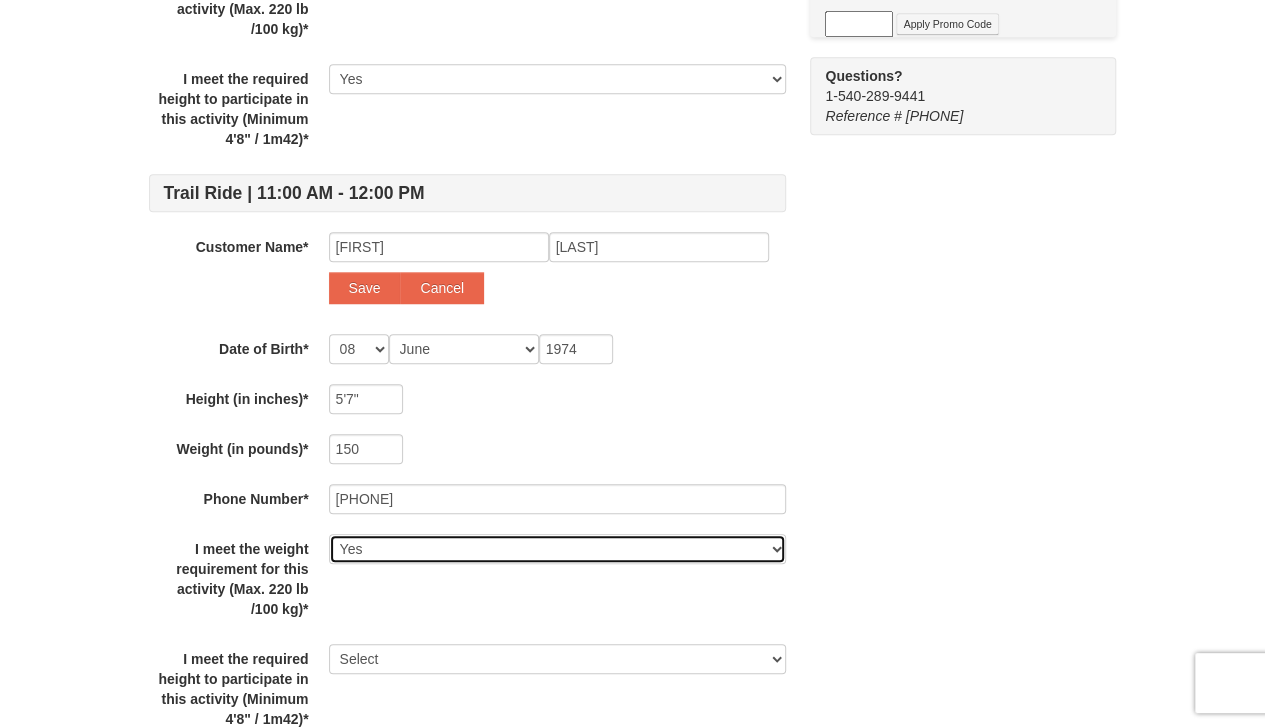 click on "Select Yes" at bounding box center [557, 549] 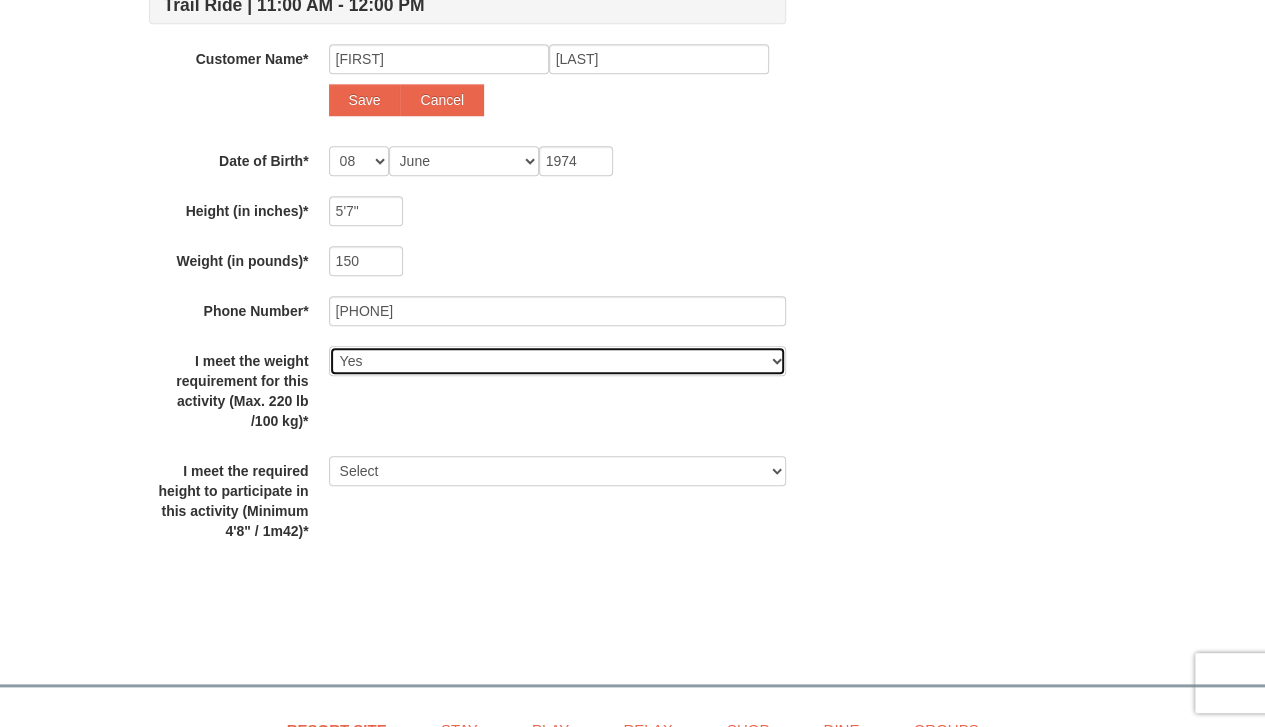 scroll, scrollTop: 800, scrollLeft: 0, axis: vertical 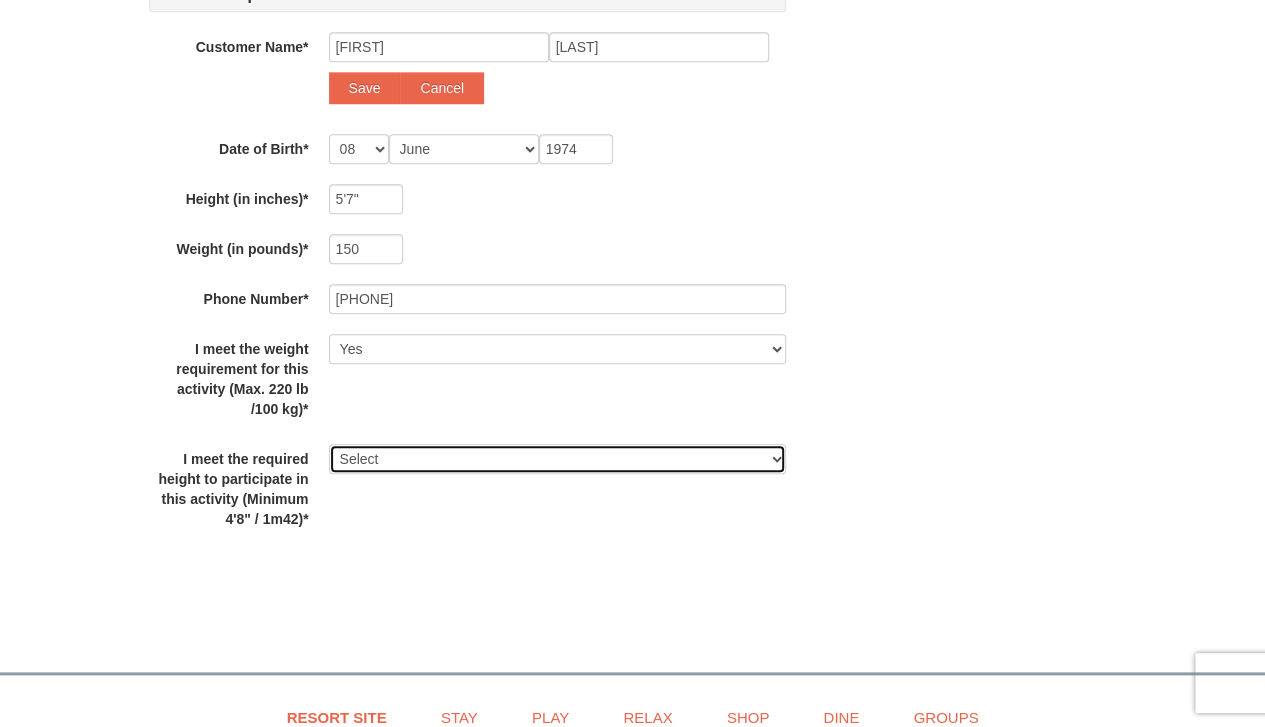 click on "Select Yes" at bounding box center (557, 459) 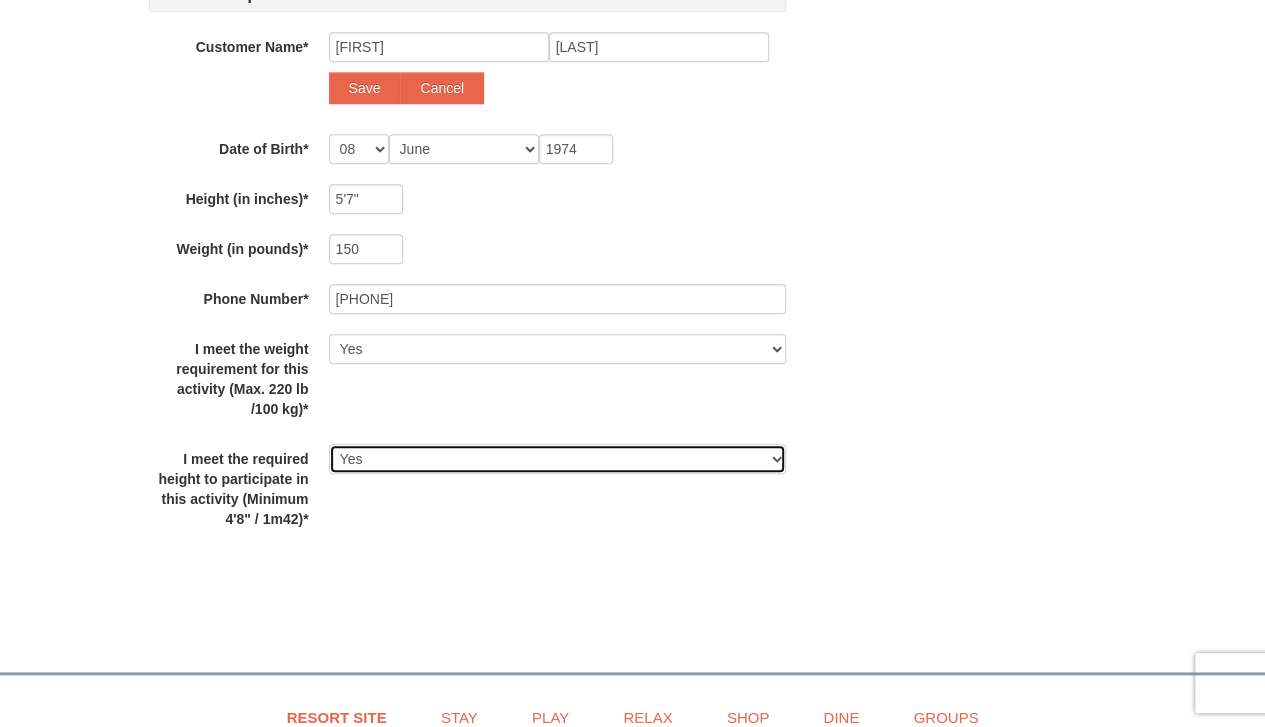 click on "Select Yes" at bounding box center (557, 459) 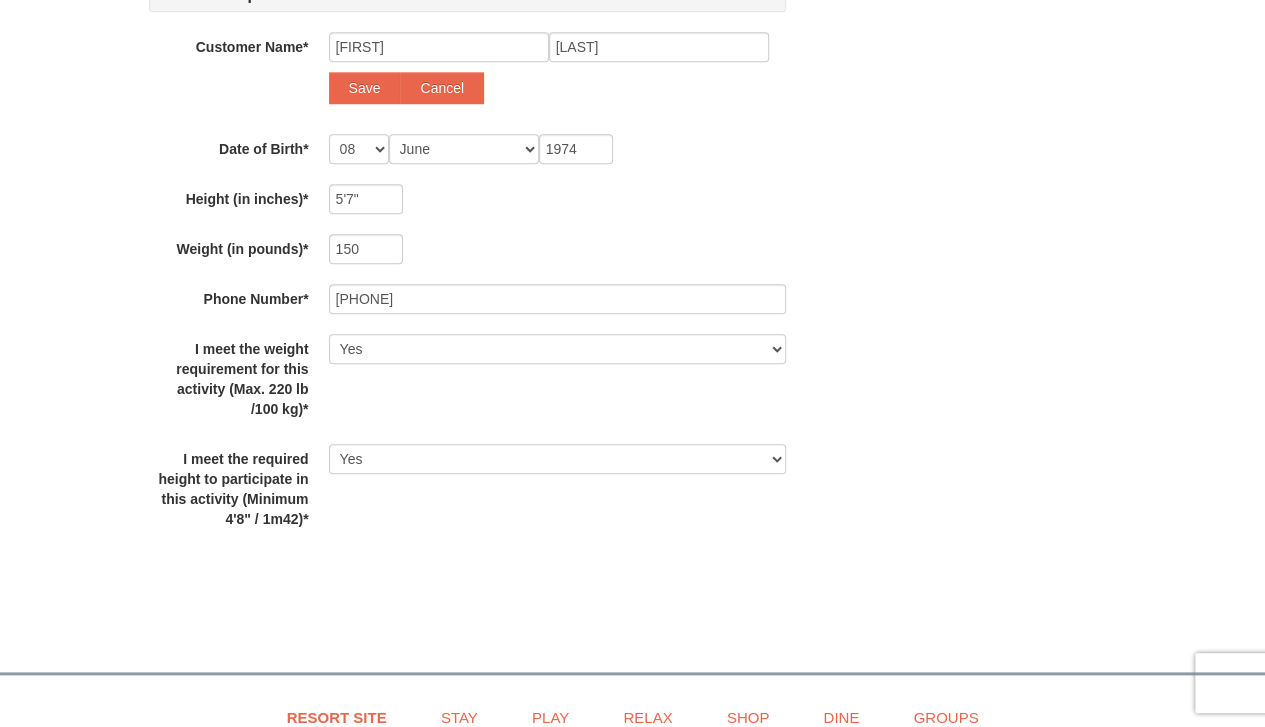 click on "Some of the items in your itinerary require some additional information. Please complete the information below. We will remember it for the next time you visit us!
Trail Ride | 11:00 AM - 12:00 PM Customer Name* Select... Laurie Whiteaker Add New... Save Cancel Date of Birth* -- 01 02 03 04 05 06 07 08 09 10 11 12 13 14 15 16 17 18 19 20 21 22 23 24 25 26 27 28 29 30 31 Month January February March April May June July August September October November December 1971 Height (in inches)* 5'4" Weight (in pounds)* 123 Phone Number* 5714885963 I meet the weight requirement for this activity (Max. 220 lb /100 kg)* Select Yes I meet the required height to participate in this activity (Minimum 4'8" / 1m42)* Select Yes Trail Ride | 11:00 AM - 12:00 PM Customer Name* Select... Laurie Whiteaker Add New... Sanjay Bhamoo Save Cancel Date of Birth* -- 01 02 03 04 05 06 07 08 09 10 11 12 13 14 15 16 17 18 19 20 21 22 23 24 25 26 27 28 29 30 31 Month" at bounding box center (633, -13) 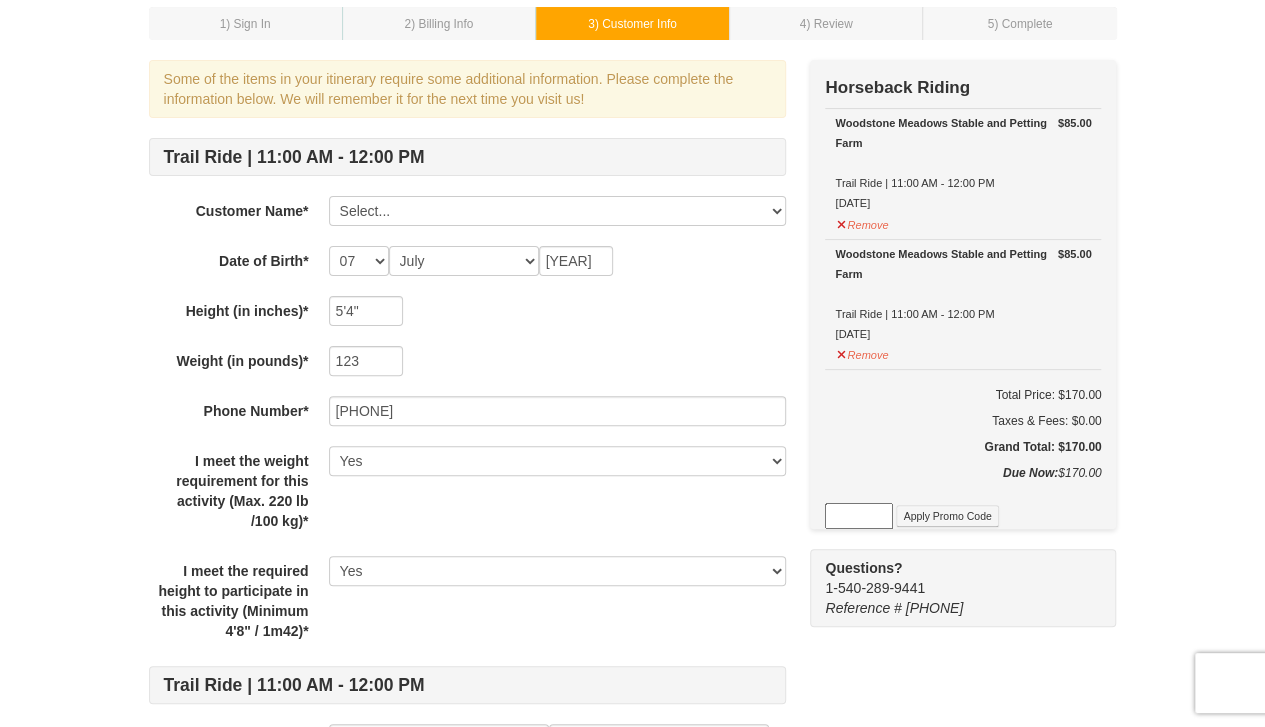 scroll, scrollTop: 300, scrollLeft: 0, axis: vertical 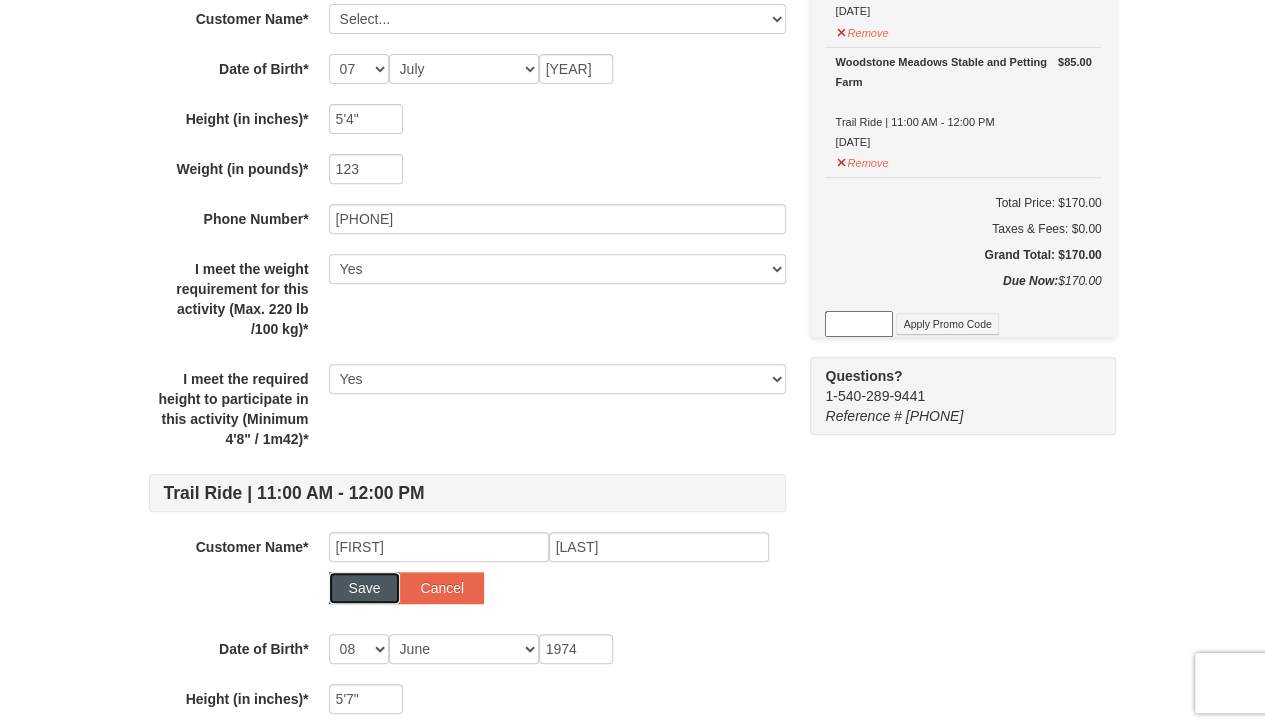 click on "Save" at bounding box center [365, 588] 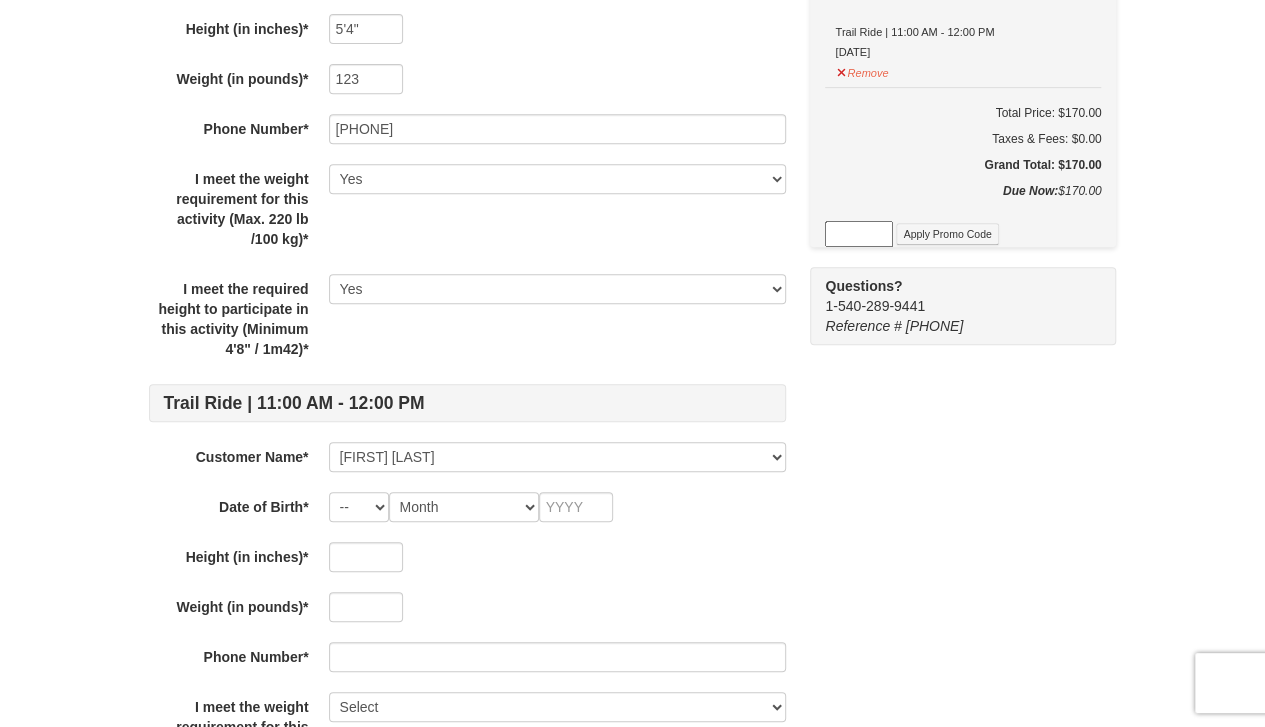 scroll, scrollTop: 500, scrollLeft: 0, axis: vertical 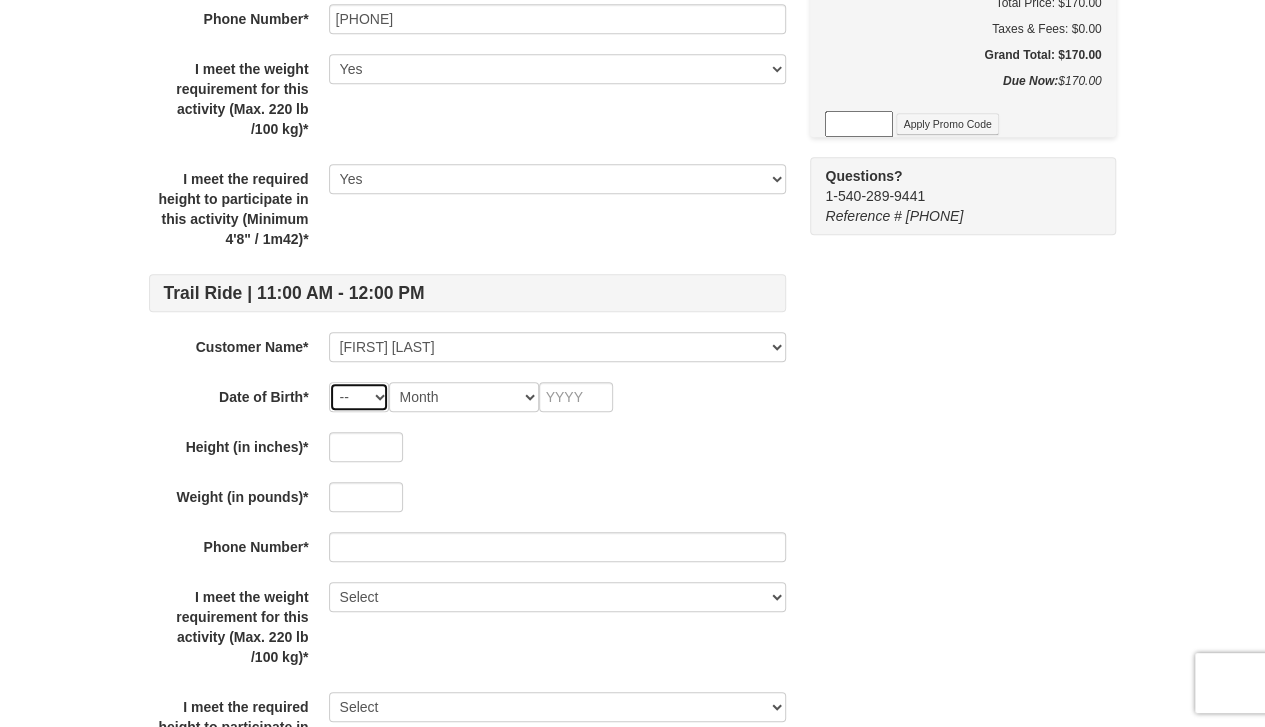 click on "-- 01 02 03 04 05 06 07 08 09 10 11 12 13 14 15 16 17 18 19 20 21 22 23 24 25 26 27 28 29 30 31" at bounding box center [359, 397] 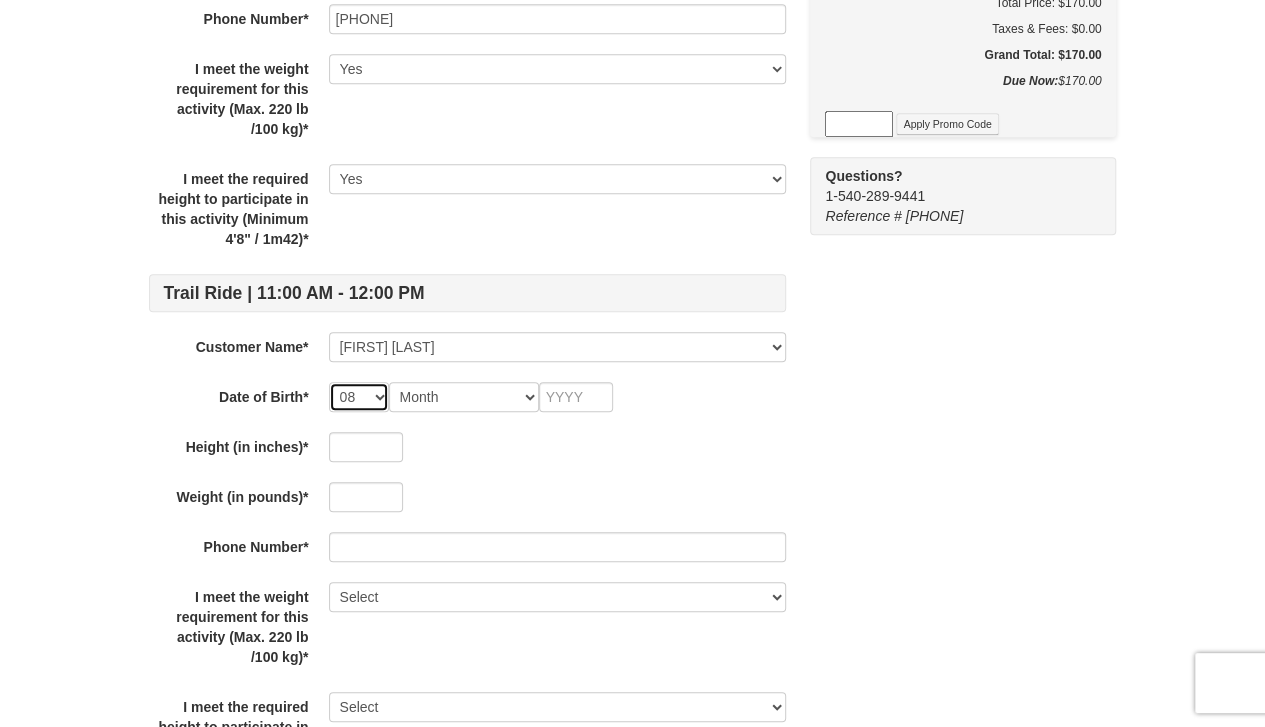 click on "-- 01 02 03 04 05 06 07 08 09 10 11 12 13 14 15 16 17 18 19 20 21 22 23 24 25 26 27 28 29 30 31" at bounding box center [359, 397] 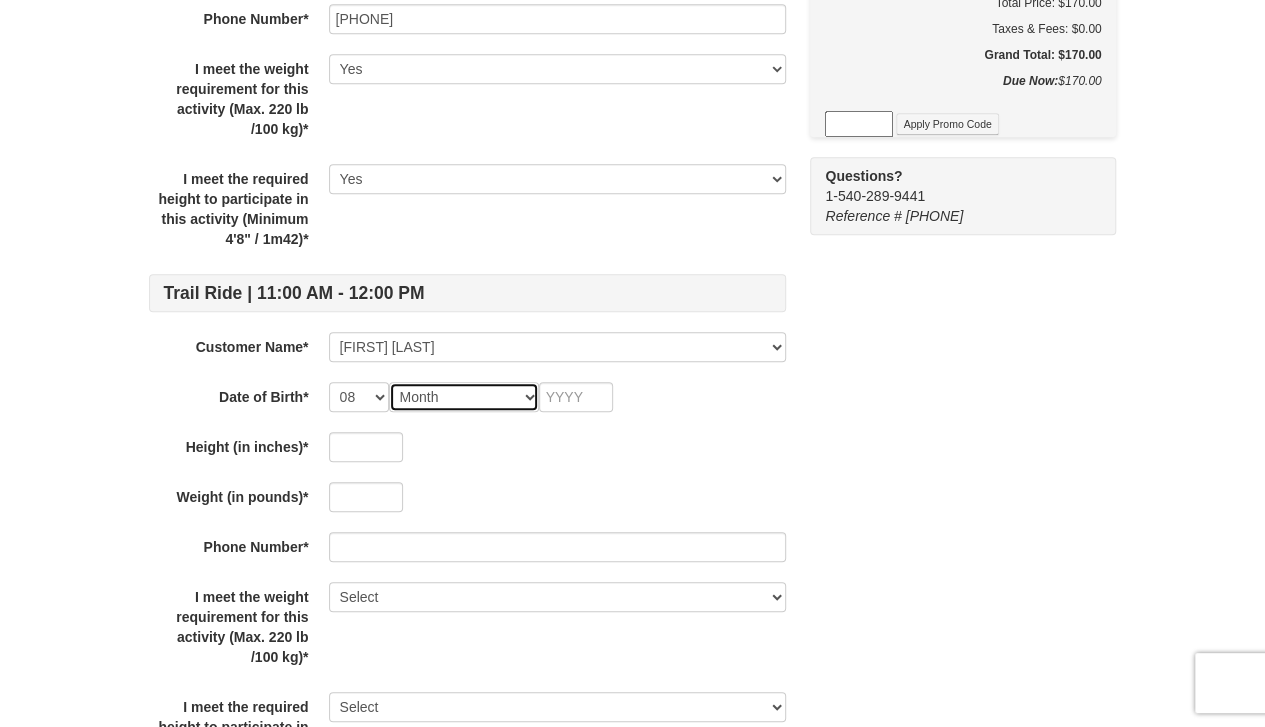 click on "Month January February March April May June July August September October November December" at bounding box center [464, 397] 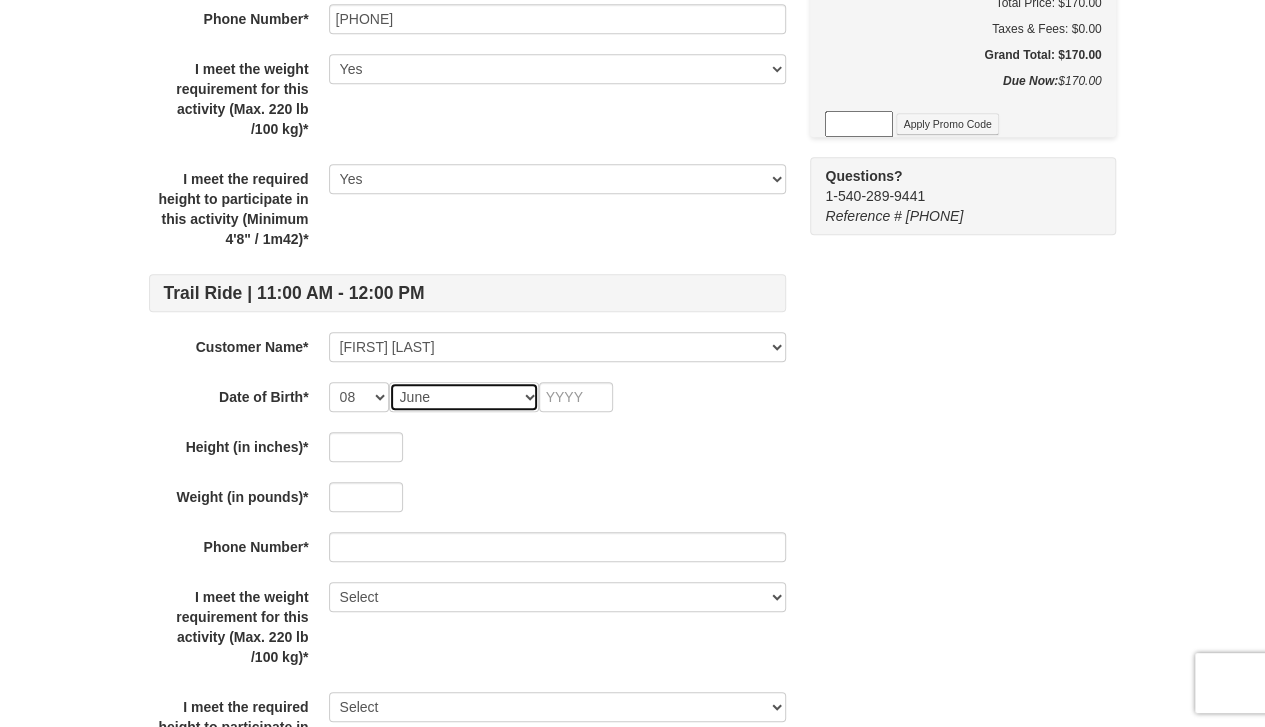 click on "Month January February March April May June July August September October November December" at bounding box center (464, 397) 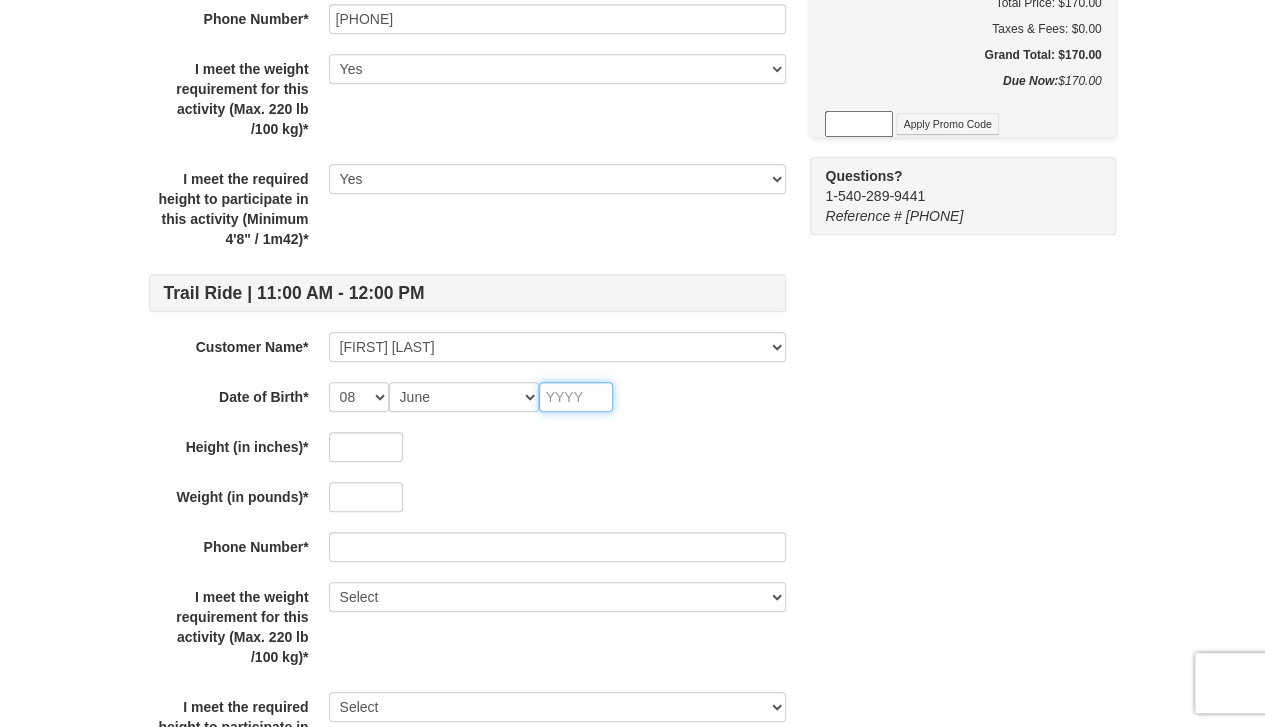 click at bounding box center (576, 397) 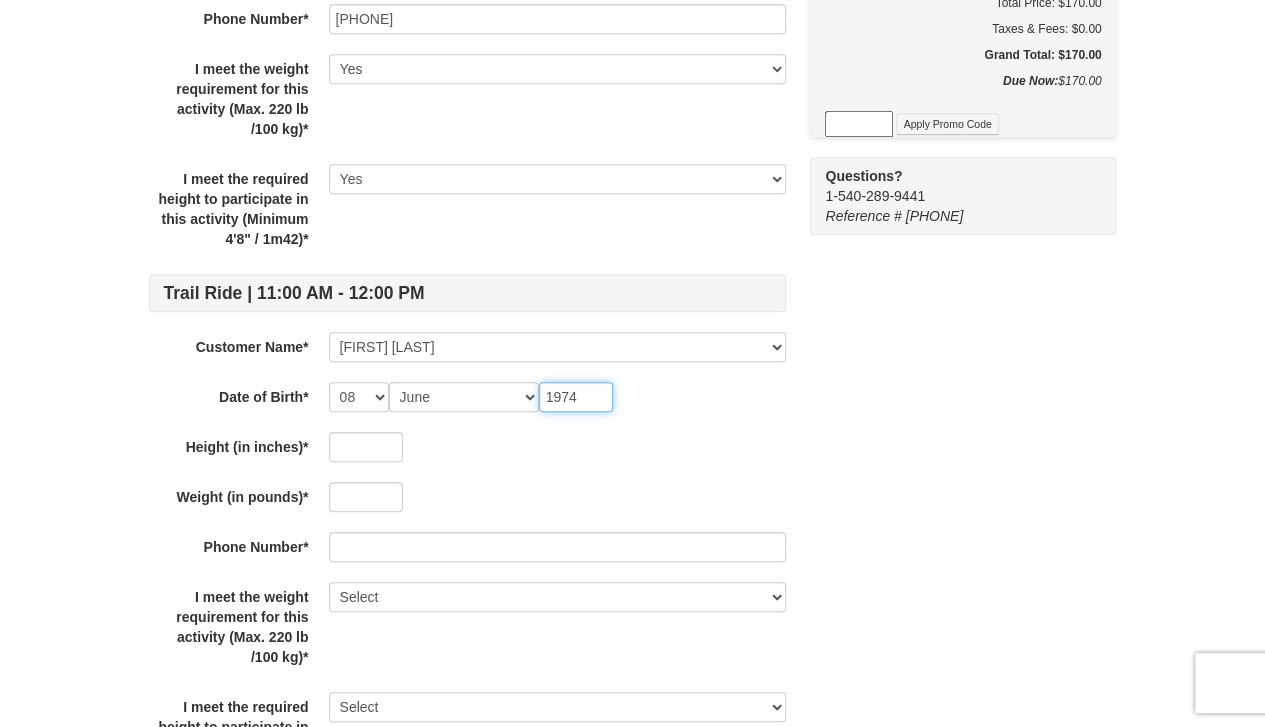 type on "1974" 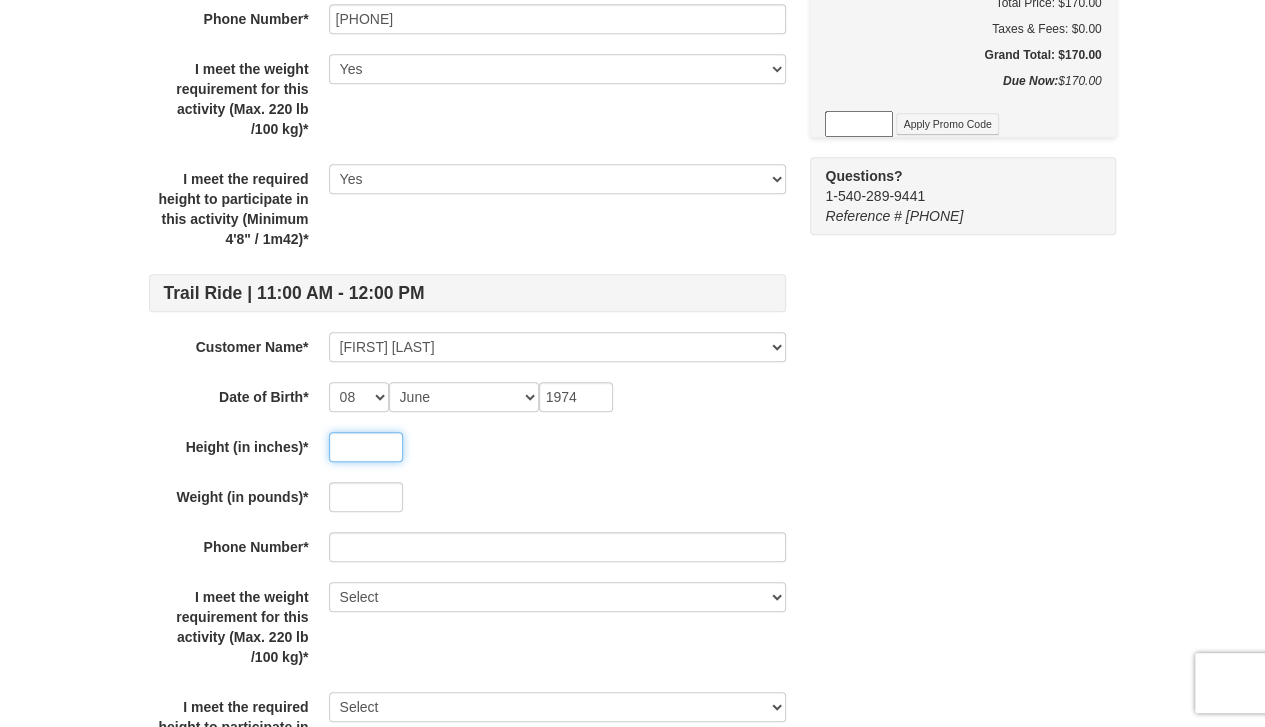 click at bounding box center [366, 447] 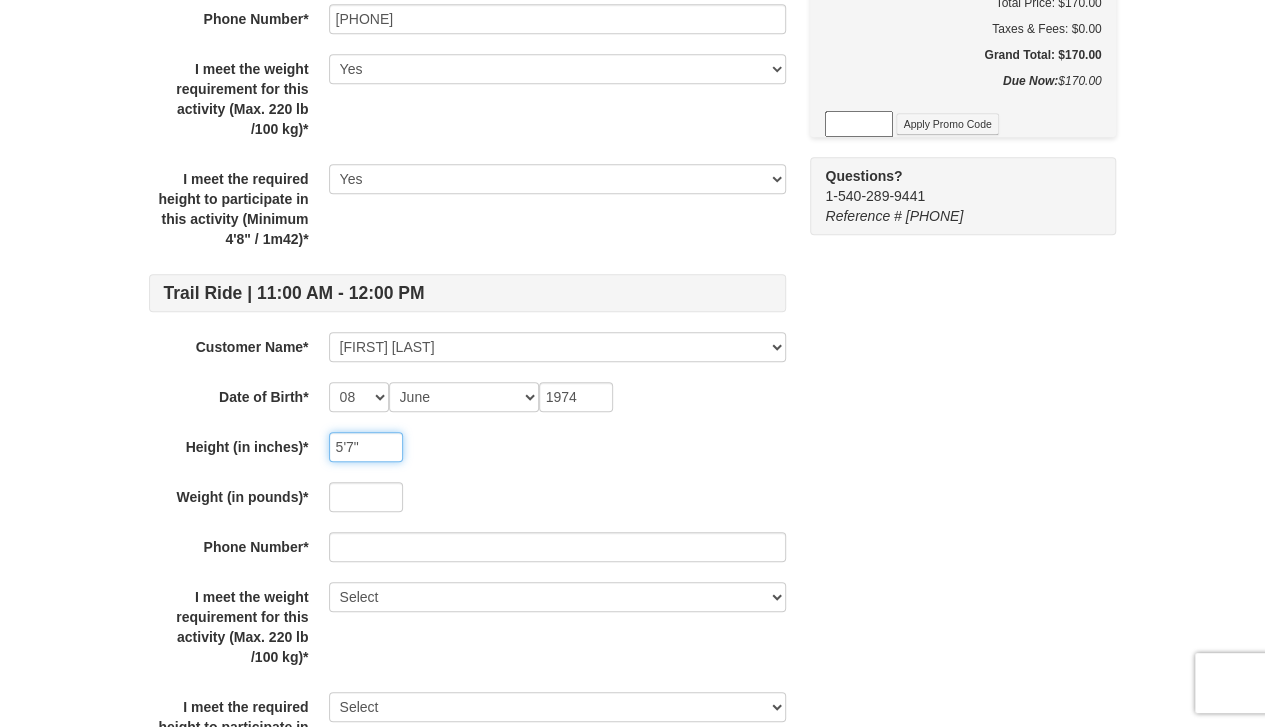 type on "5'7"" 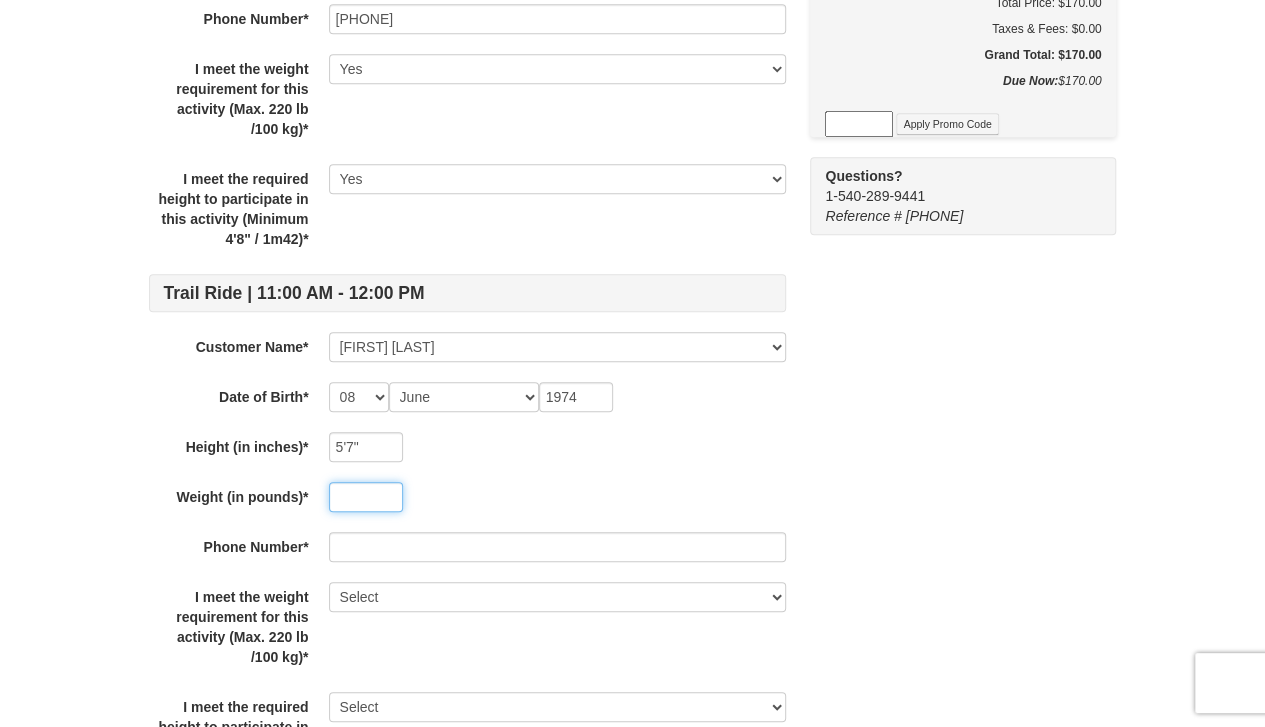 click at bounding box center (366, 497) 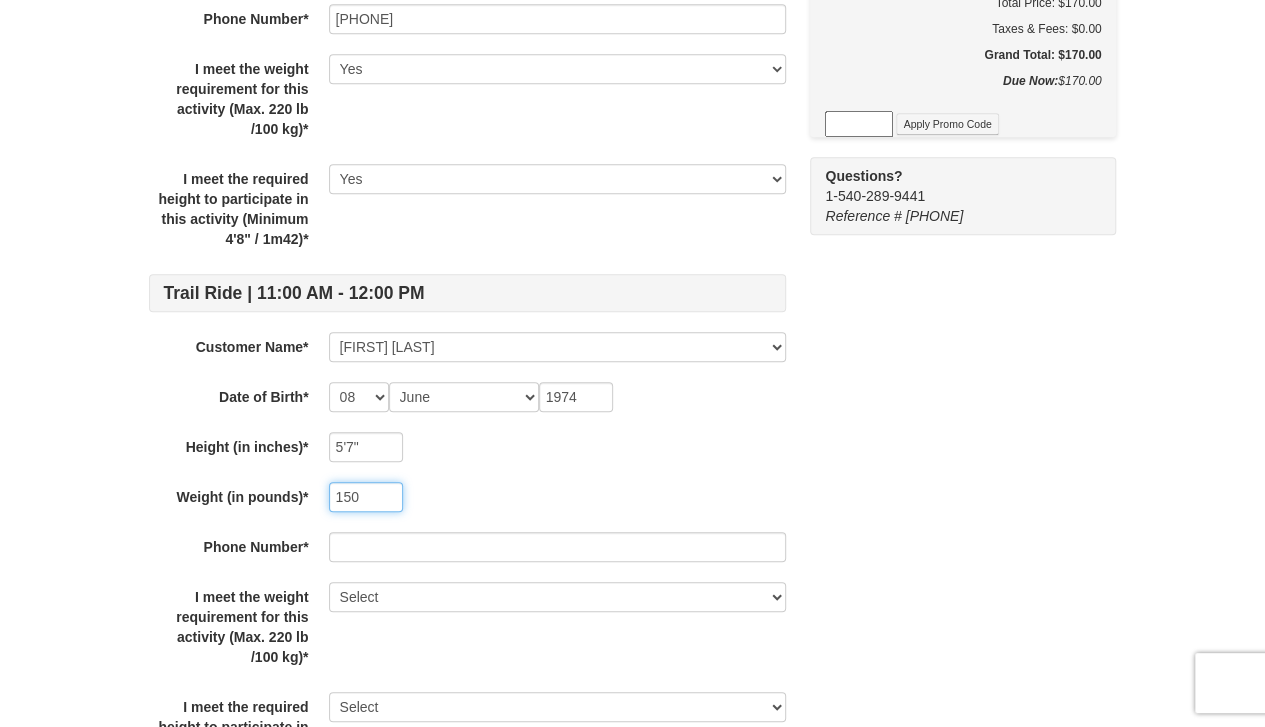 type on "150" 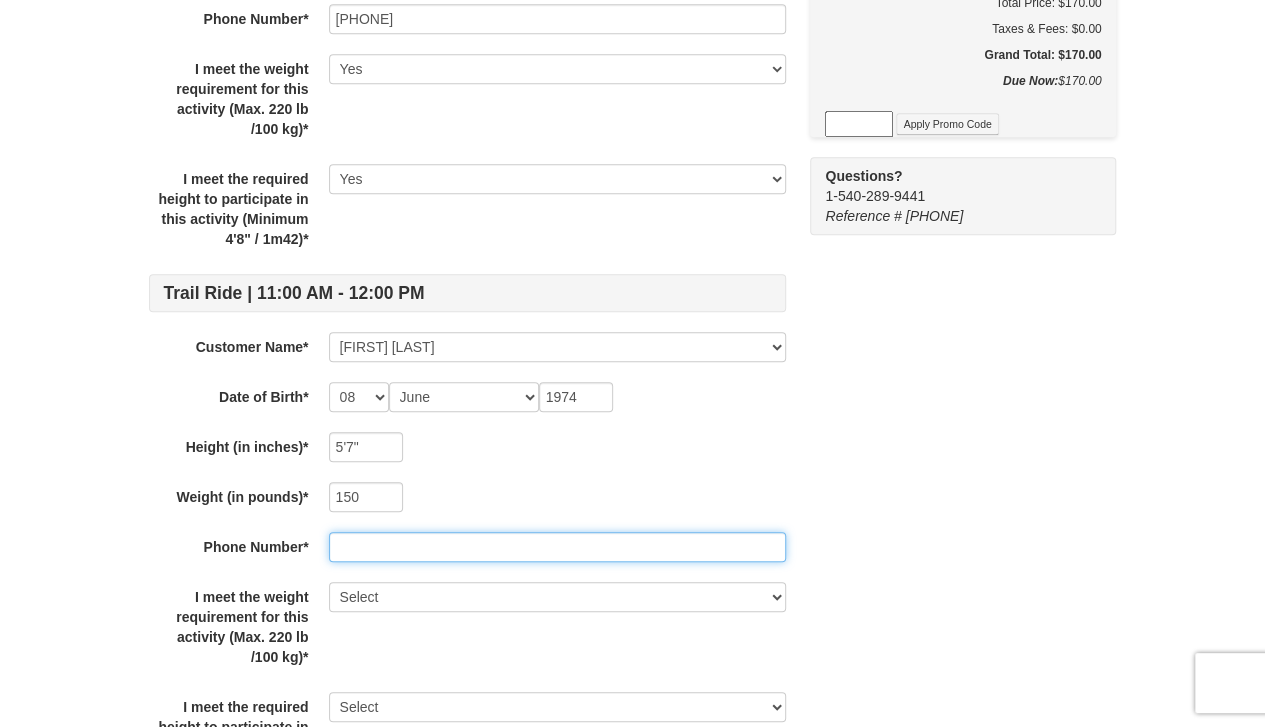 click at bounding box center (557, 547) 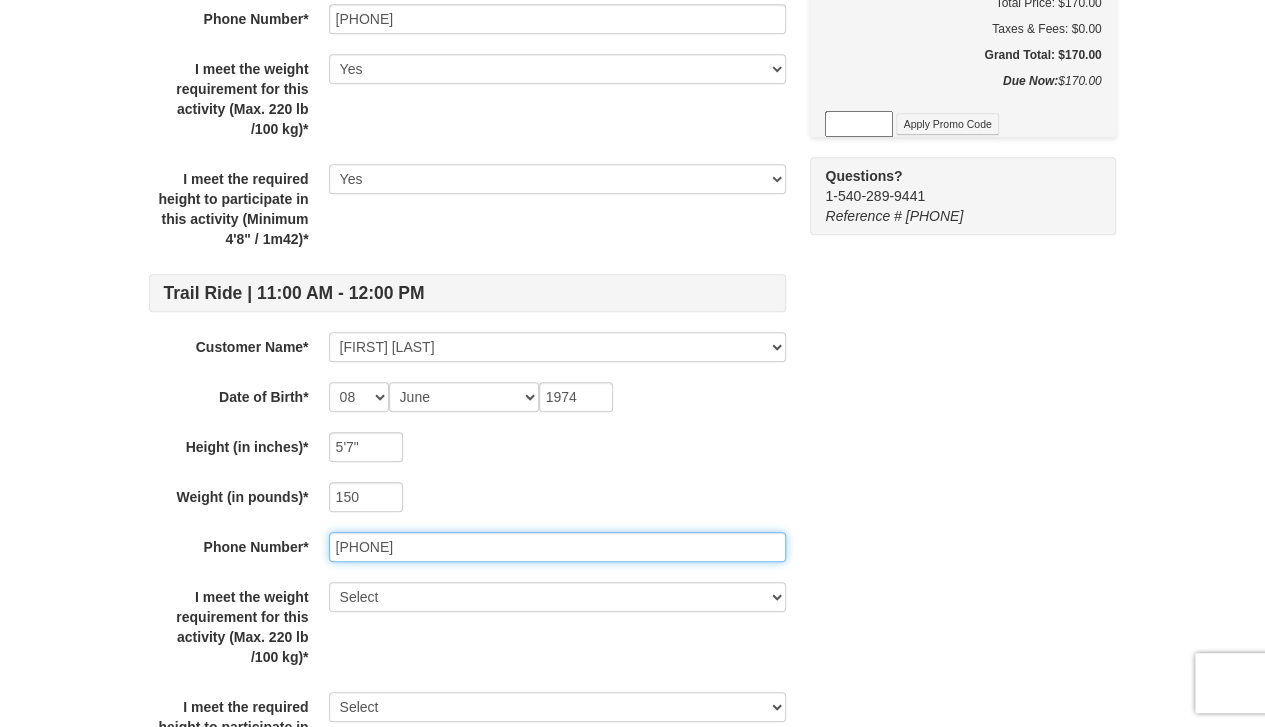 type on "5712774532" 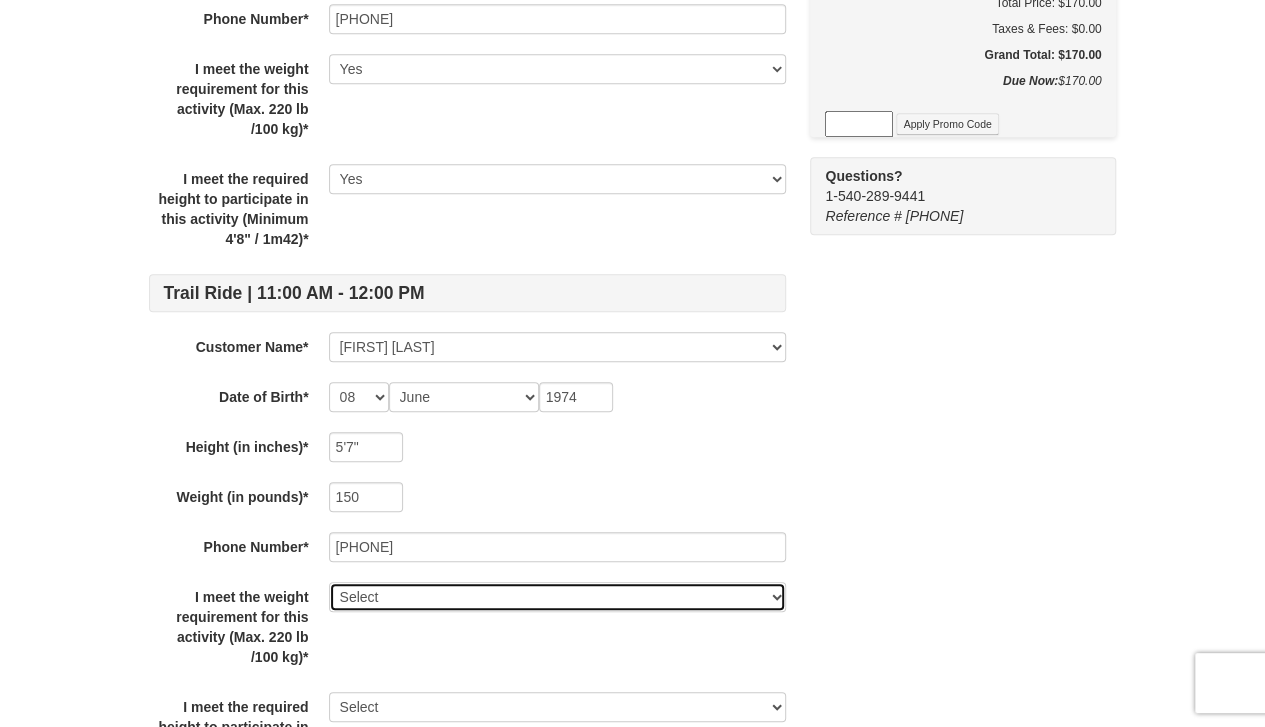 click on "Select Yes" at bounding box center [557, 597] 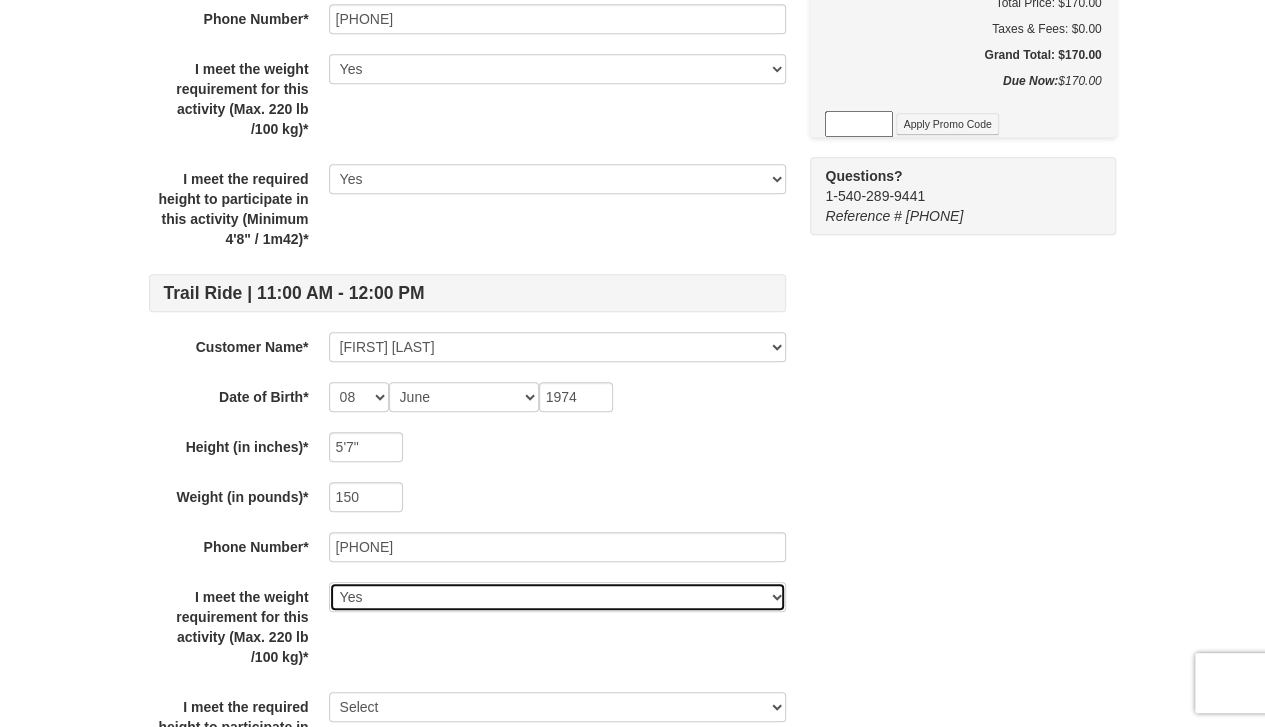 click on "Select Yes" at bounding box center (557, 597) 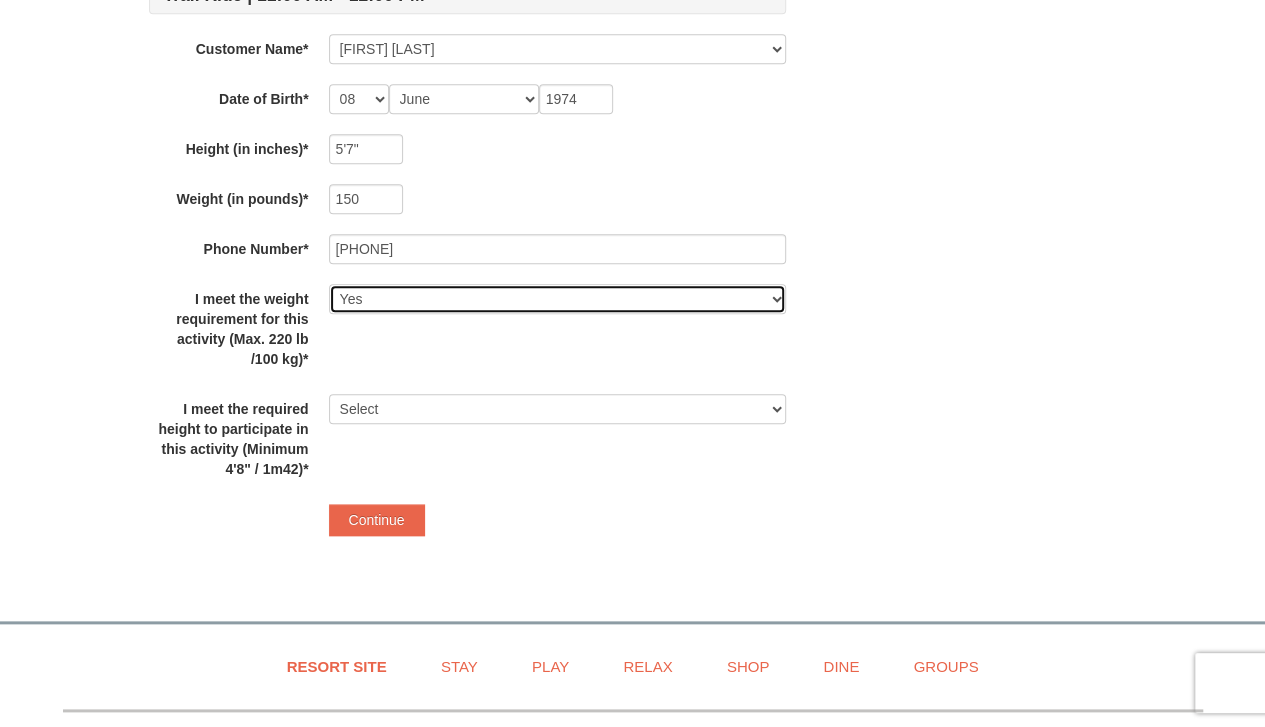 scroll, scrollTop: 800, scrollLeft: 0, axis: vertical 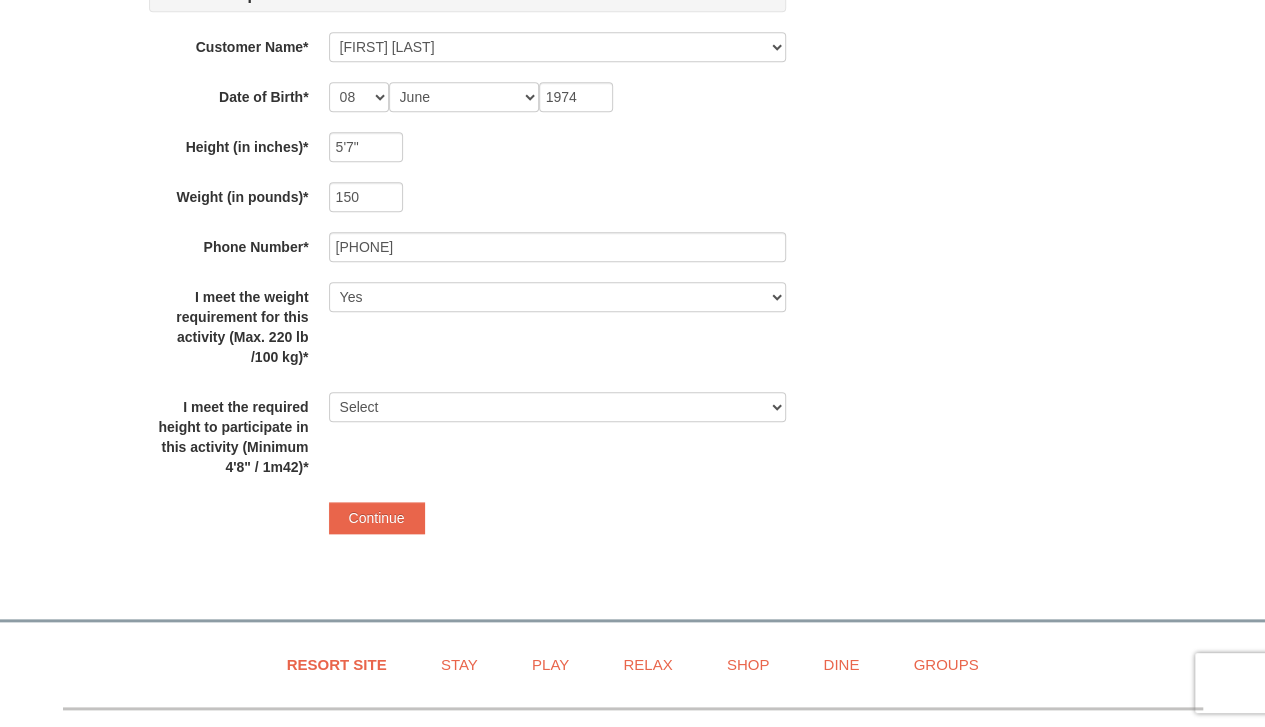 click on "Some of the items in your itinerary require some additional information. Please complete the information below. We will remember it for the next time you visit us!
Trail Ride | 11:00 AM - 12:00 PM Customer Name* Select... Laurie Whiteaker Sanjay Bhamoo Add New... Save Cancel Date of Birth* -- 01 02 03 04 05 06 07 08 09 10 11 12 13 14 15 16 17 18 19 20 21 22 23 24 25 26 27 28 29 30 31 Month January February March April May June July August September October November December 1971 Height (in inches)* 5'4" Weight (in pounds)* 123 Phone Number* 5714885963 I meet the weight requirement for this activity (Max. 220 lb /100 kg)* Select Yes I meet the required height to participate in this activity (Minimum 4'8" / 1m42)* Select Yes Trail Ride | 11:00 AM - 12:00 PM Customer Name* Select... Laurie Whiteaker Sanjay Bhamoo Add New... Sanjay Bhamoo Save Cancel Date of Birth* -- 01 02 03 04 05 06 07 08 09 10 11 12 13 14 15 16 17 18 19 20 21 22 23" at bounding box center [633, -39] 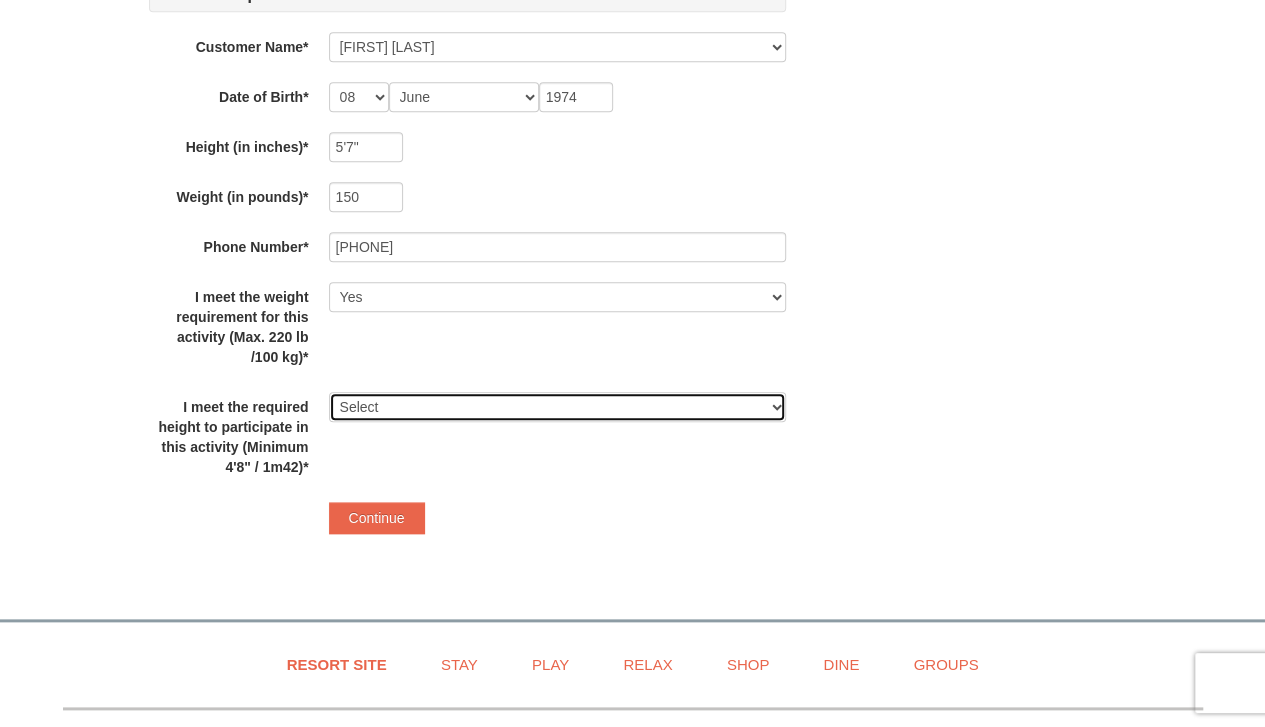 drag, startPoint x: 775, startPoint y: 408, endPoint x: 749, endPoint y: 417, distance: 27.513634 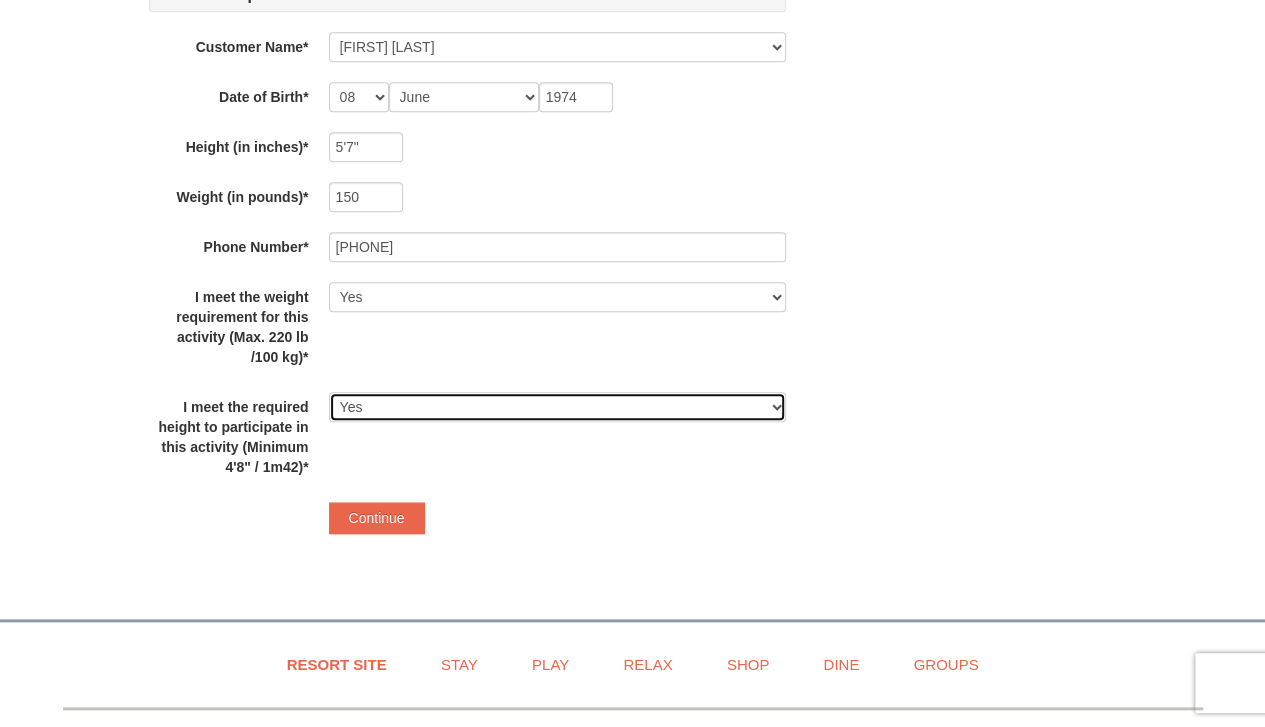 click on "Select Yes" at bounding box center [557, 407] 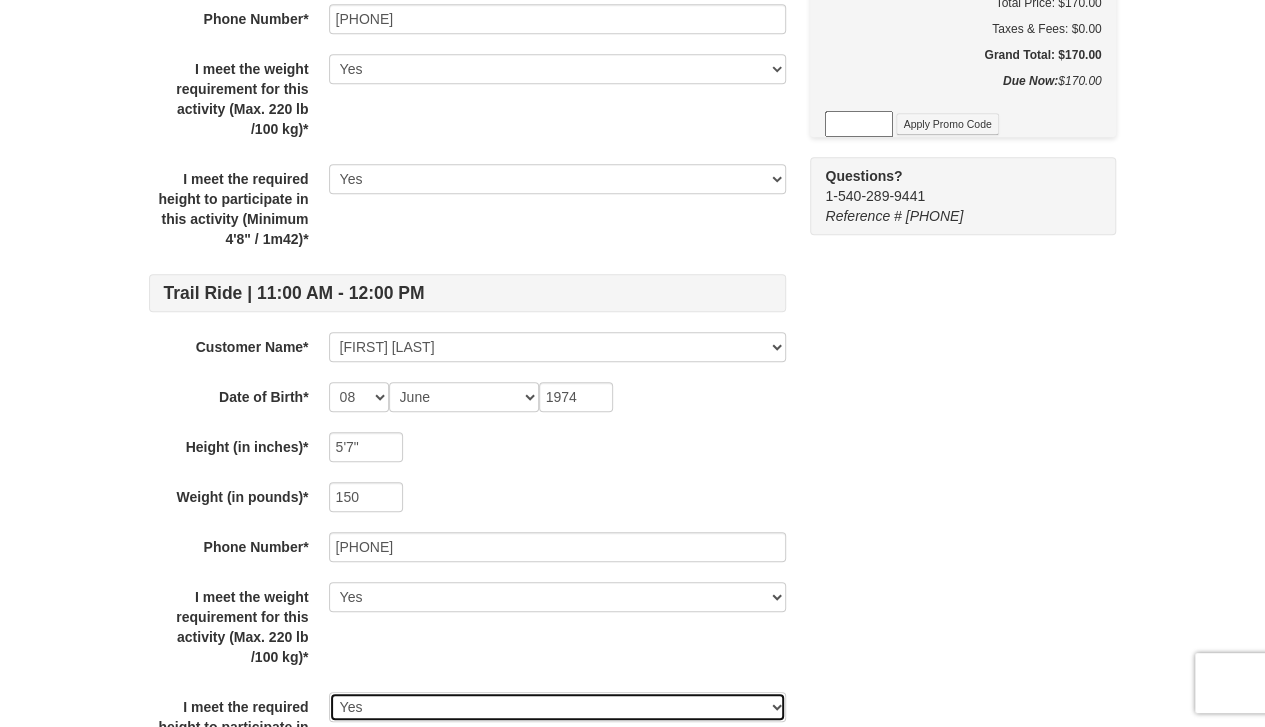 scroll, scrollTop: 700, scrollLeft: 0, axis: vertical 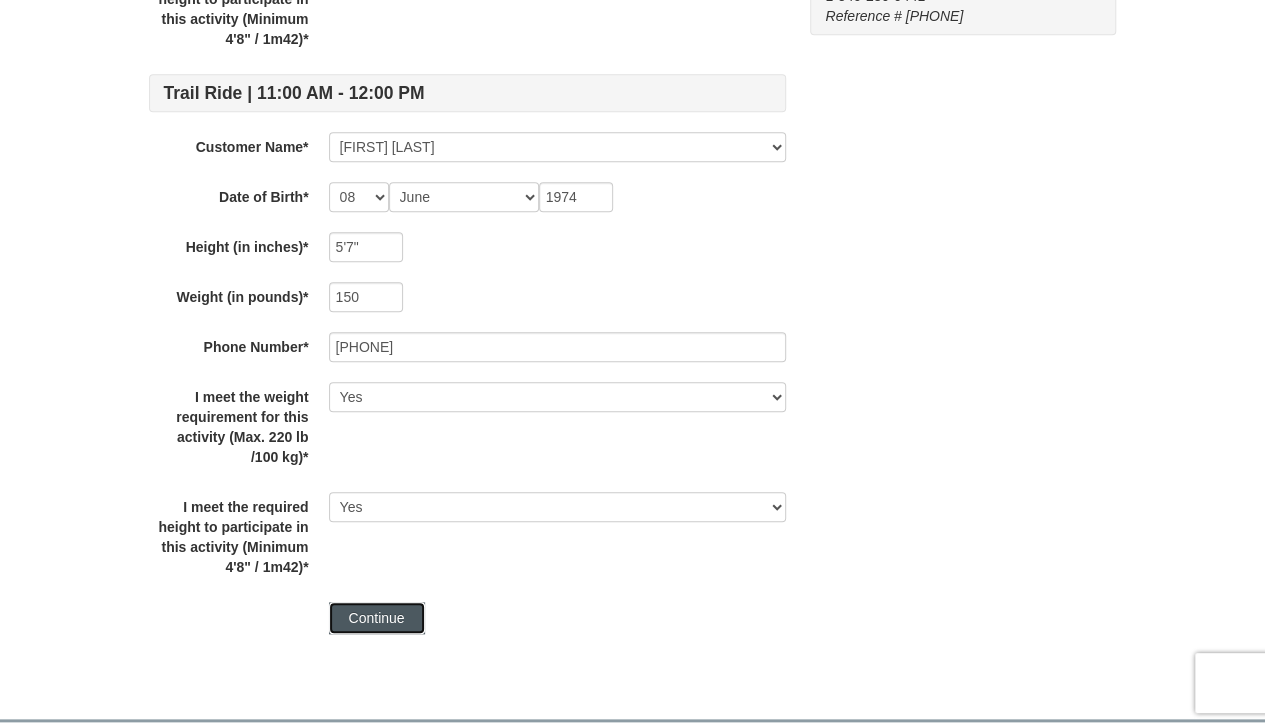 click on "Continue" at bounding box center [377, 618] 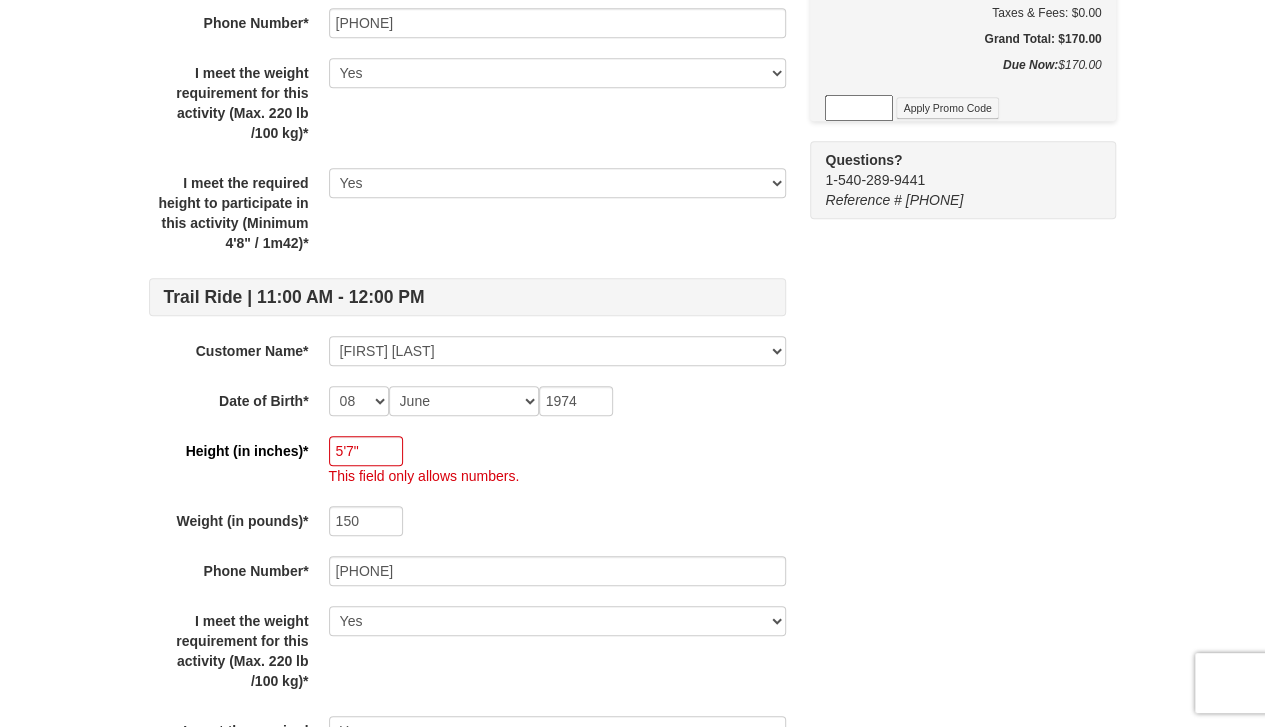 scroll, scrollTop: 519, scrollLeft: 0, axis: vertical 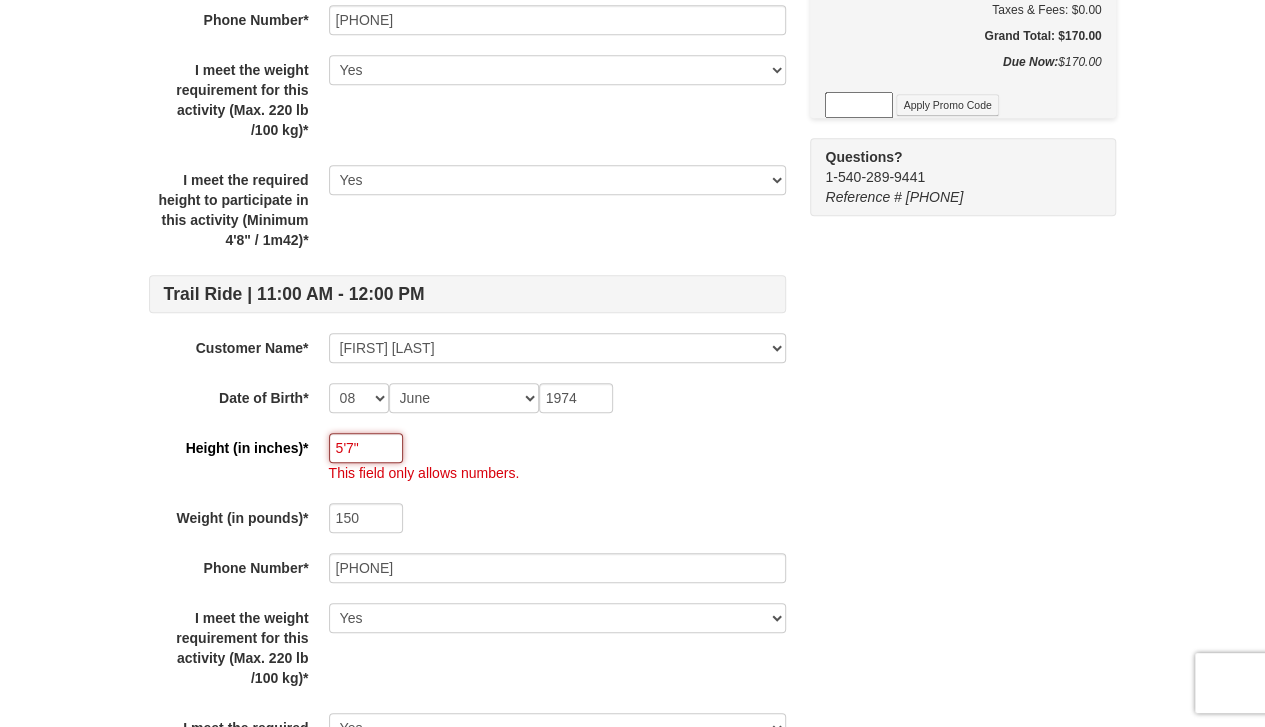 drag, startPoint x: 388, startPoint y: 443, endPoint x: 308, endPoint y: 439, distance: 80.09994 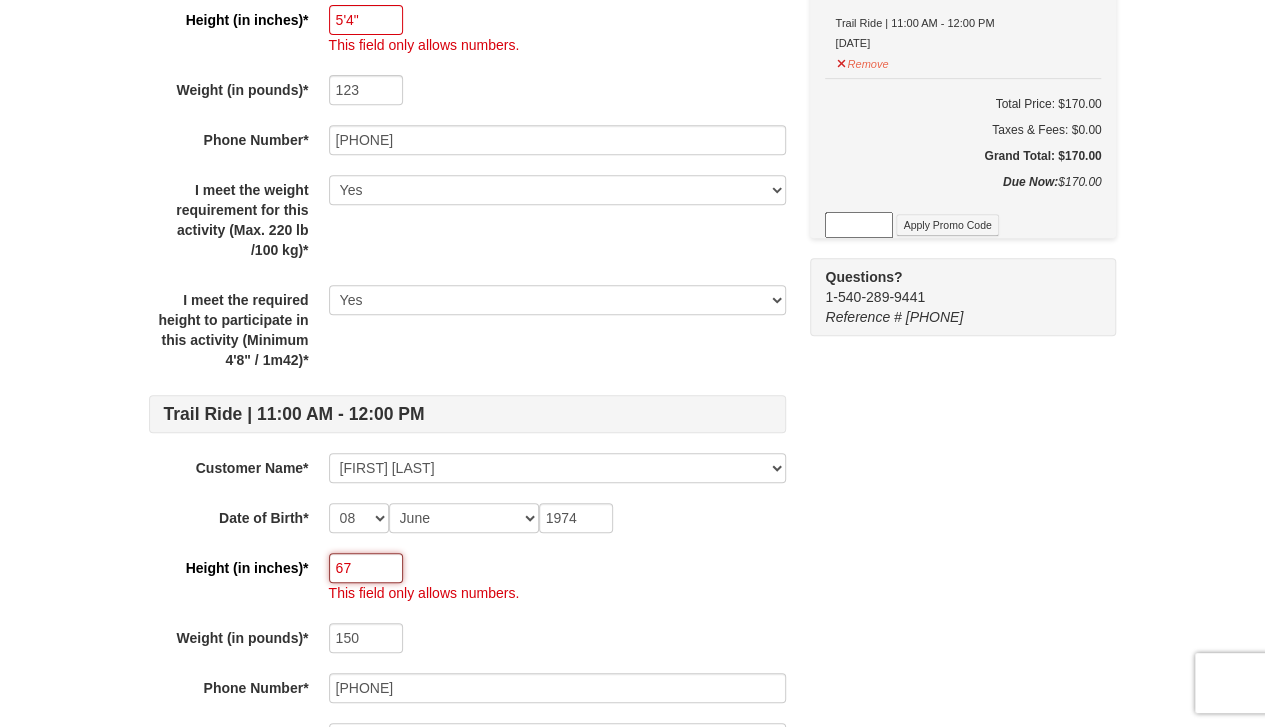 scroll, scrollTop: 219, scrollLeft: 0, axis: vertical 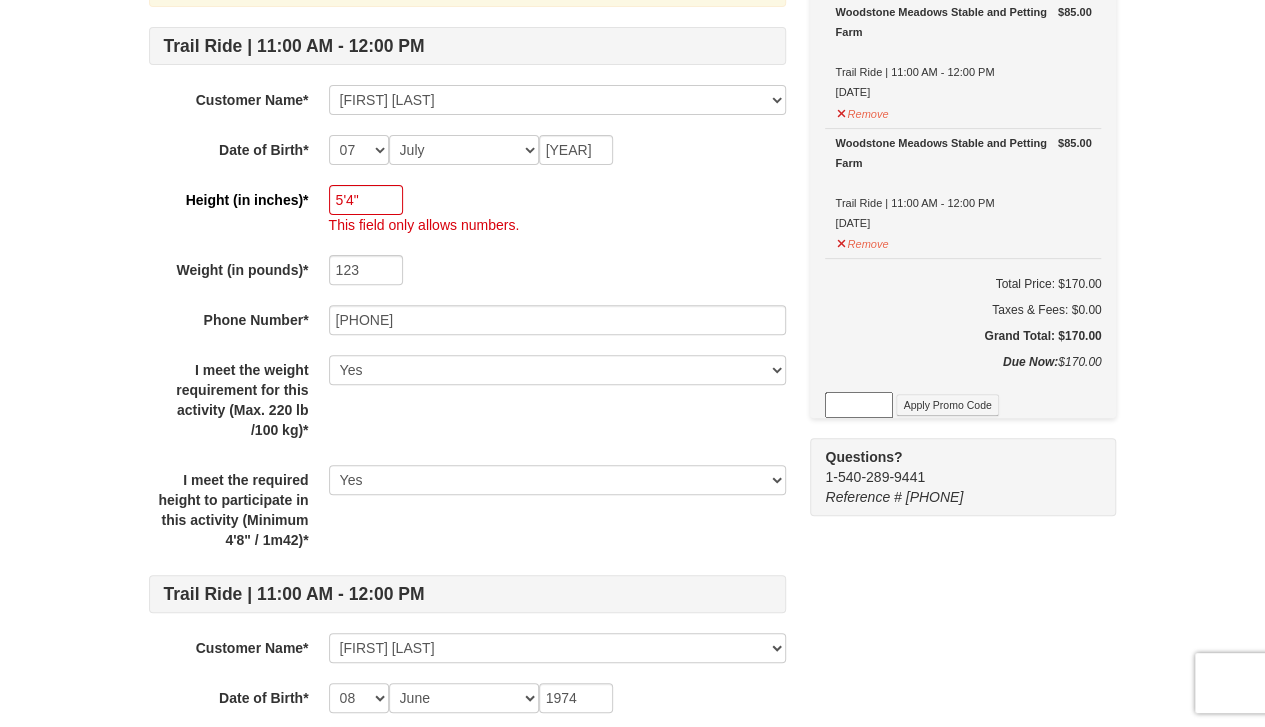 type on "67" 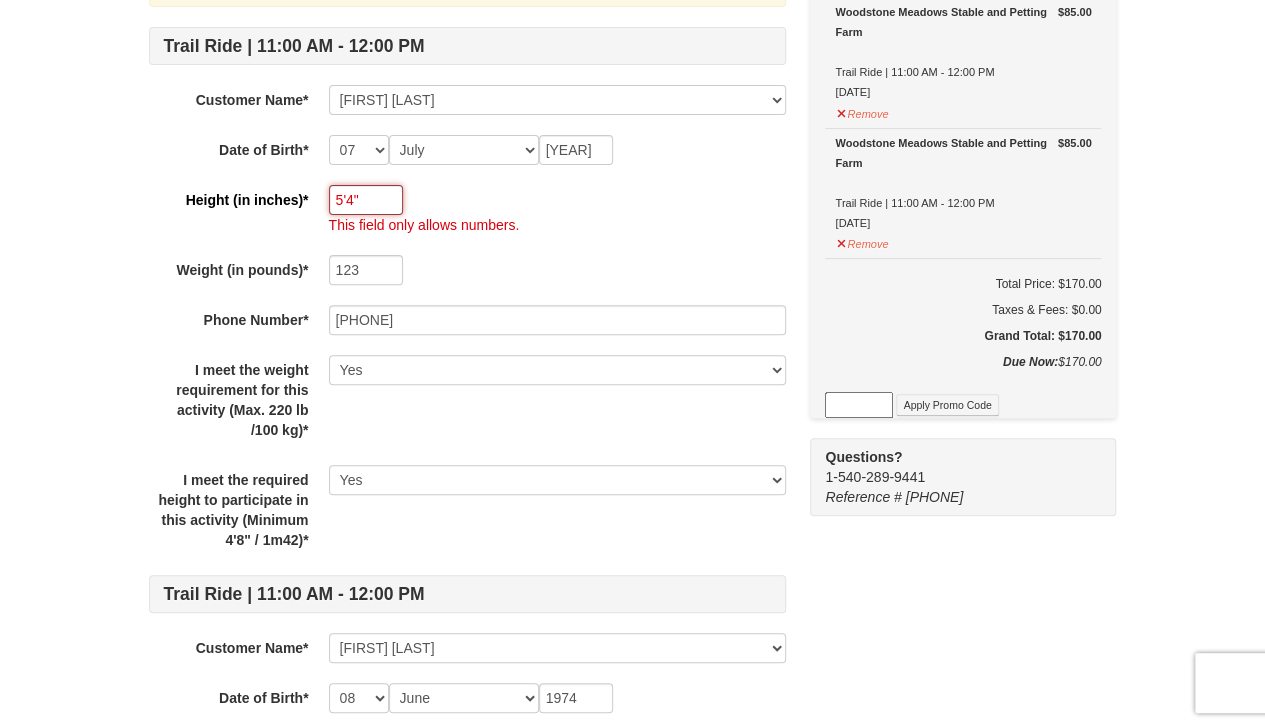 drag, startPoint x: 377, startPoint y: 197, endPoint x: 306, endPoint y: 191, distance: 71.25307 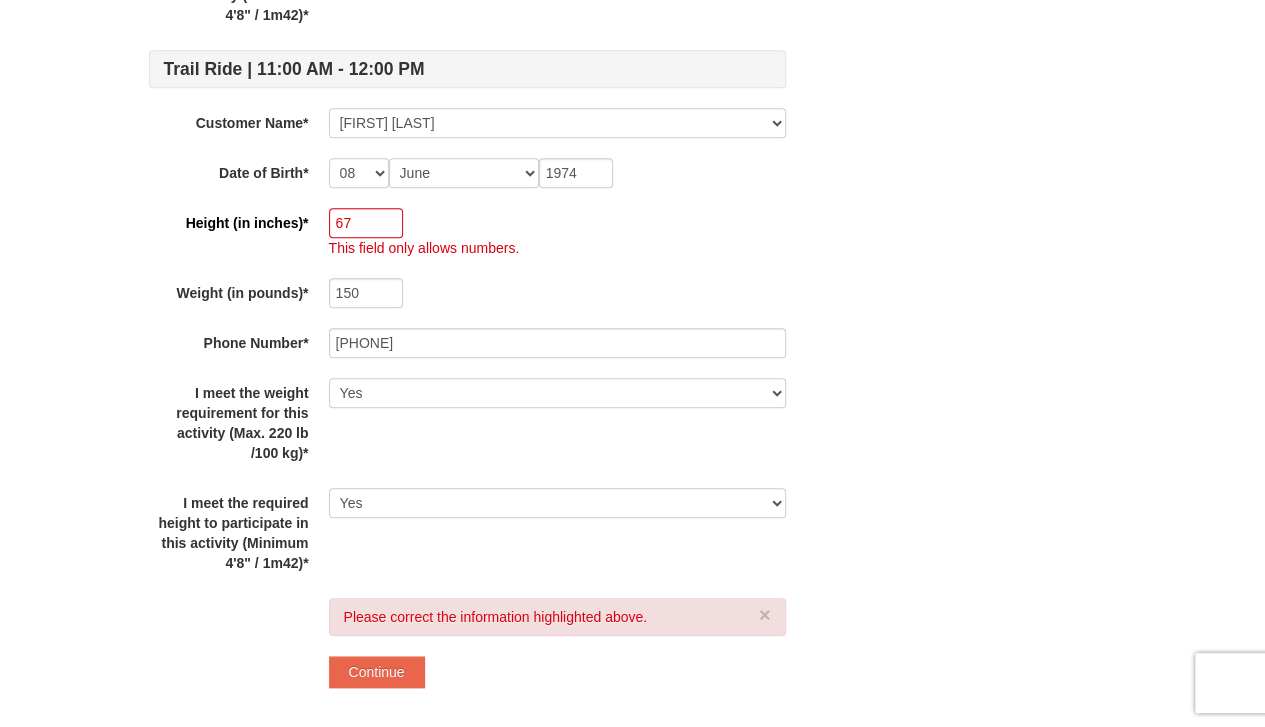 scroll, scrollTop: 919, scrollLeft: 0, axis: vertical 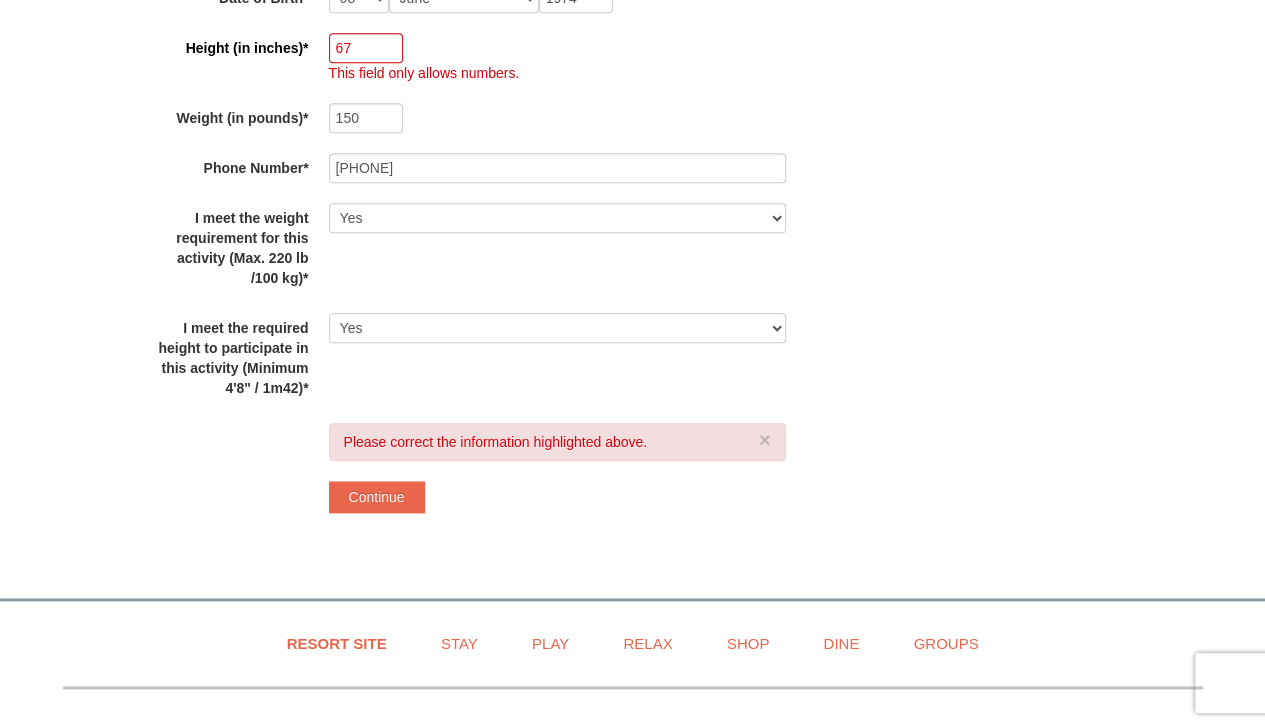 type on "64" 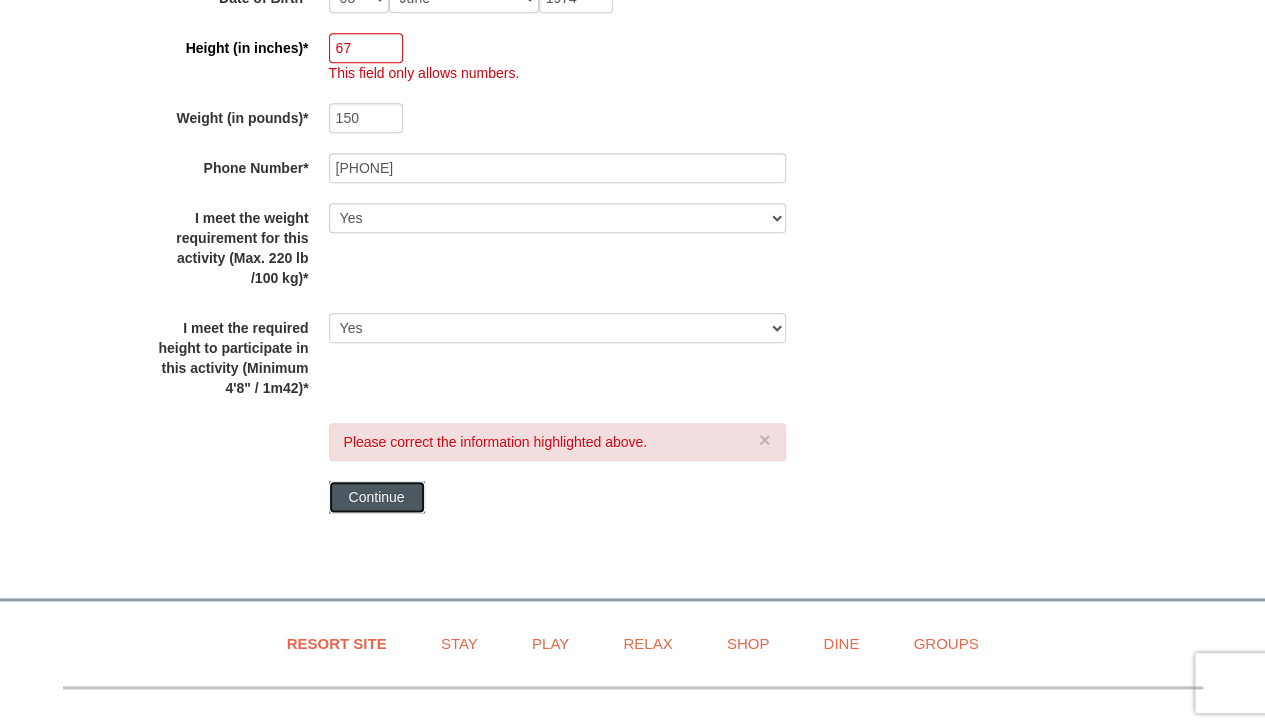 click on "Continue" at bounding box center [377, 497] 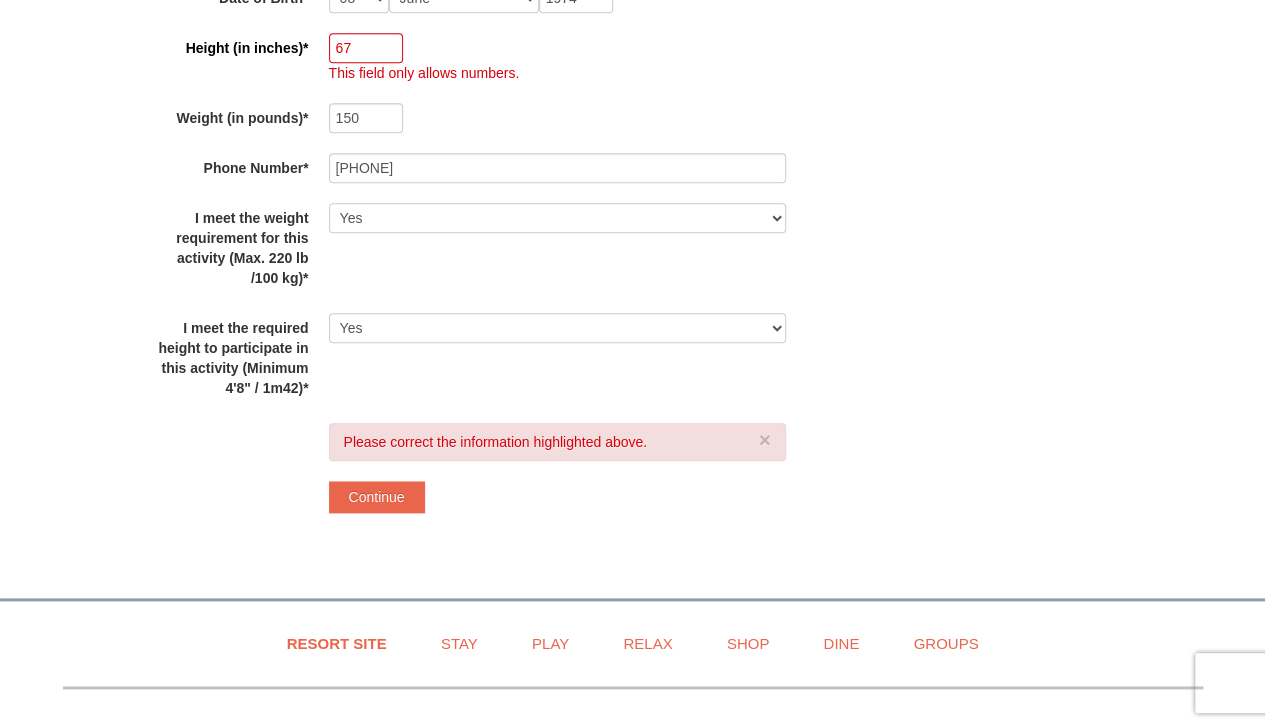 scroll, scrollTop: 900, scrollLeft: 0, axis: vertical 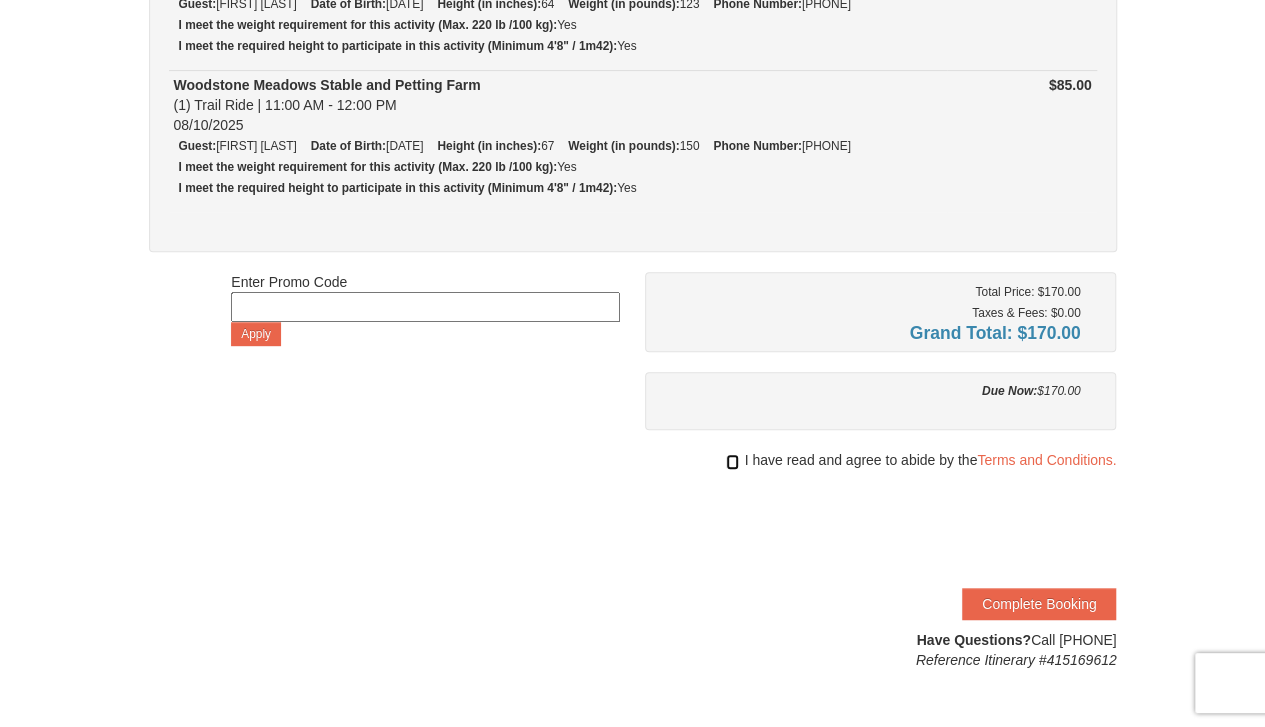 click at bounding box center (732, 462) 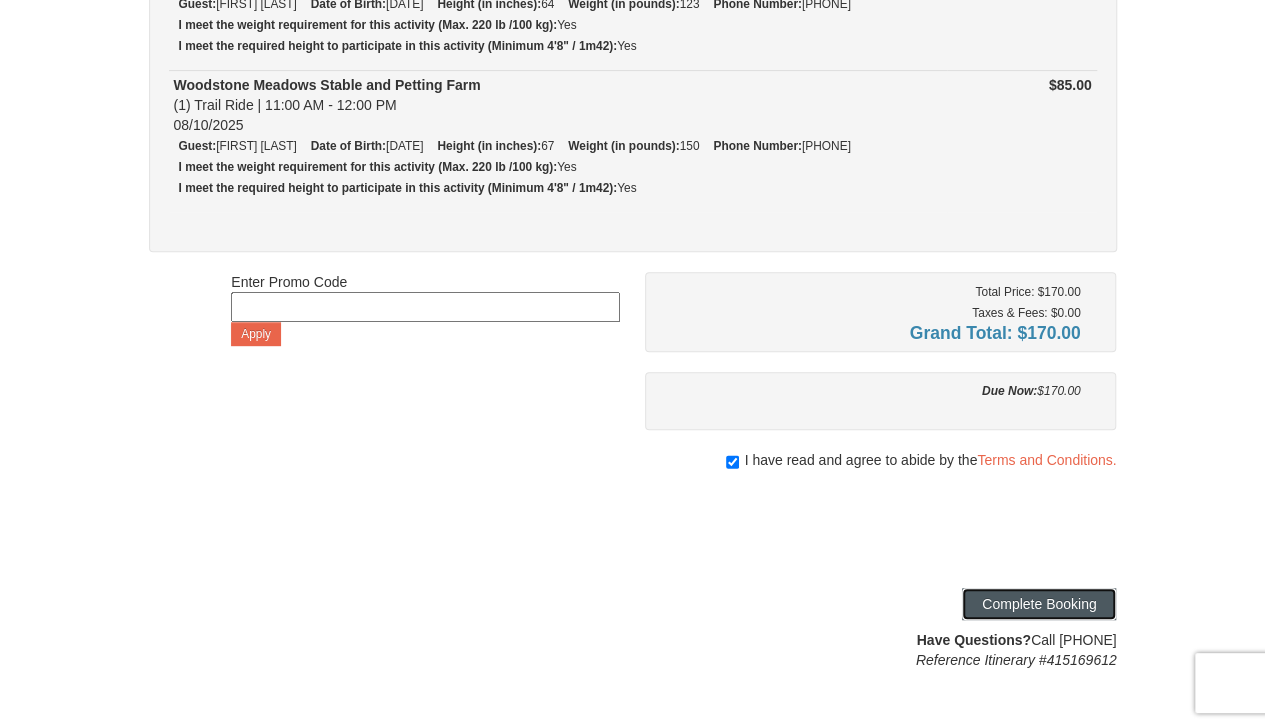 click on "Complete Booking" at bounding box center (1039, 604) 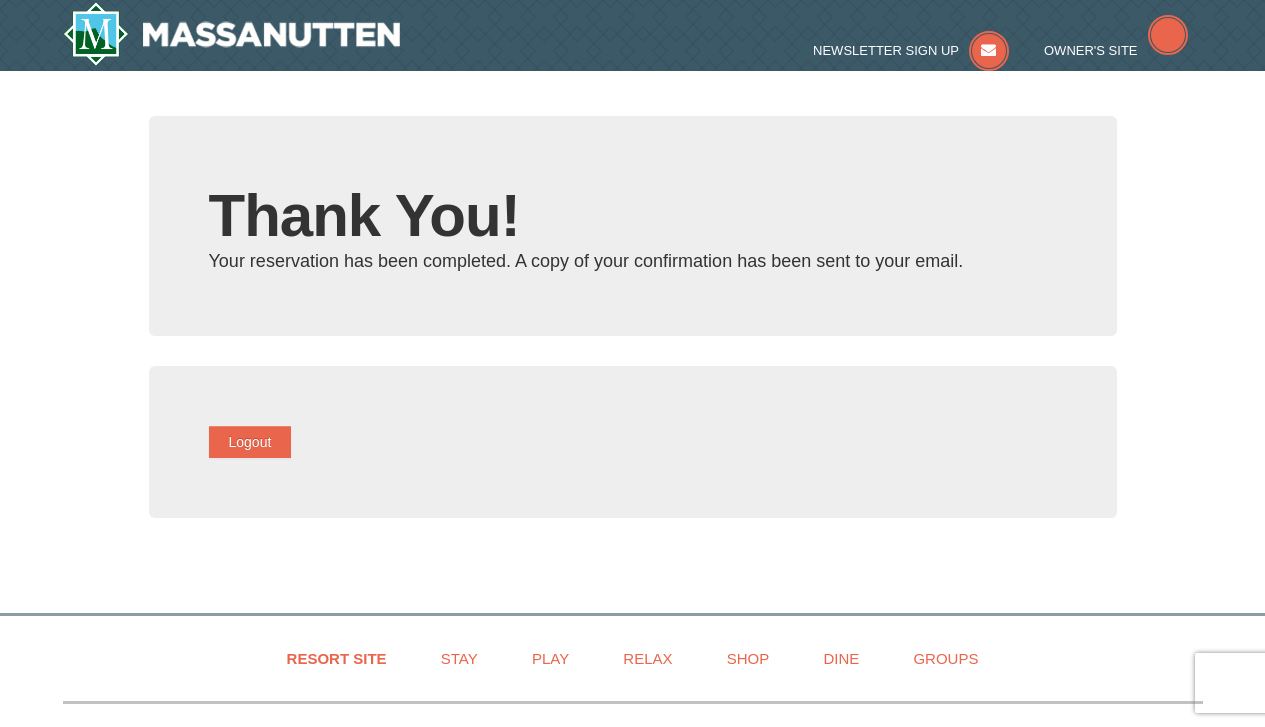 scroll, scrollTop: 0, scrollLeft: 0, axis: both 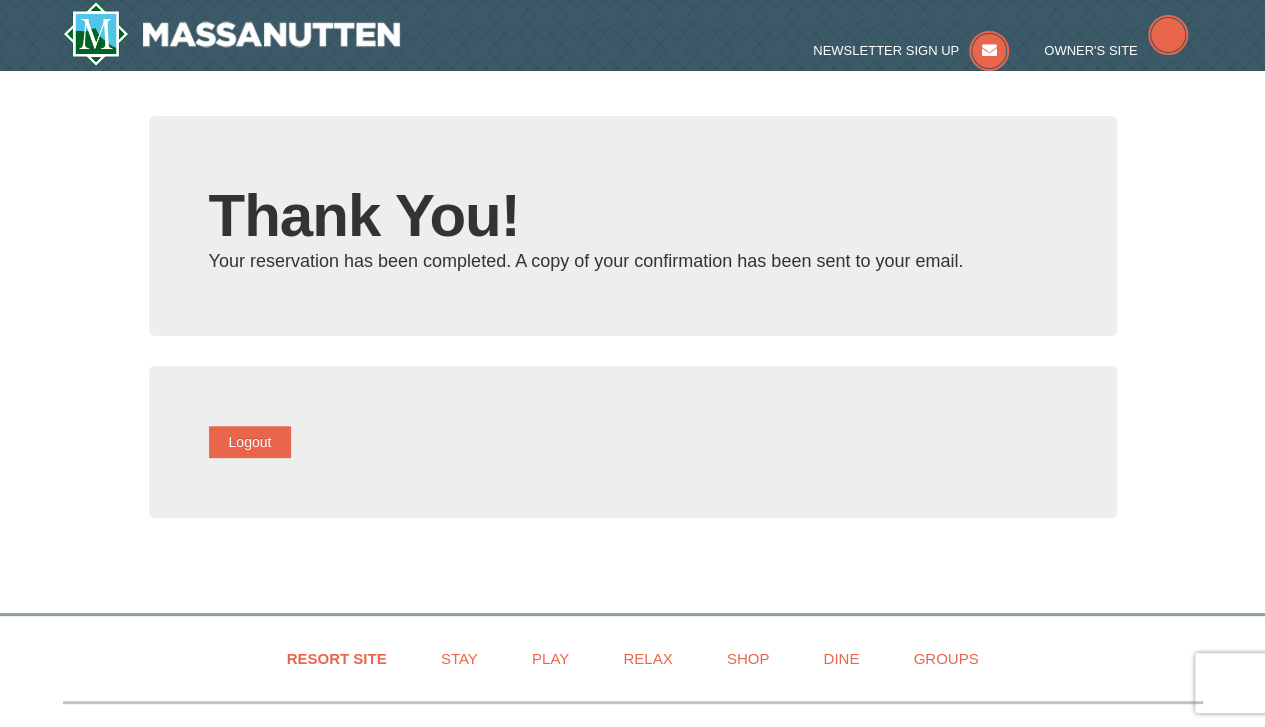 type on "[EMAIL]" 